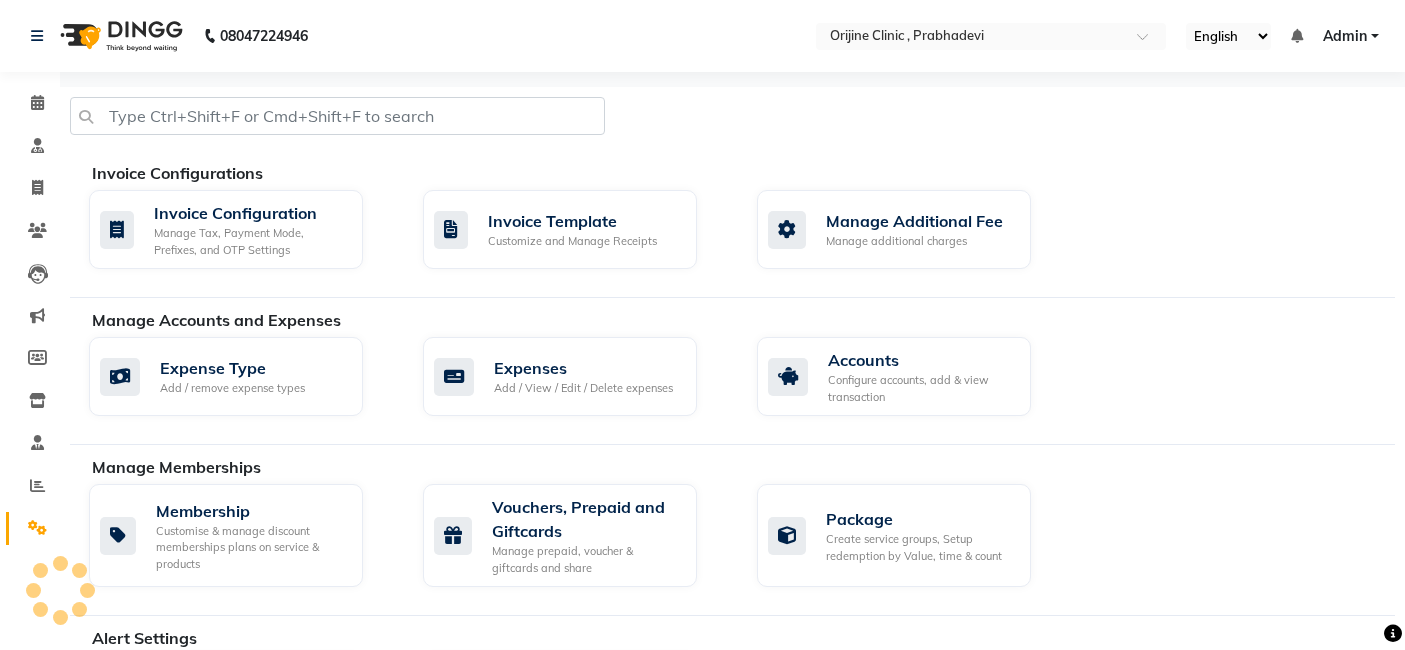 scroll, scrollTop: 0, scrollLeft: 0, axis: both 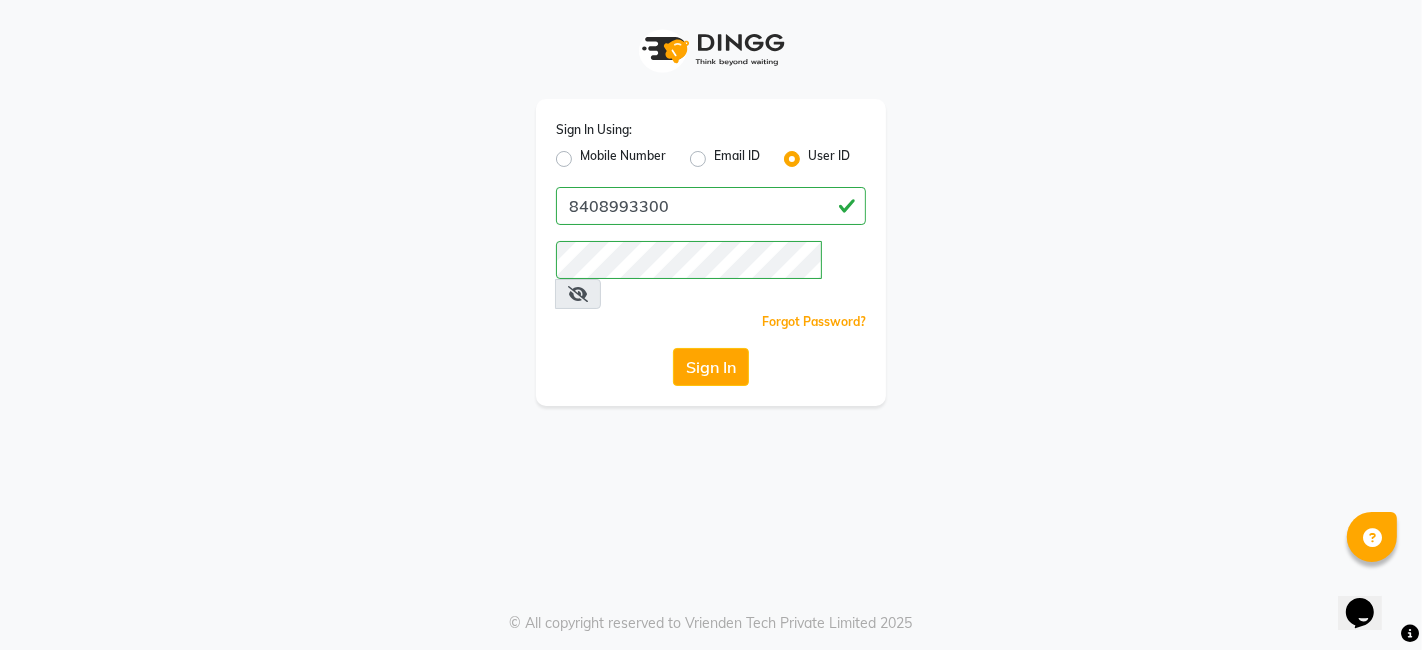 click on "Mobile Number" 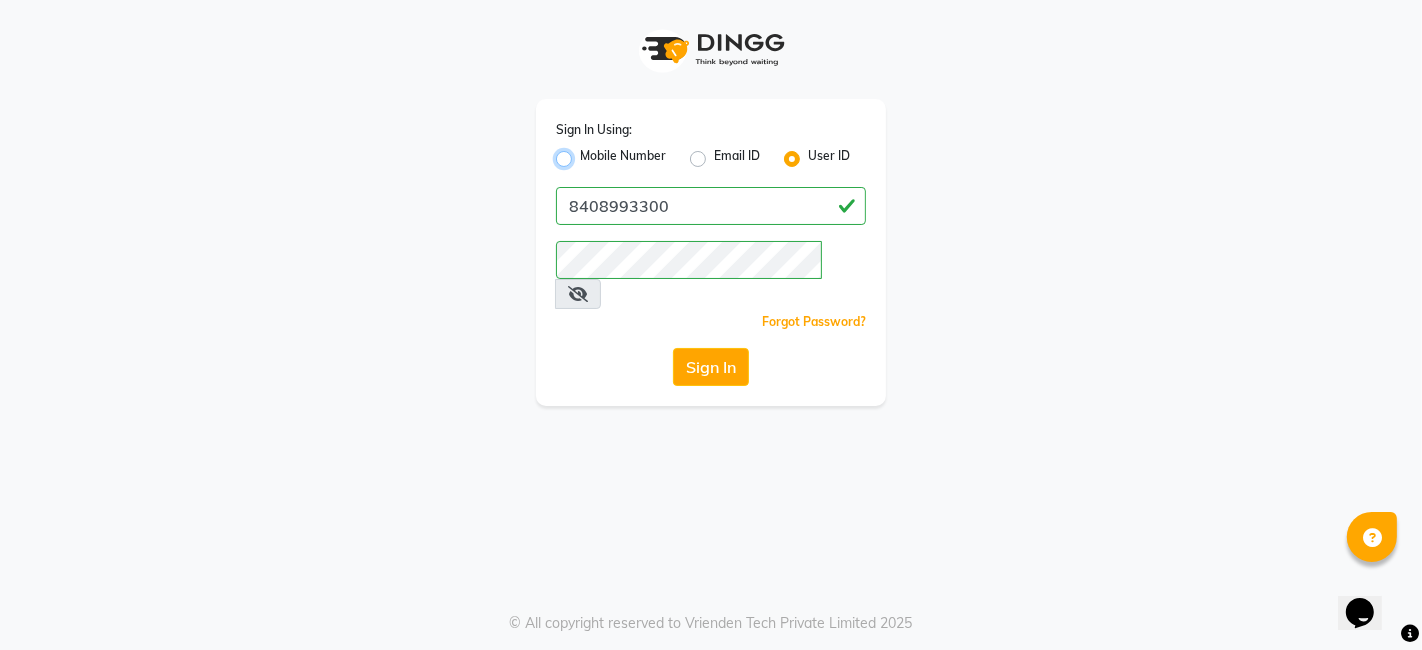 click on "Mobile Number" at bounding box center [586, 153] 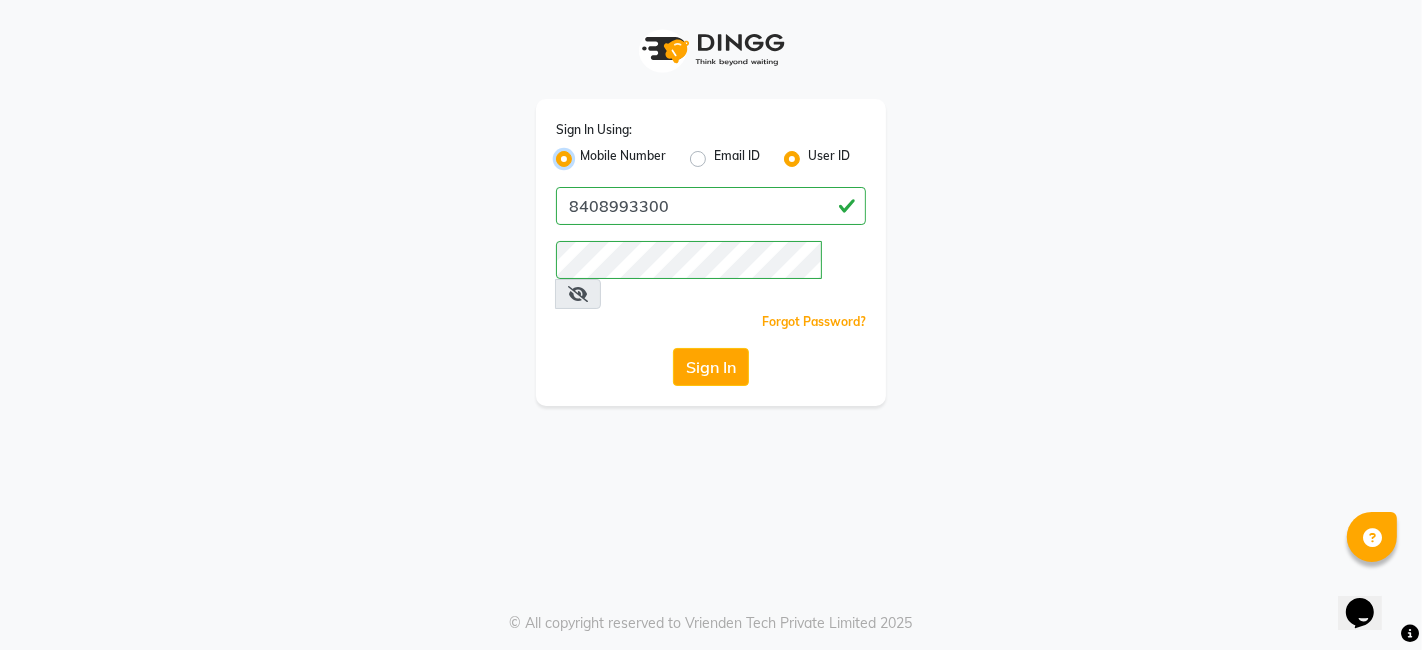 radio on "false" 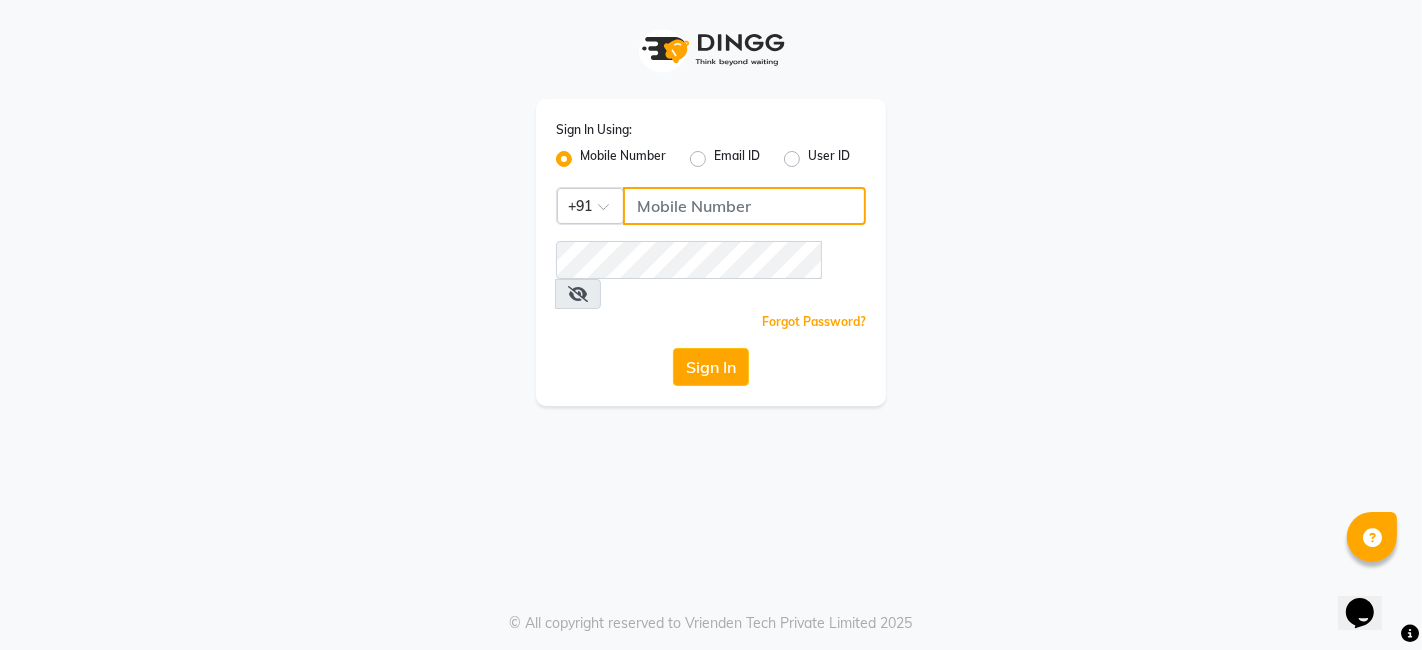 click 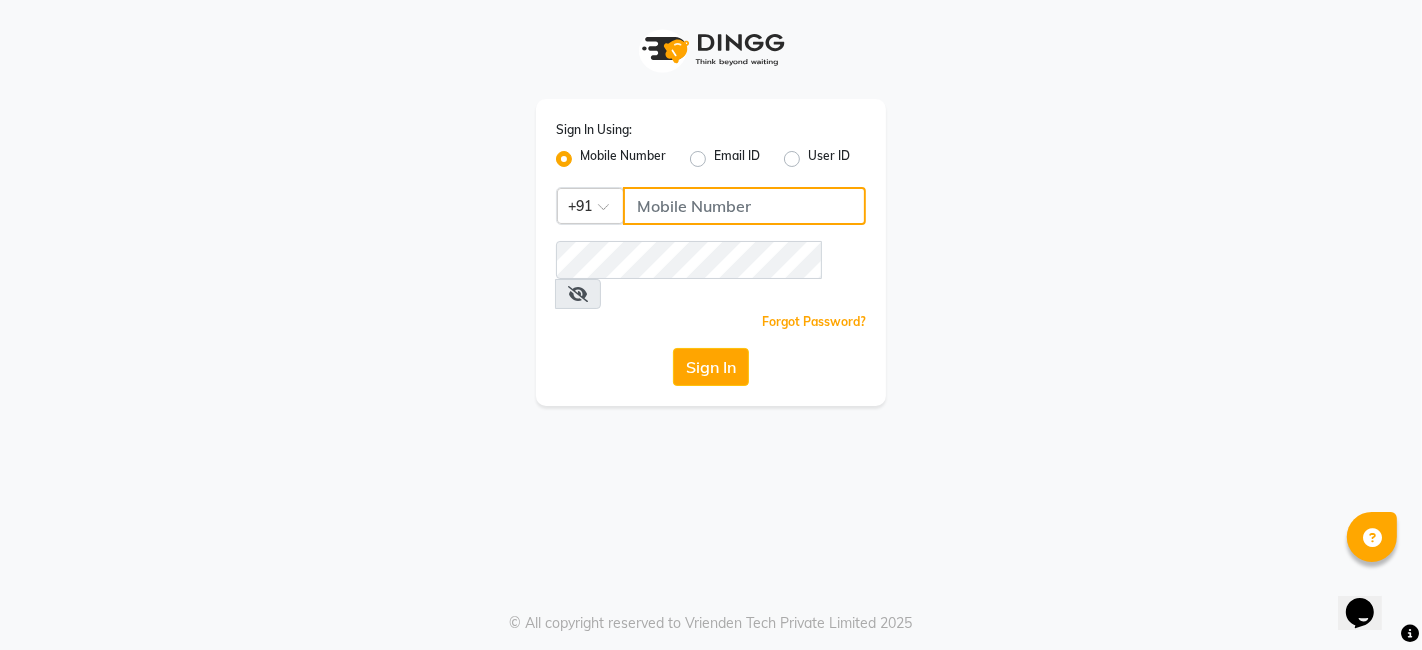 type on "9890928478" 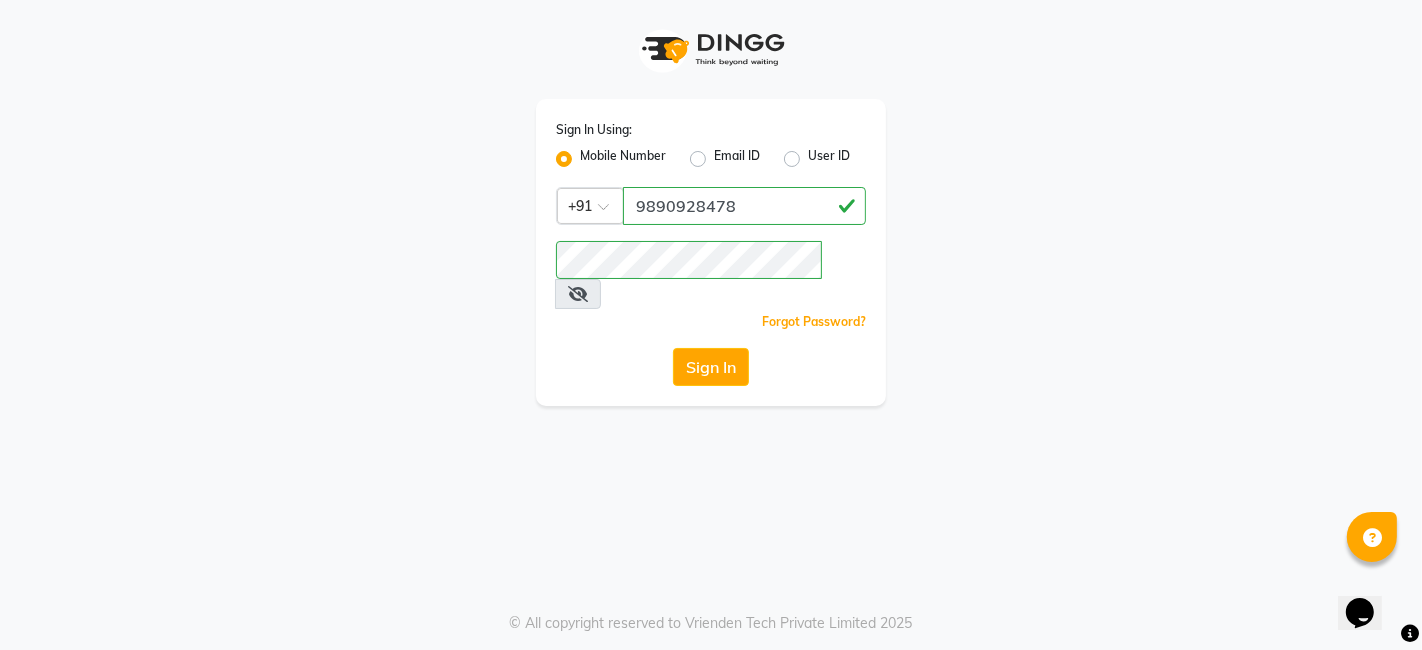 click at bounding box center [578, 294] 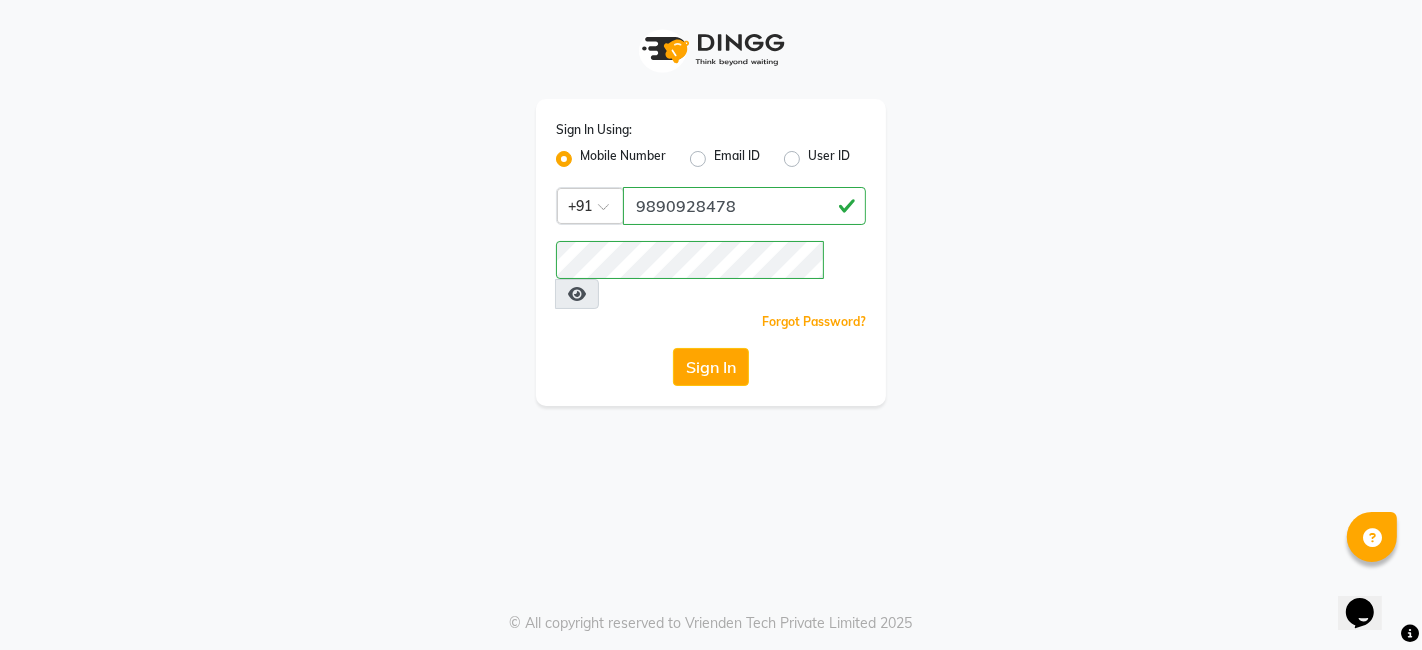 click at bounding box center (577, 294) 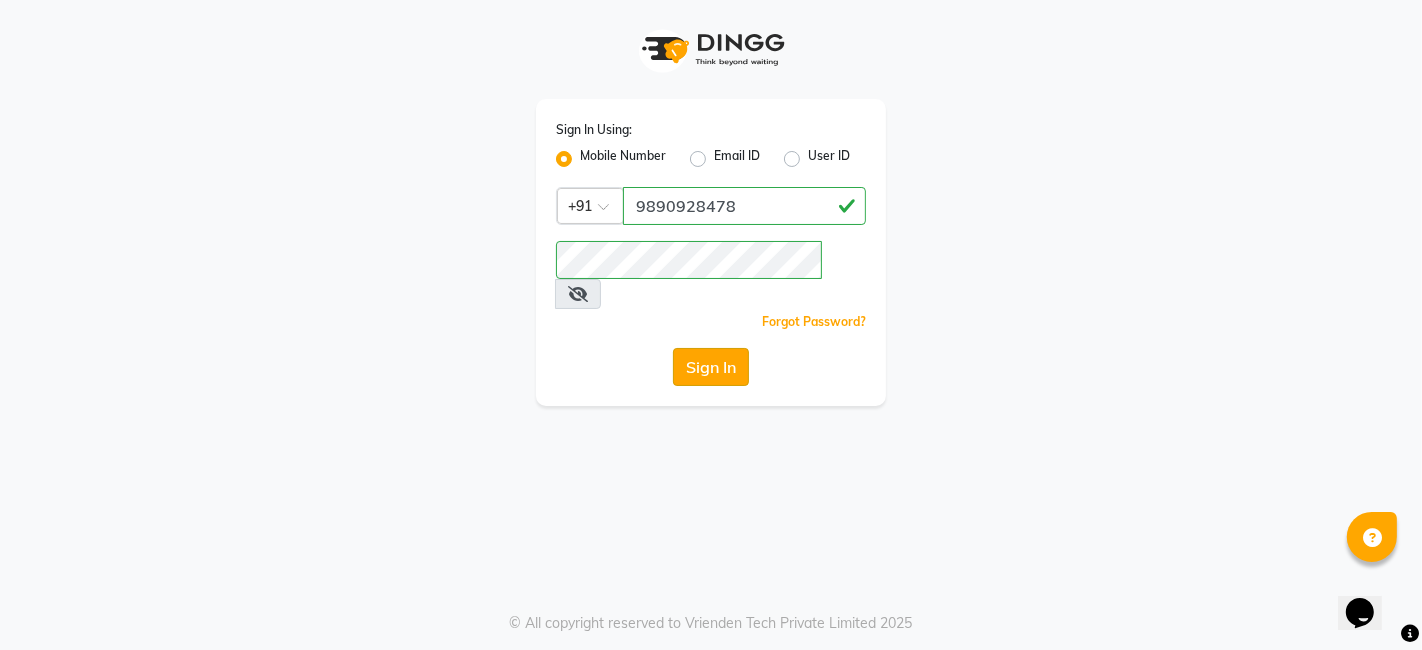 click on "Sign In" 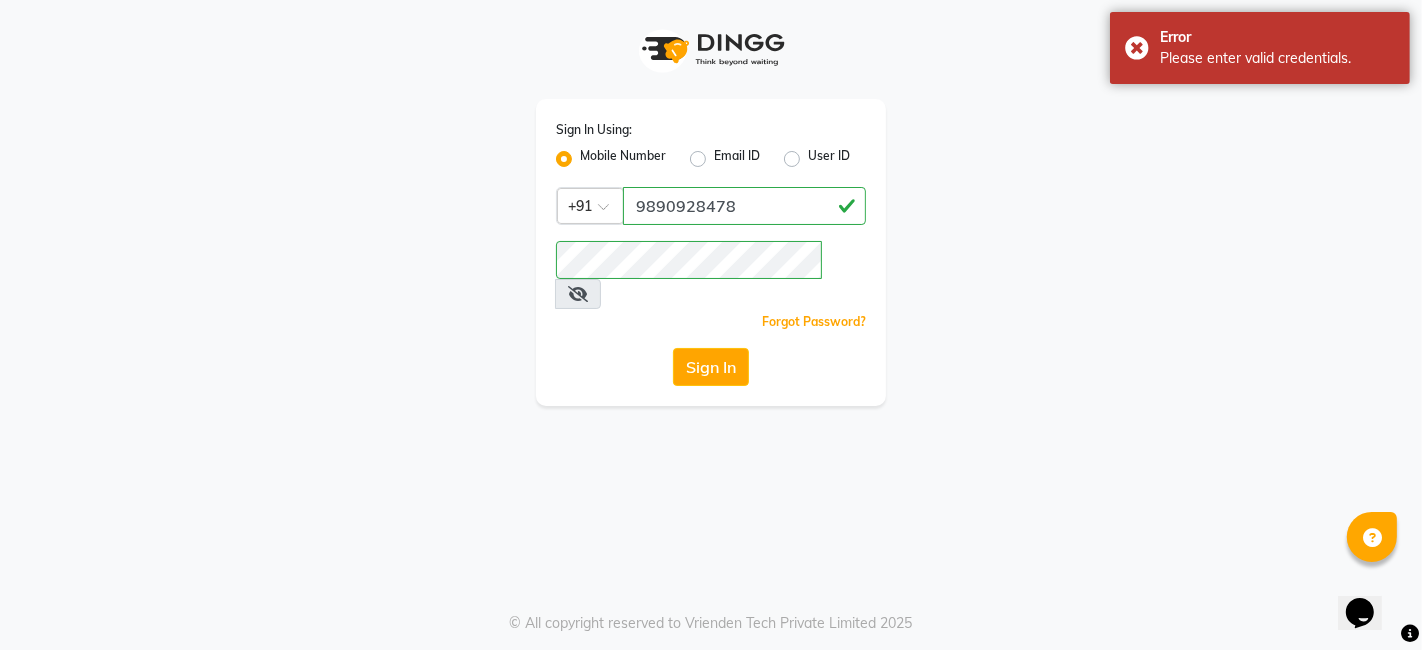 click on "Sign In Using: Mobile Number Email ID User ID Country Code × +91 9890928478  Remember me Forgot Password?  Sign In   © All copyright reserved to Vrienden Tech Private Limited 2025" at bounding box center (711, 325) 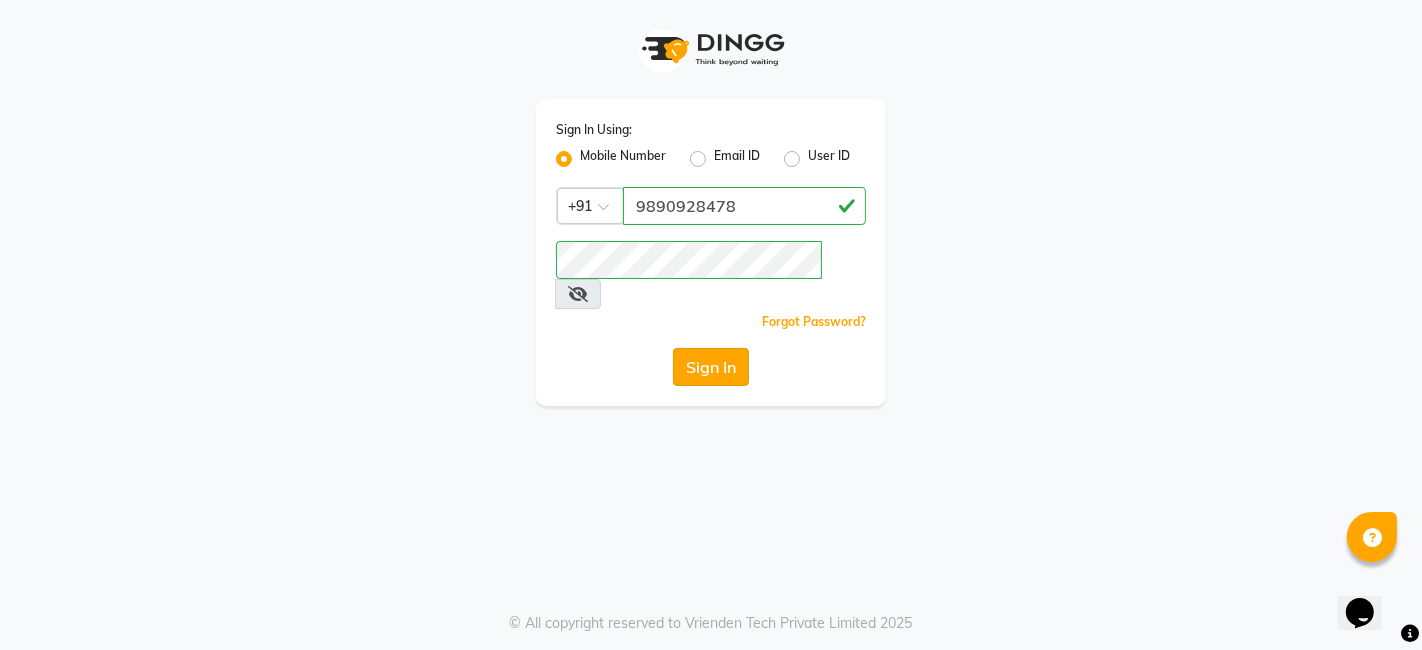 click on "Sign In" 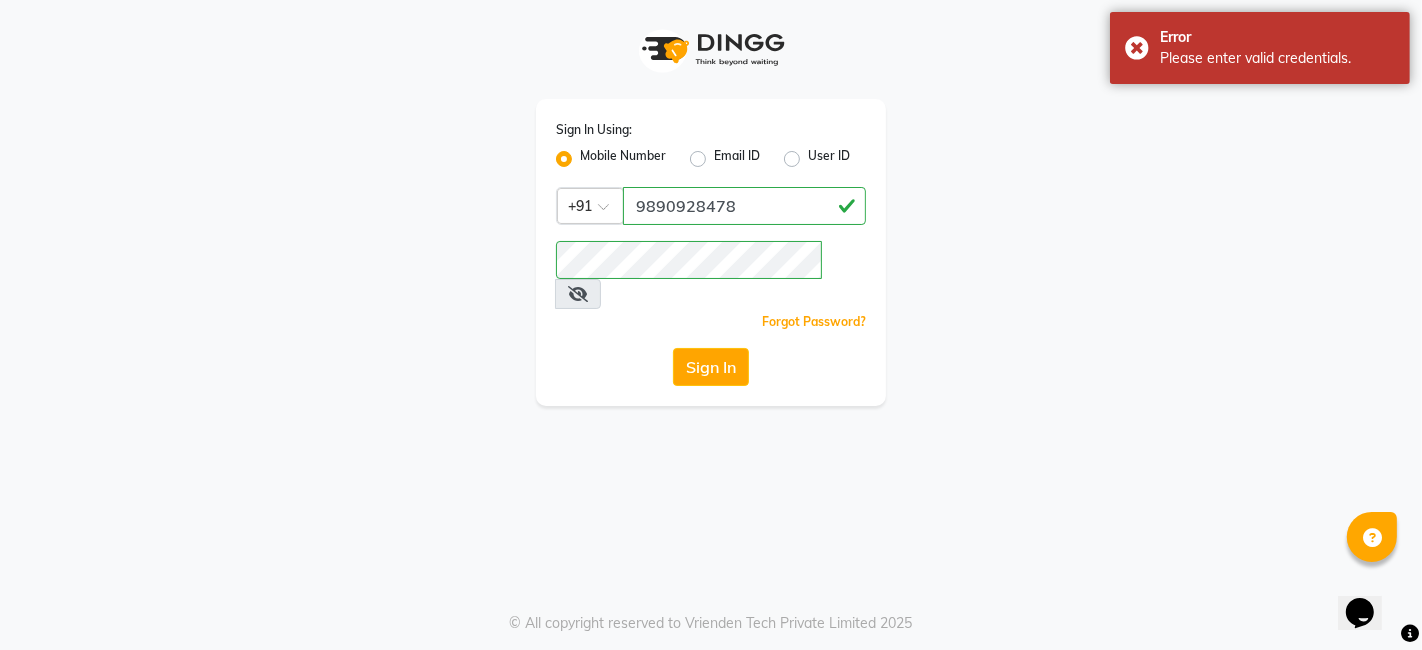 click at bounding box center (578, 294) 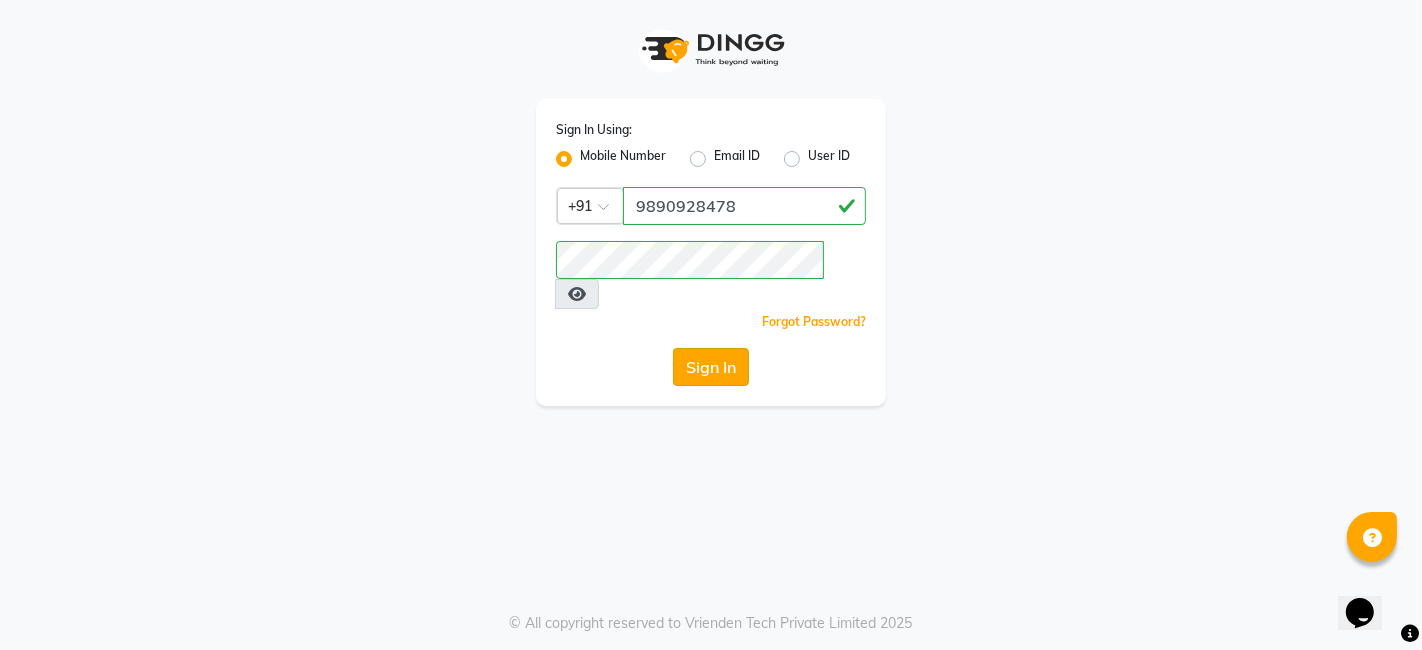 click on "Sign In" 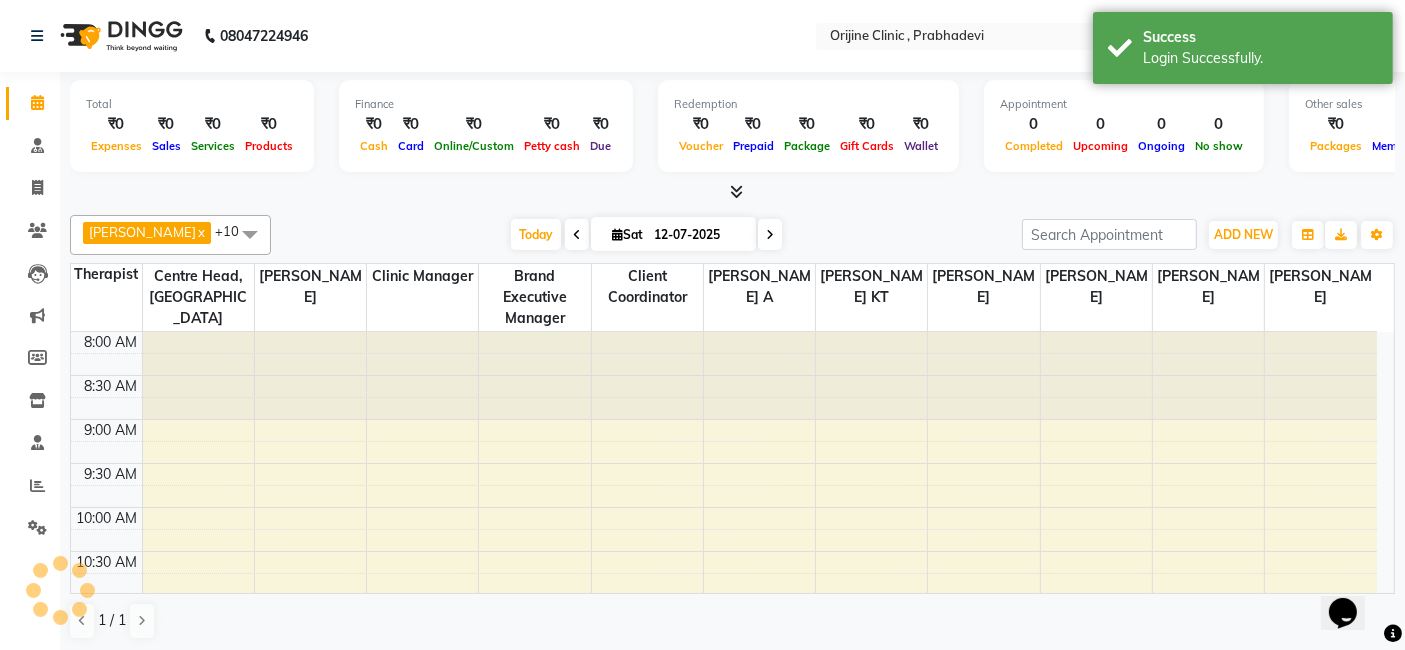scroll, scrollTop: 0, scrollLeft: 0, axis: both 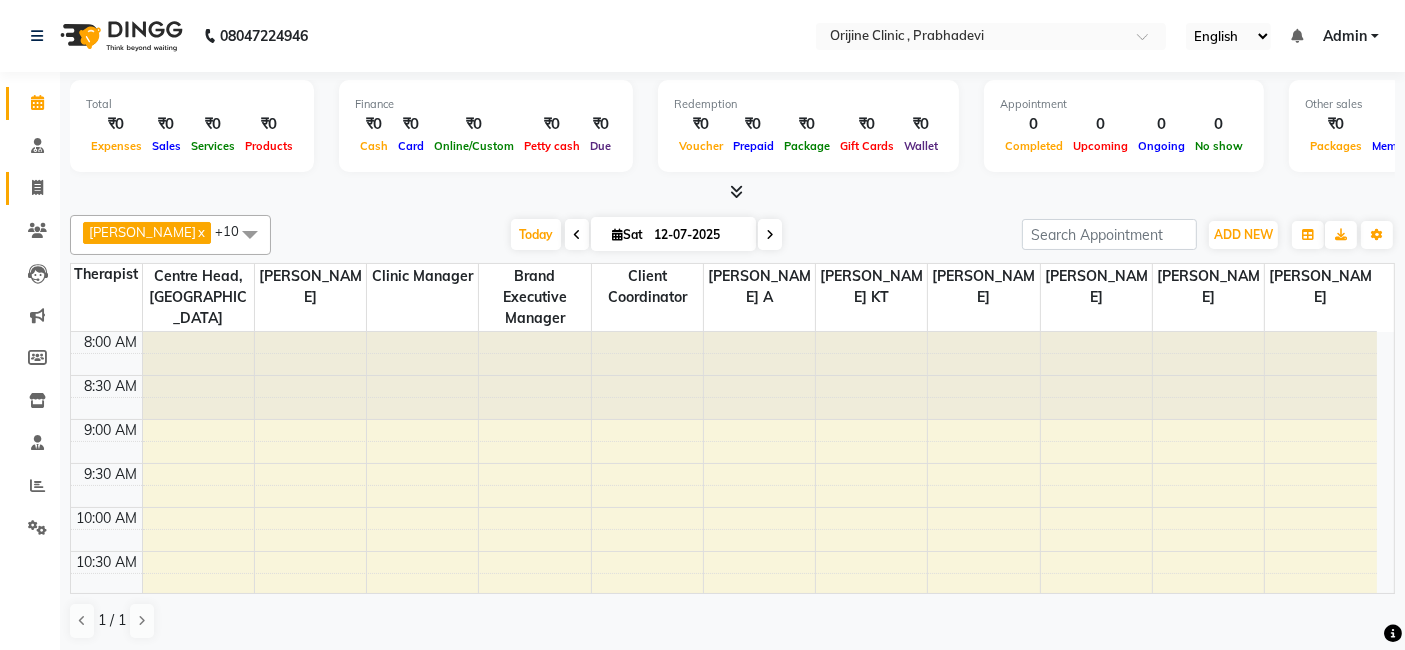 click 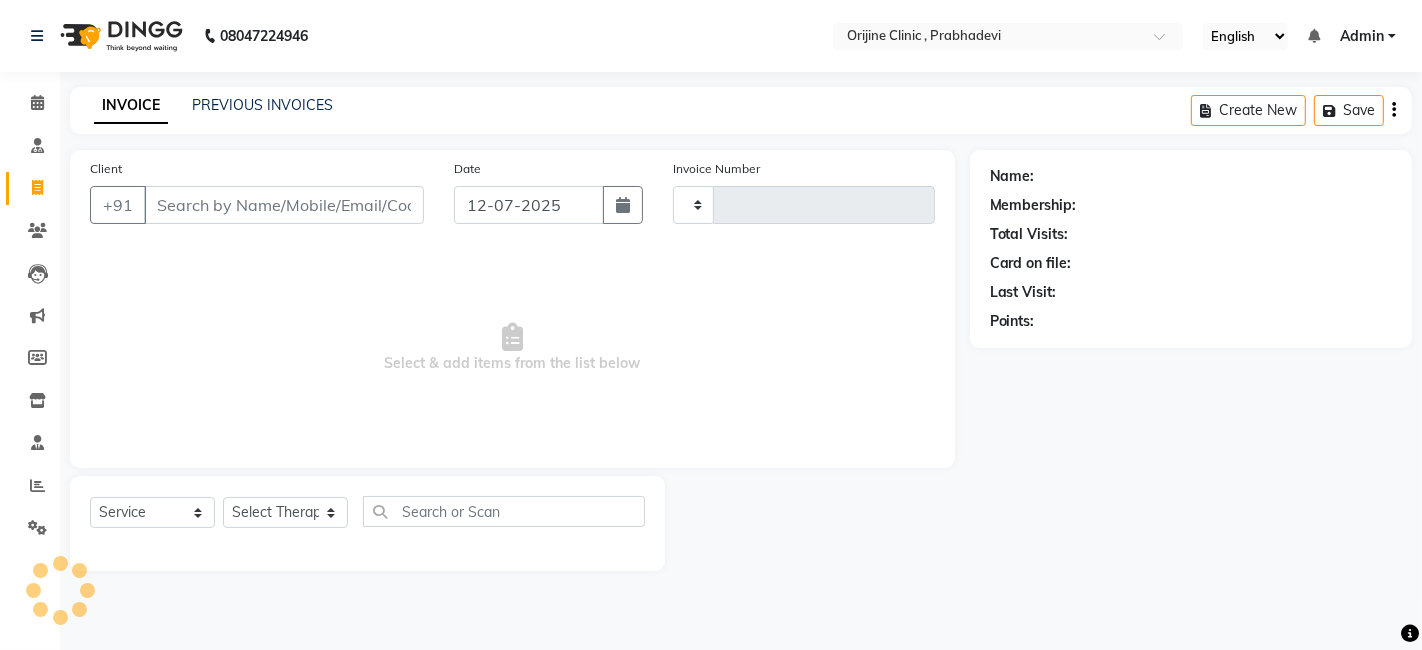 type on "0004" 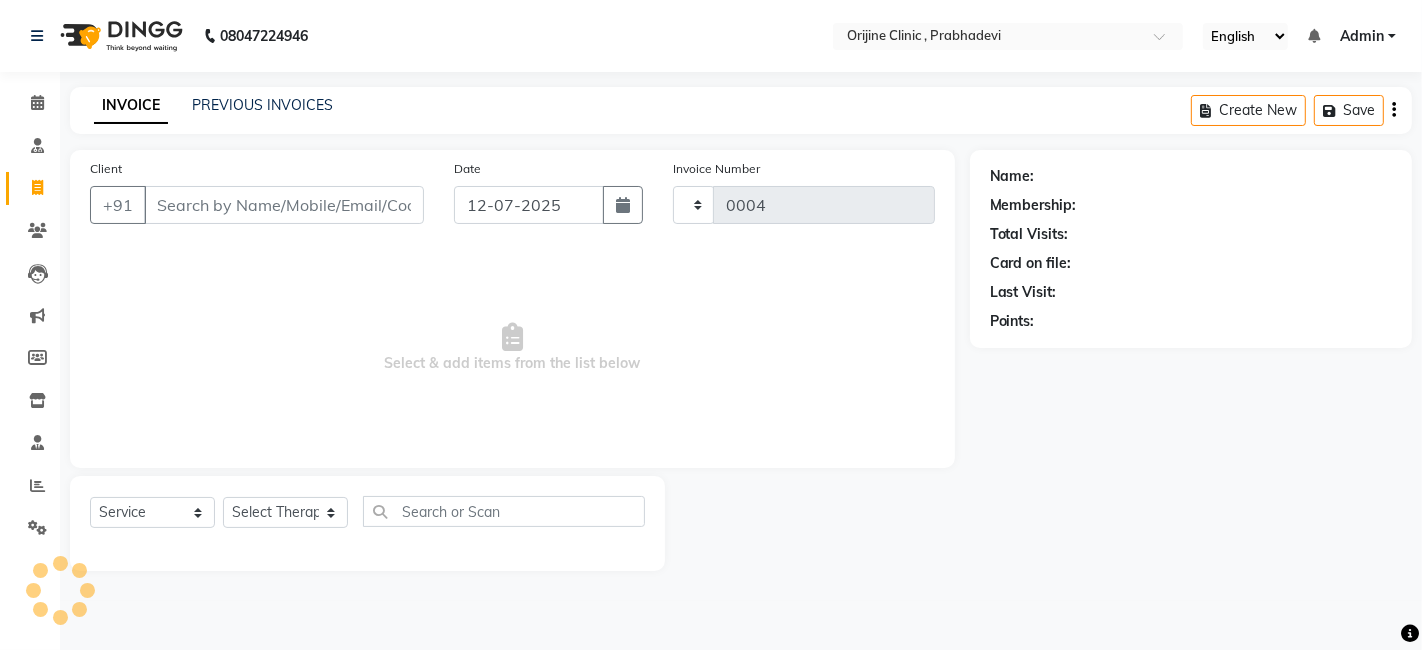 select on "7933" 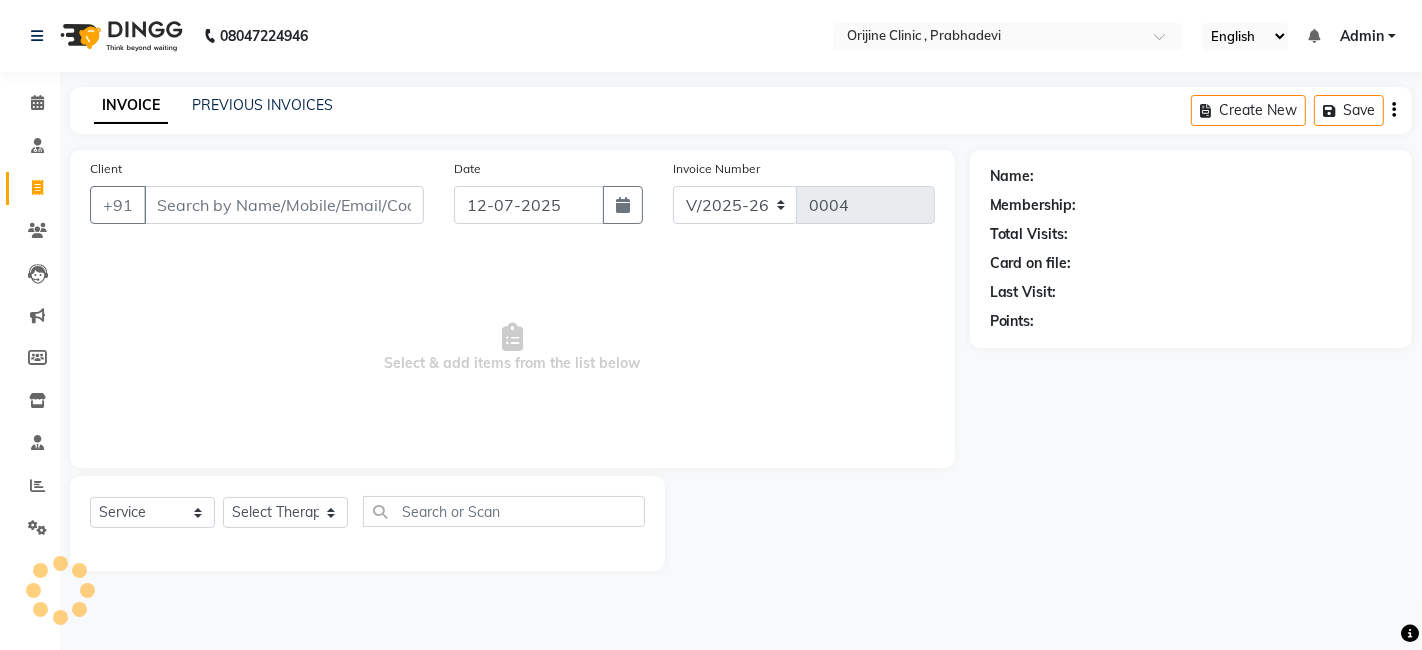 click on "Client" at bounding box center [284, 205] 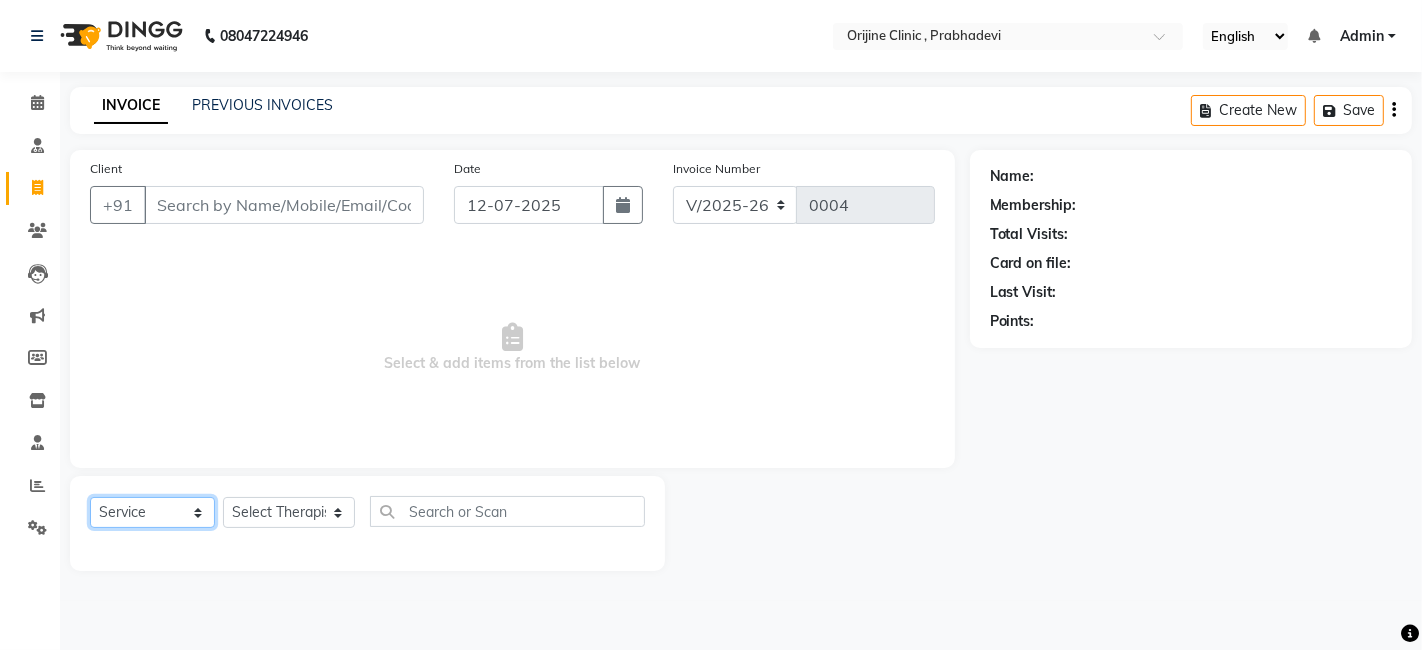 click on "Select  Service  Product  Membership  Package Voucher Prepaid Gift Card" 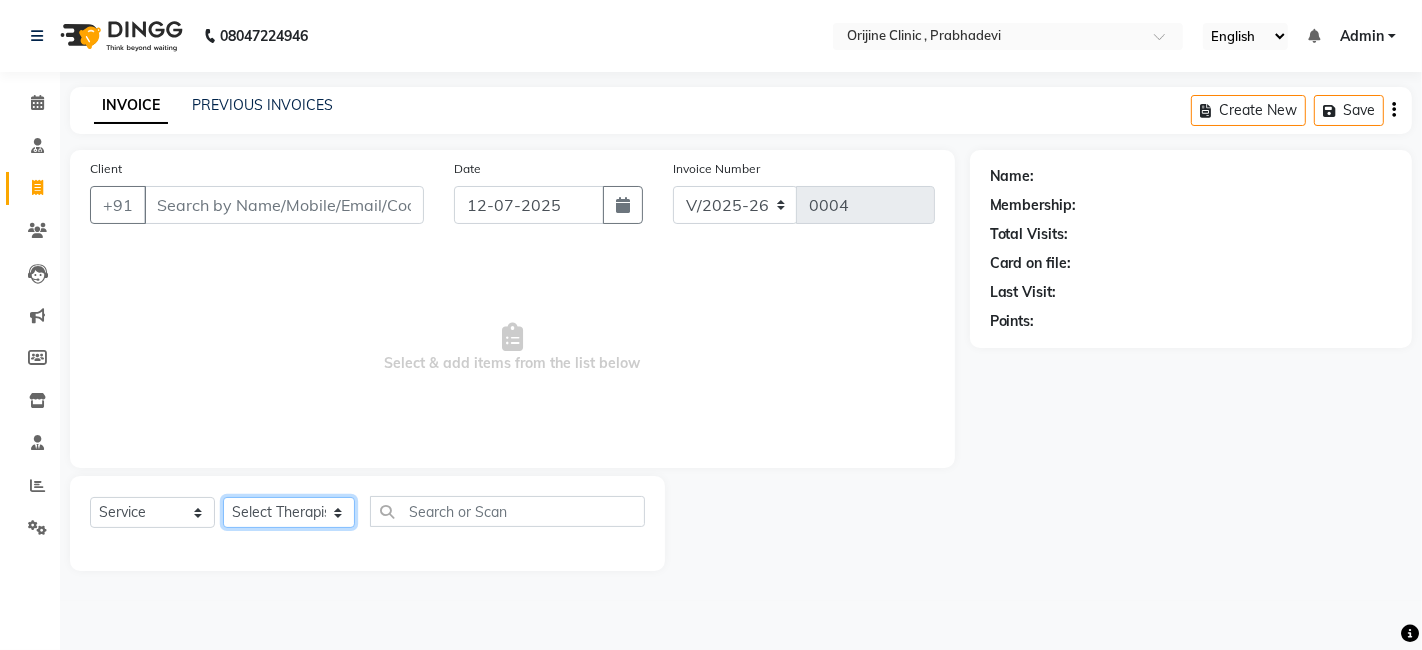 click on "Select Therapist Ajit Singh Amita Jaiswal Anupriya KT Asrith A Brand Executive Manager Centre Head,Prabhadevi Client Coordinator Clinic Manager Dr Kritu Bhandari  Dr Ragini Parmar  Dr Yojana Pokarna  Heena  laxman Palav" 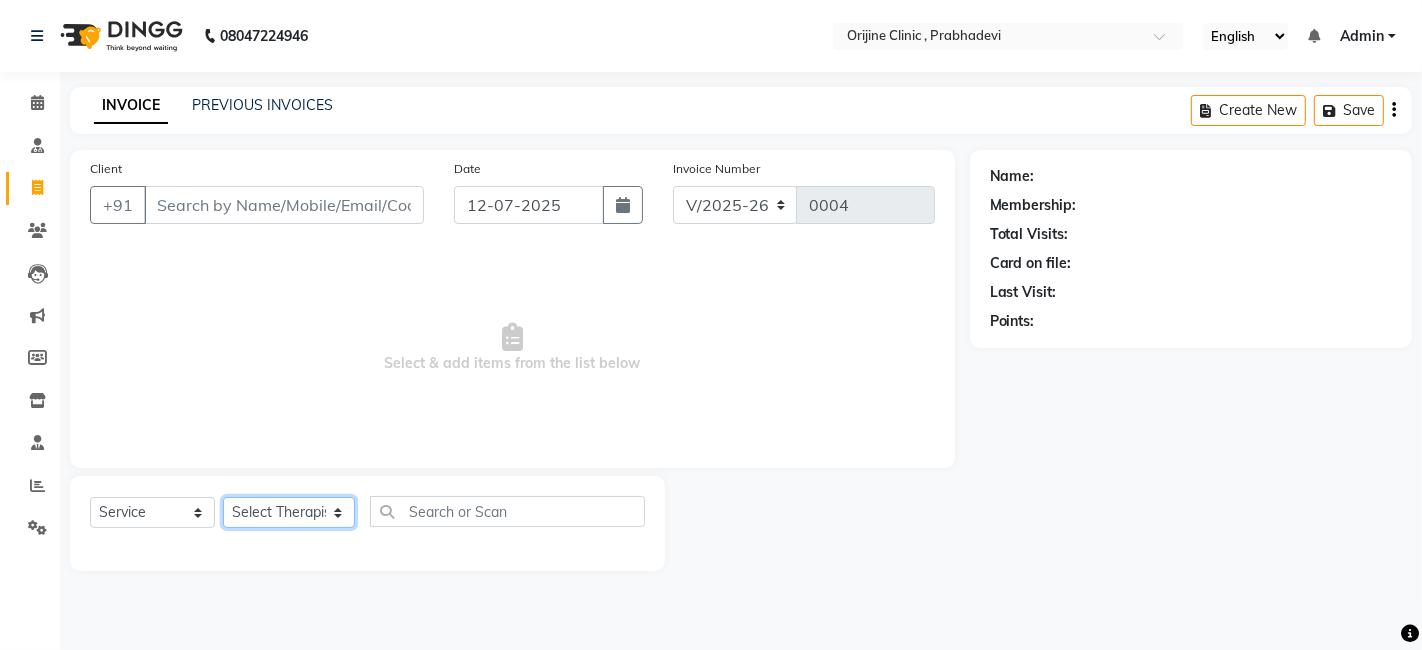 select on "85383" 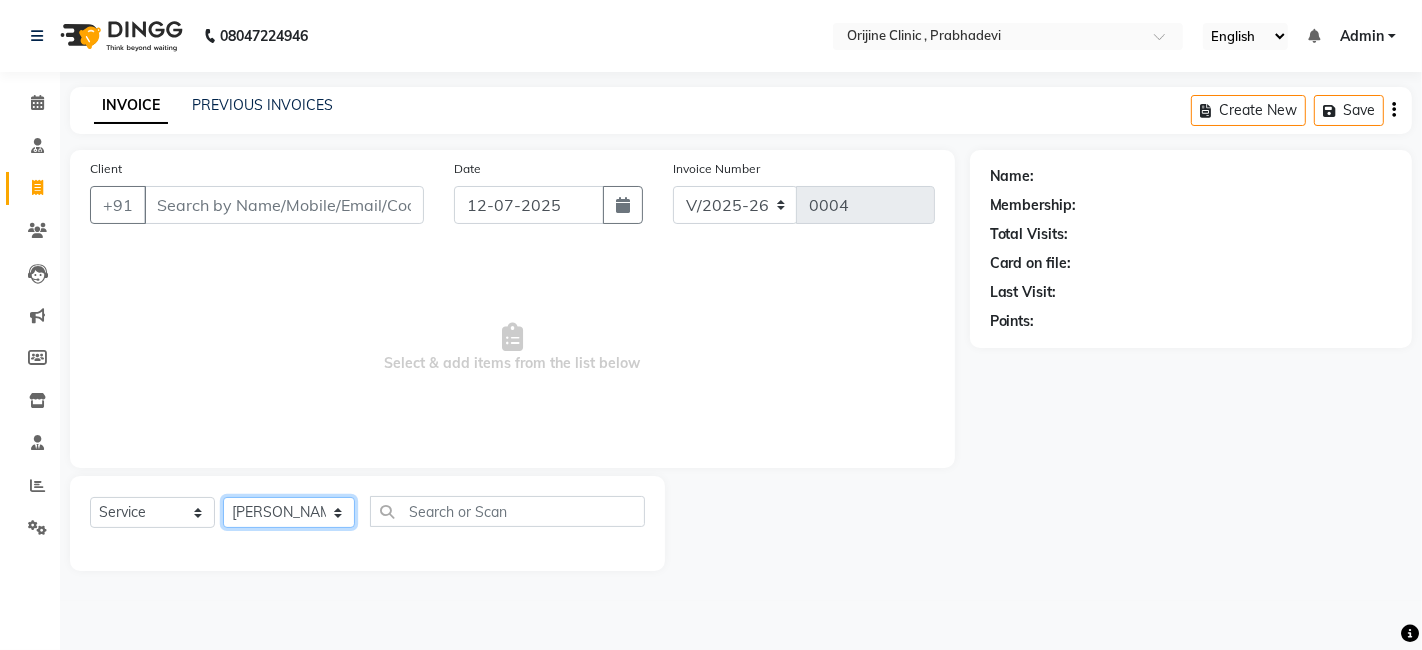 click on "Select Therapist Ajit Singh Amita Jaiswal Anupriya KT Asrith A Brand Executive Manager Centre Head,Prabhadevi Client Coordinator Clinic Manager Dr Kritu Bhandari  Dr Ragini Parmar  Dr Yojana Pokarna  Heena  laxman Palav" 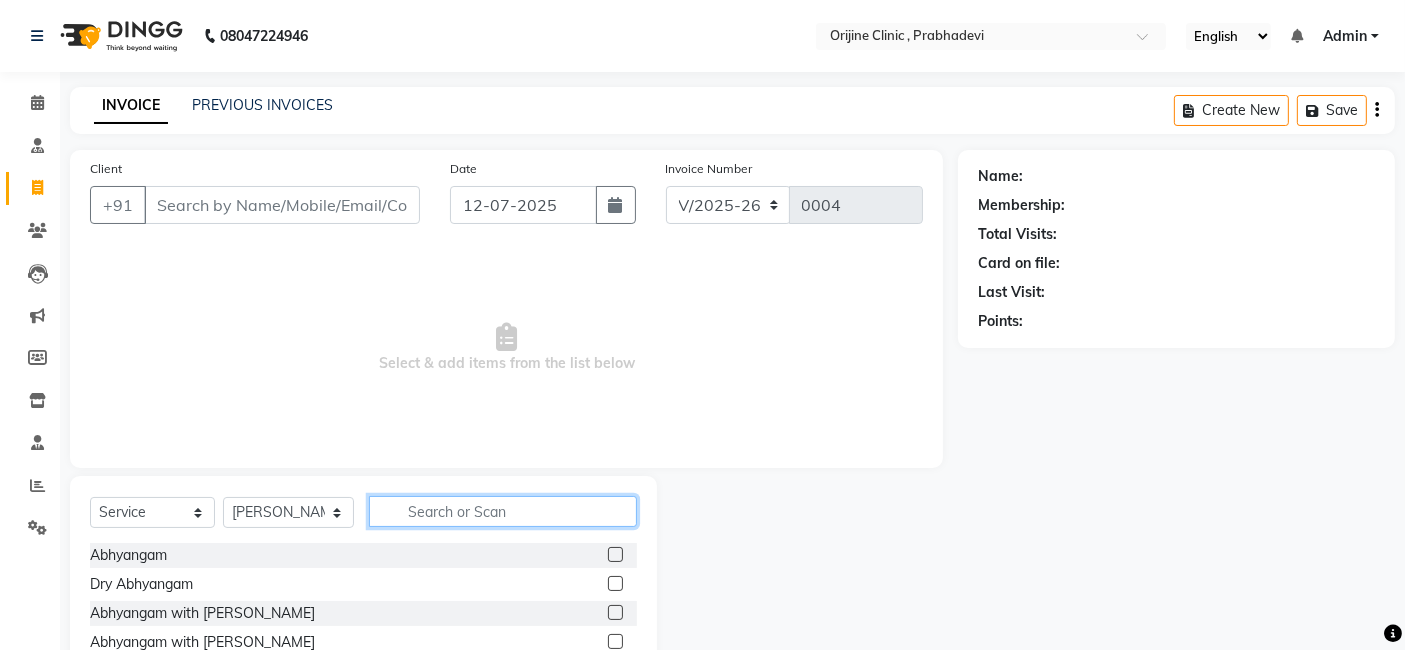 click 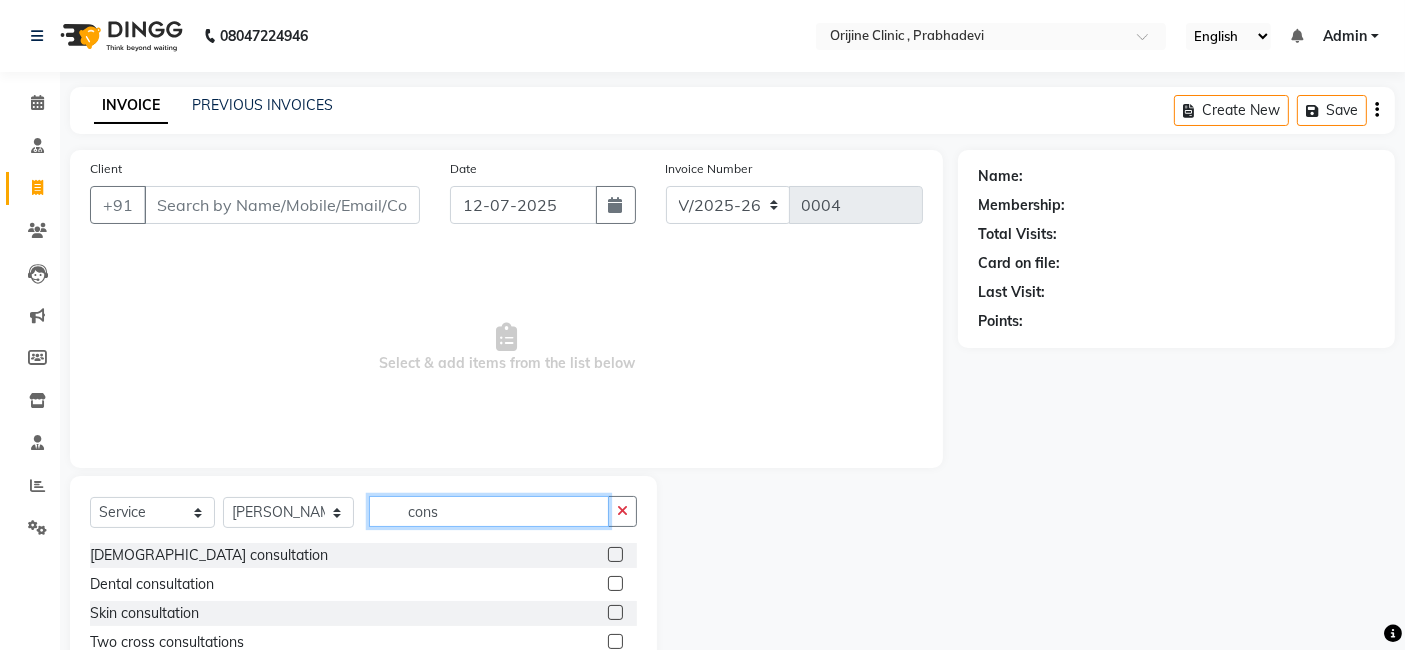 type on "cons" 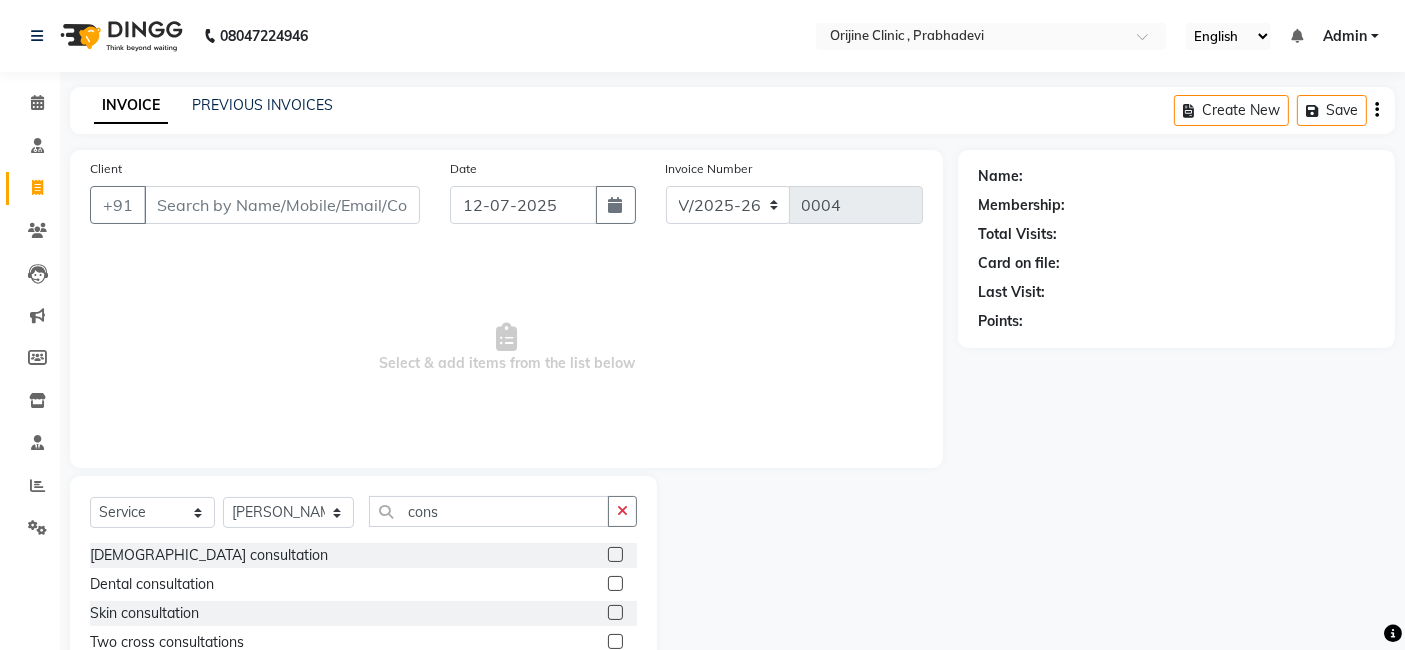 click 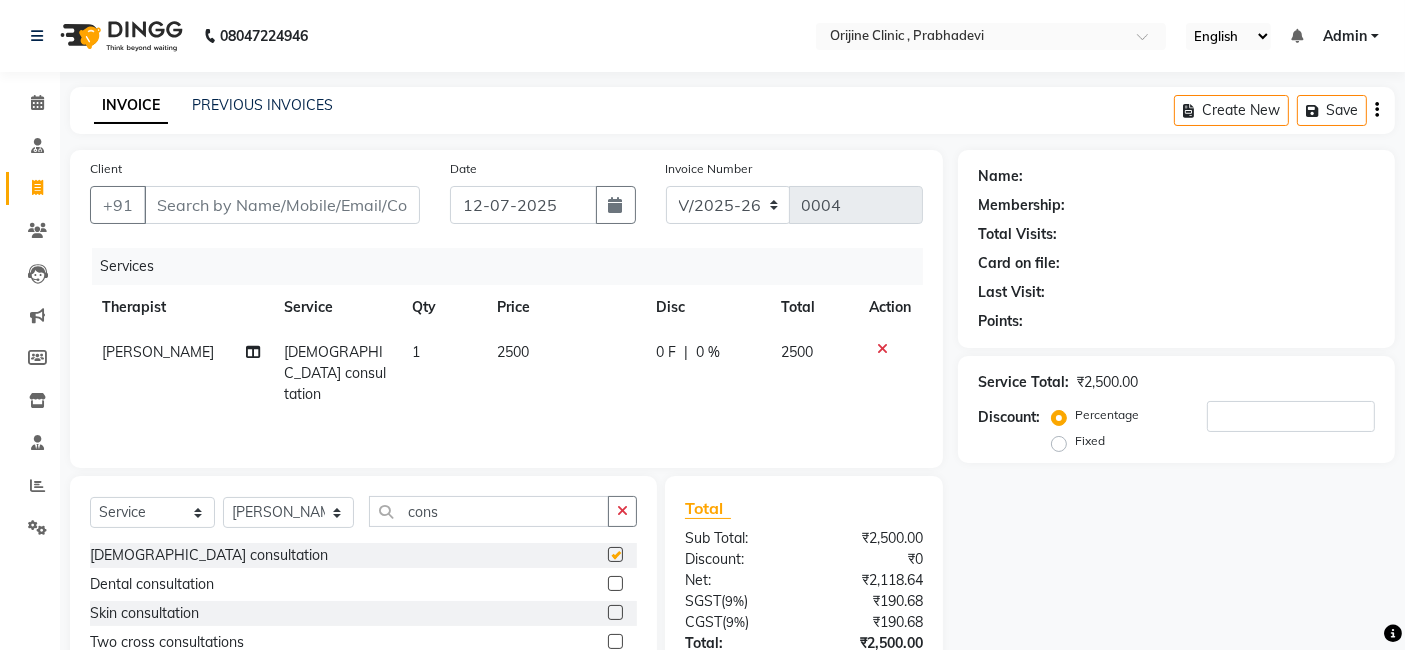checkbox on "false" 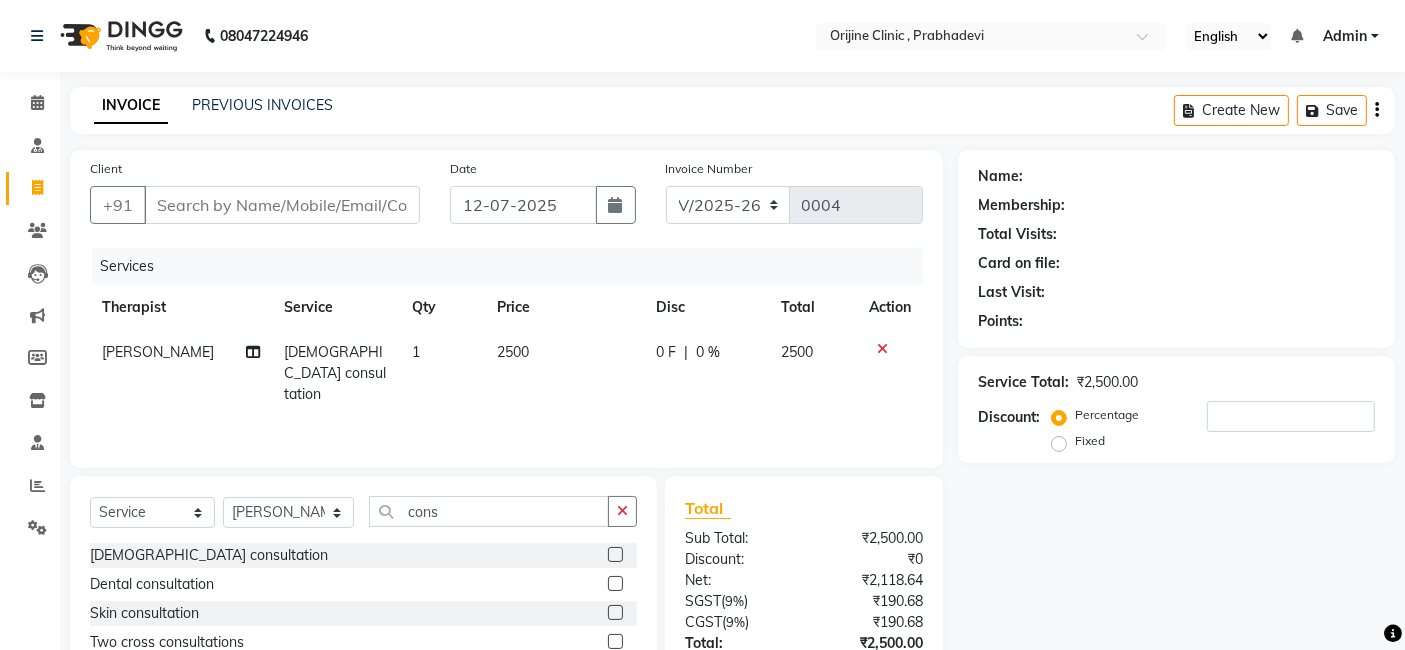 click 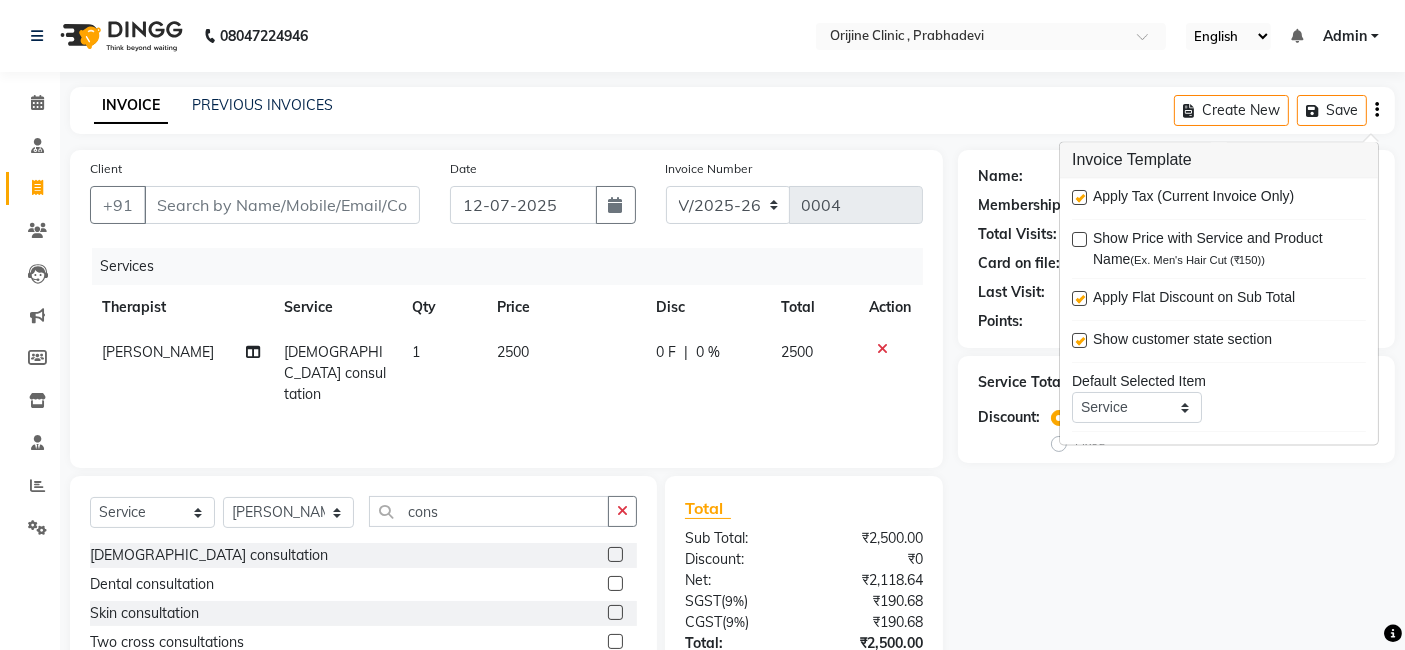 click at bounding box center (1079, 198) 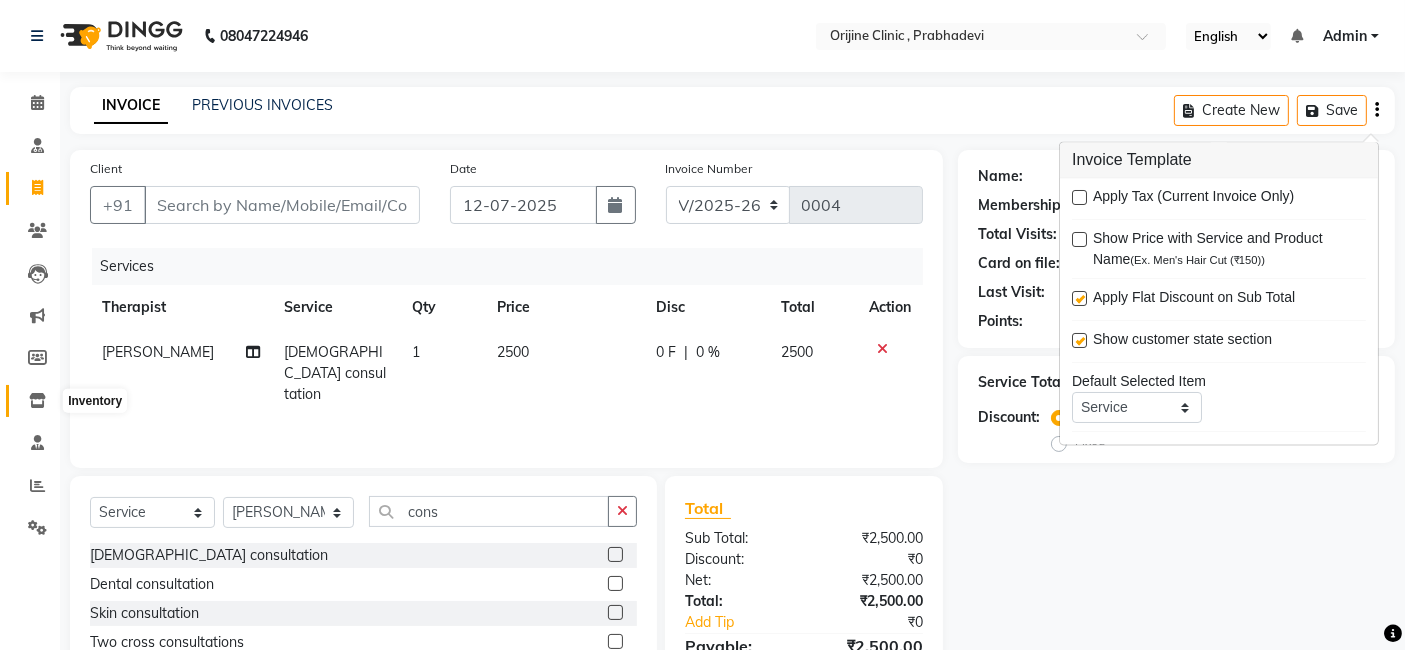 click 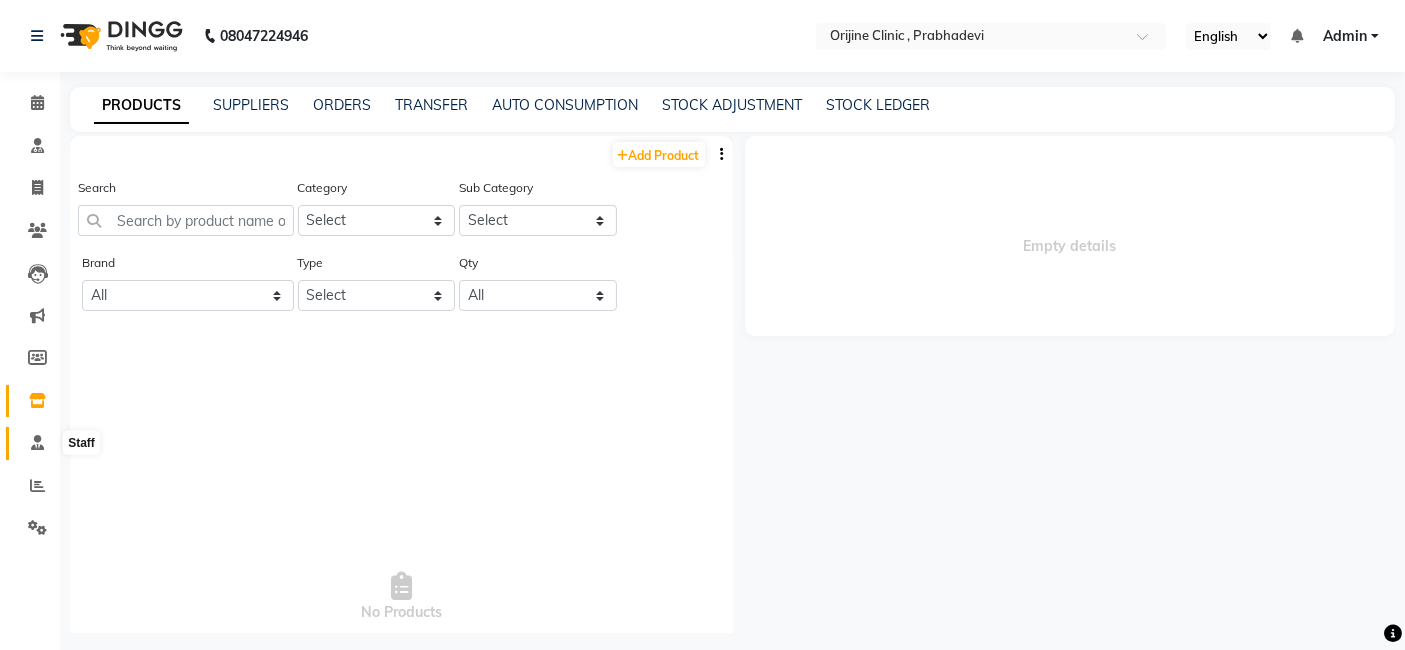 click 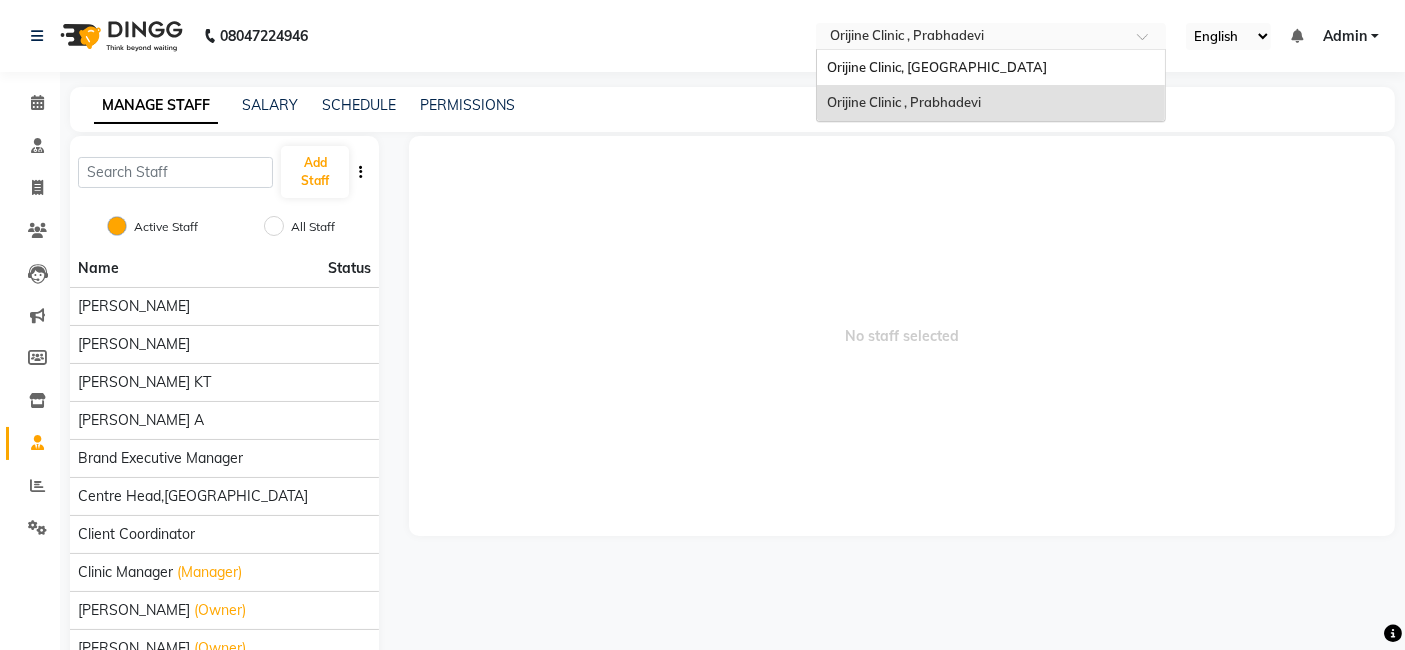 click at bounding box center (971, 38) 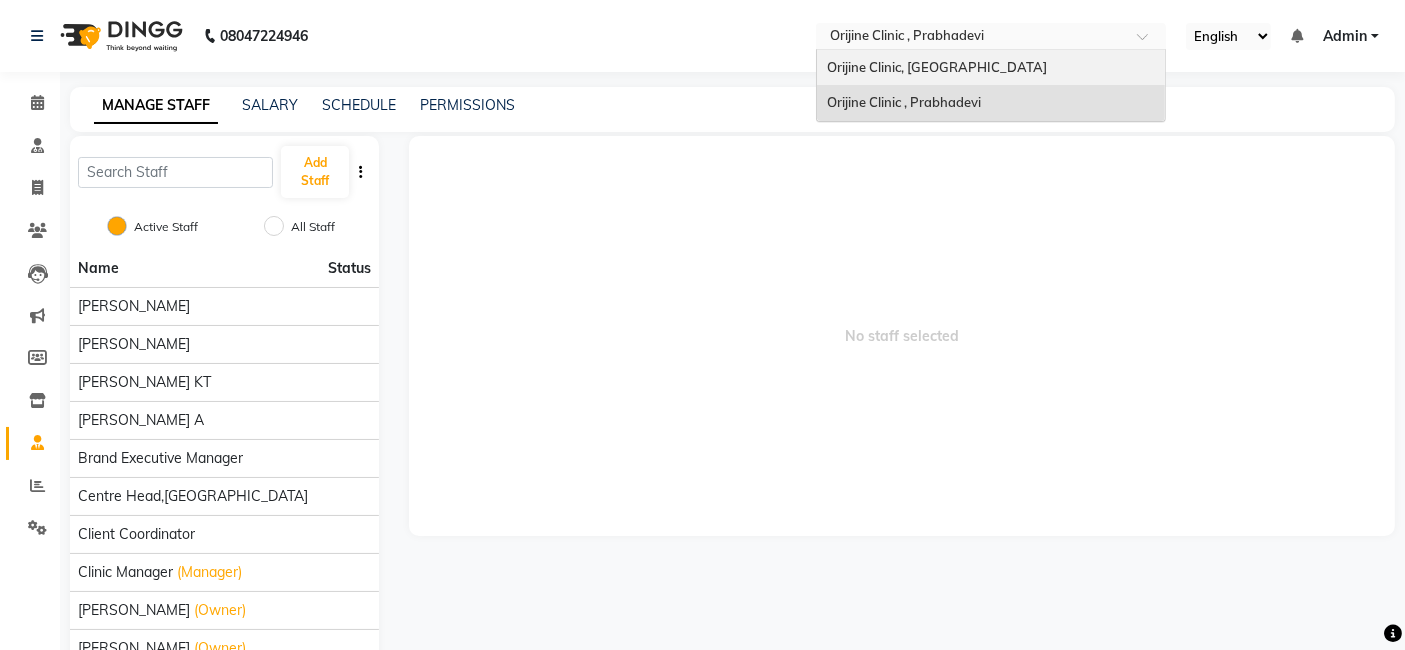 click on "Orijine Clinic, [GEOGRAPHIC_DATA]" at bounding box center (991, 68) 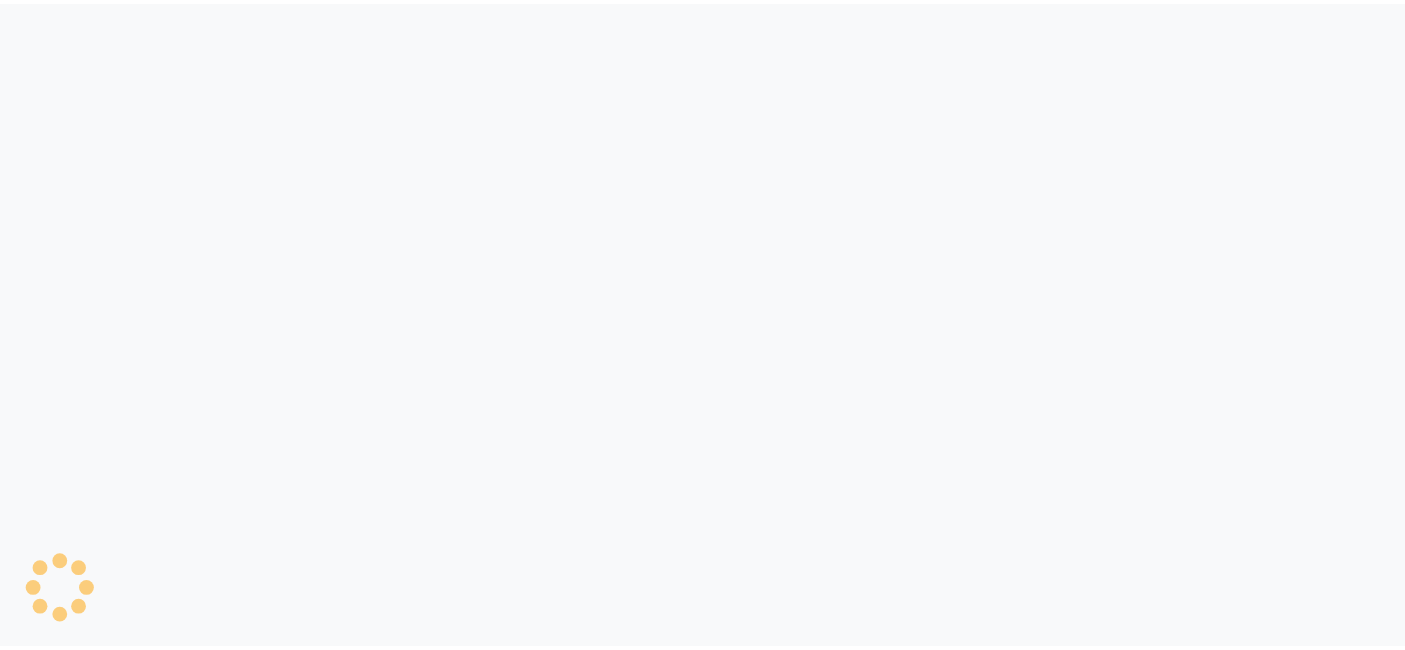 scroll, scrollTop: 0, scrollLeft: 0, axis: both 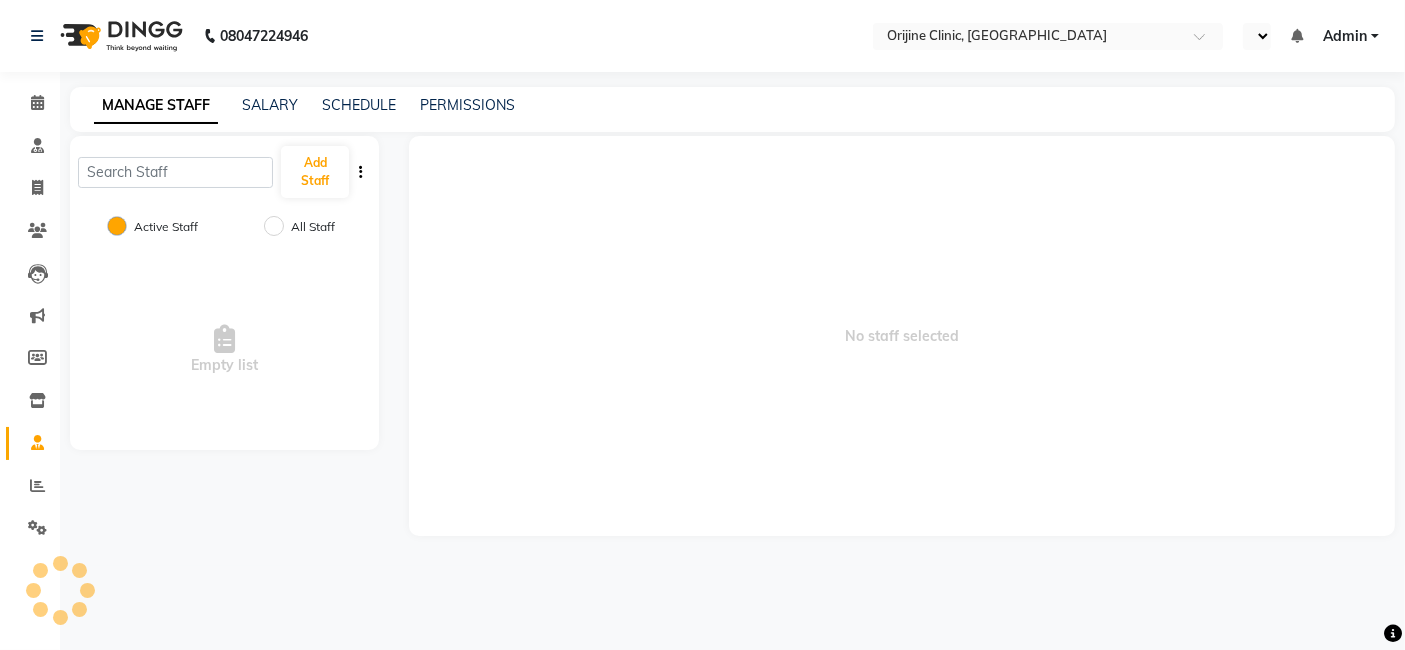 select on "en" 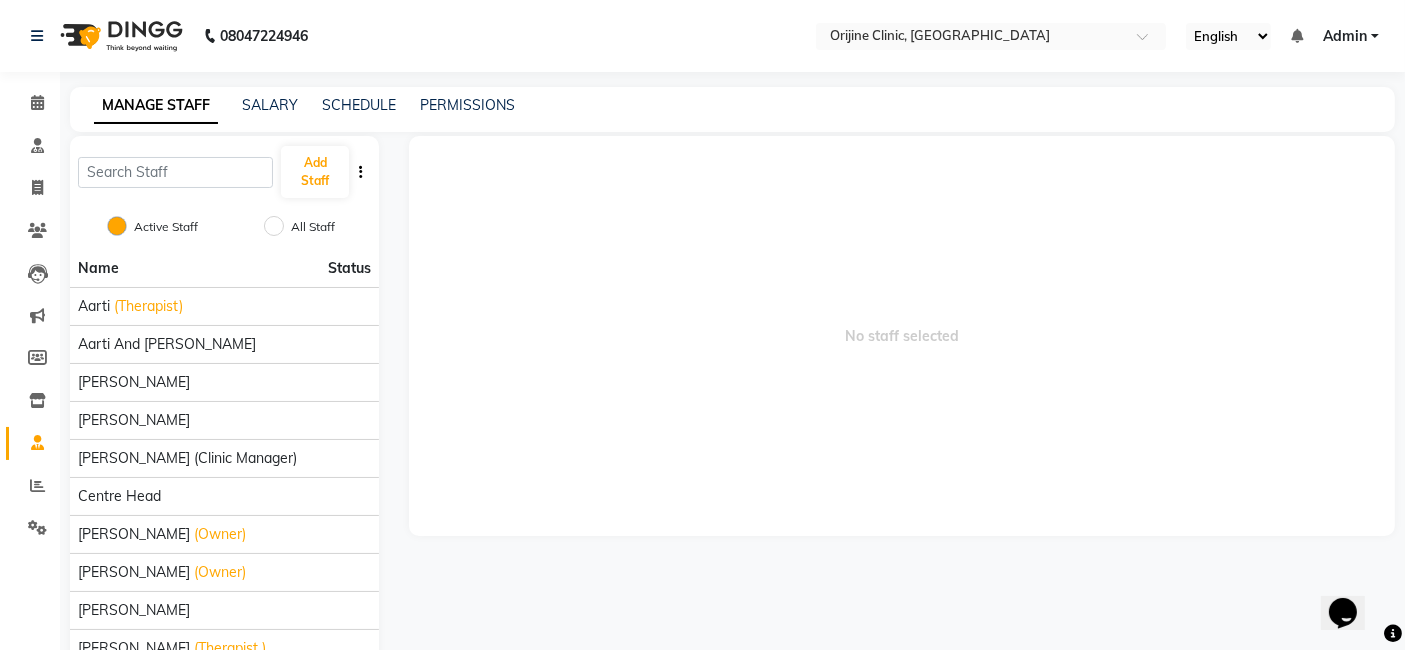 scroll, scrollTop: 0, scrollLeft: 0, axis: both 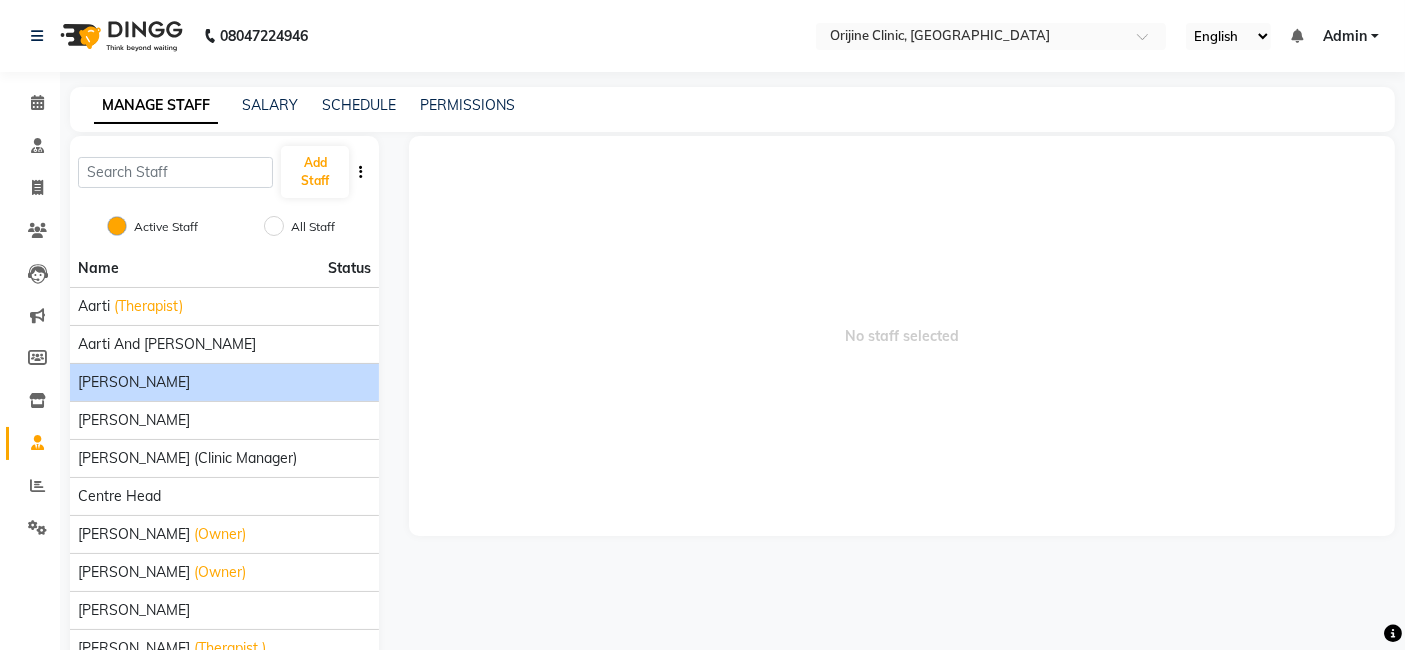 click on "Archana Gaikwad" 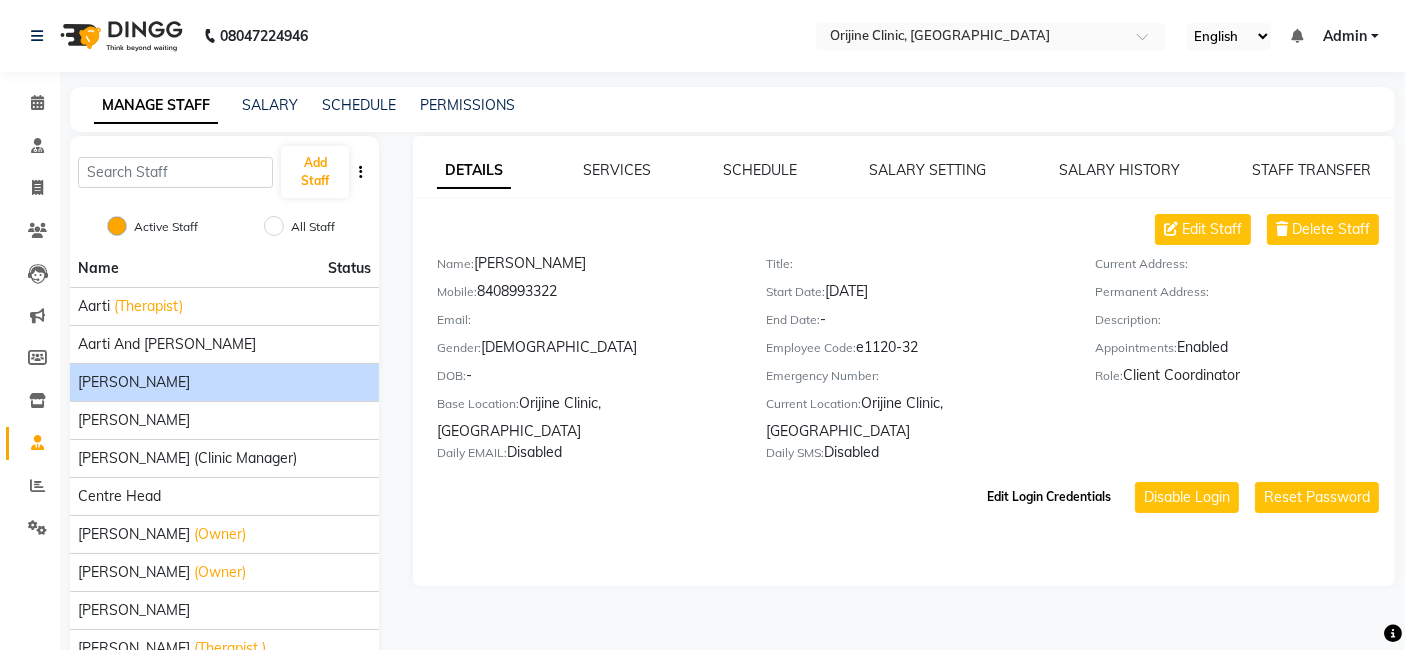 click on "Edit Login Credentials" 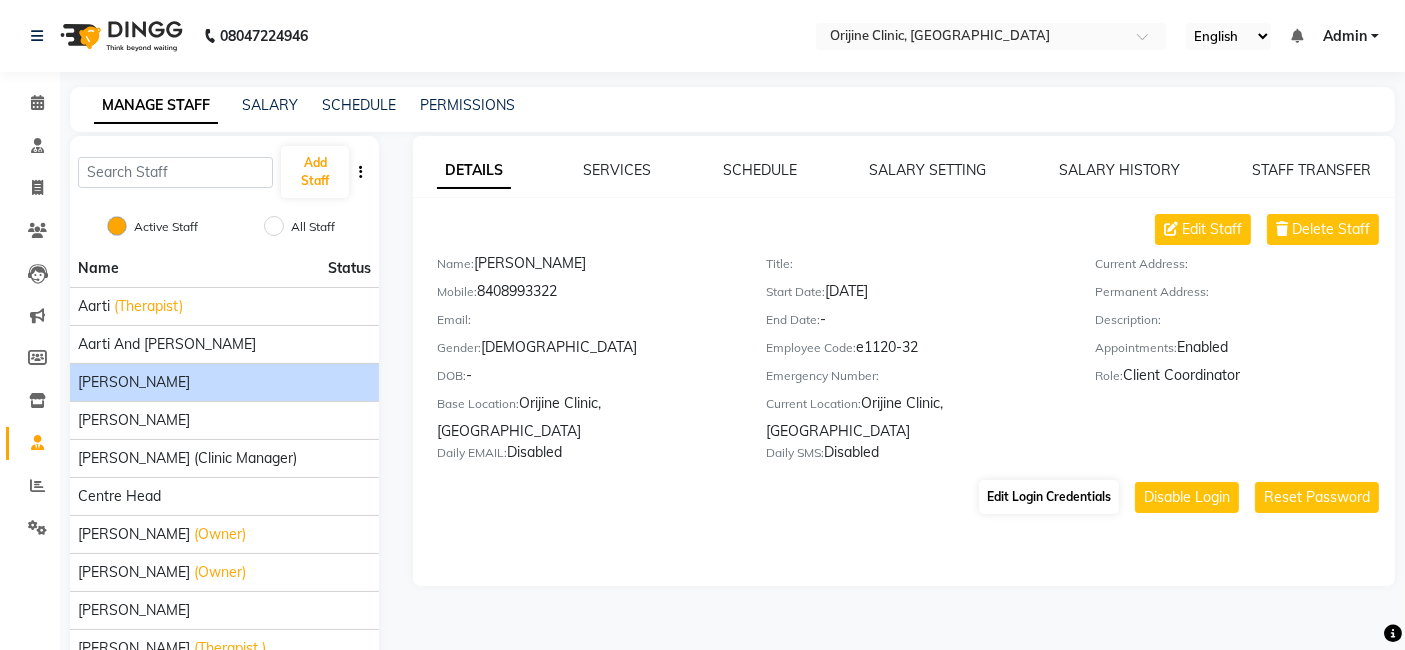 select on "4978" 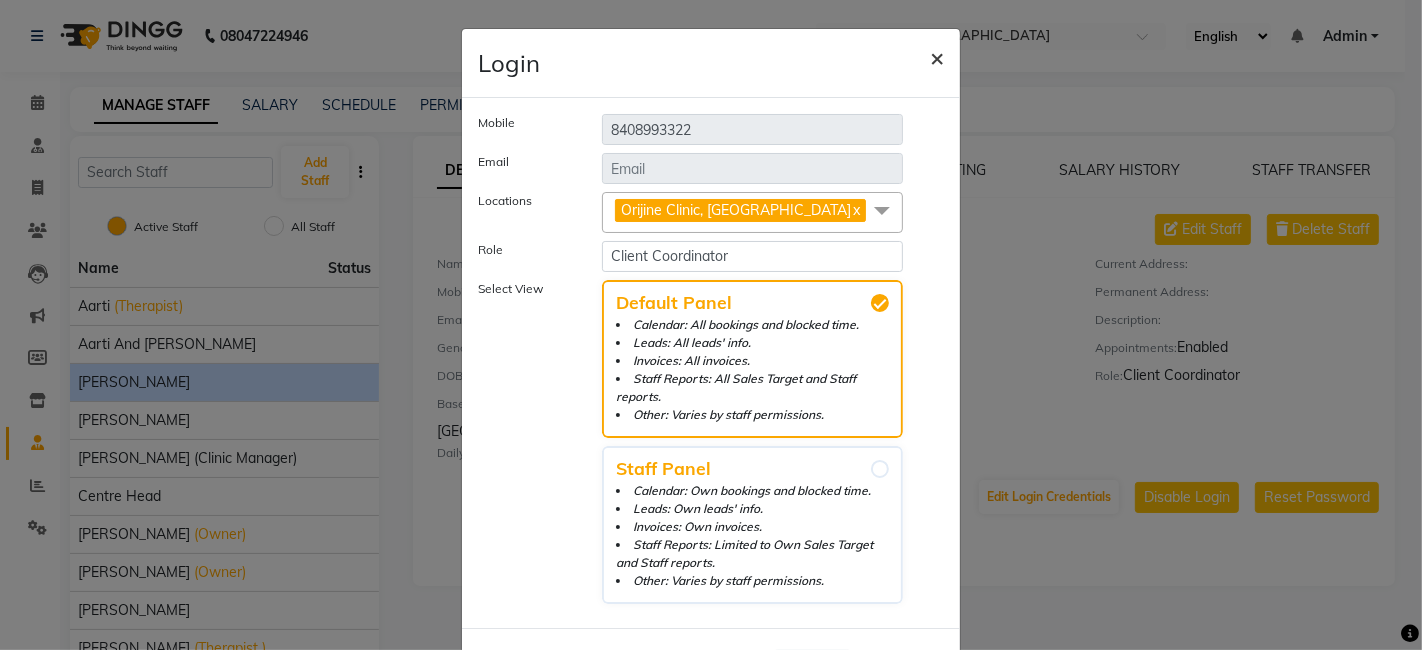 click on "×" 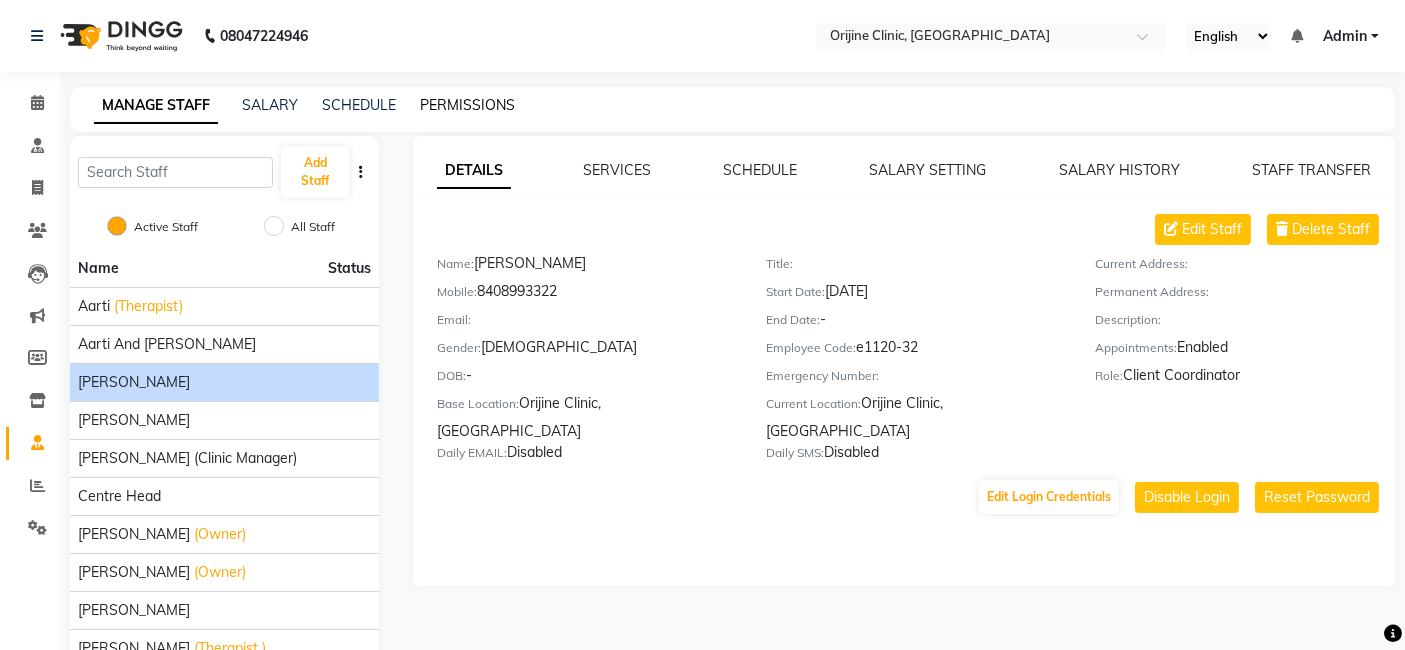 click on "PERMISSIONS" 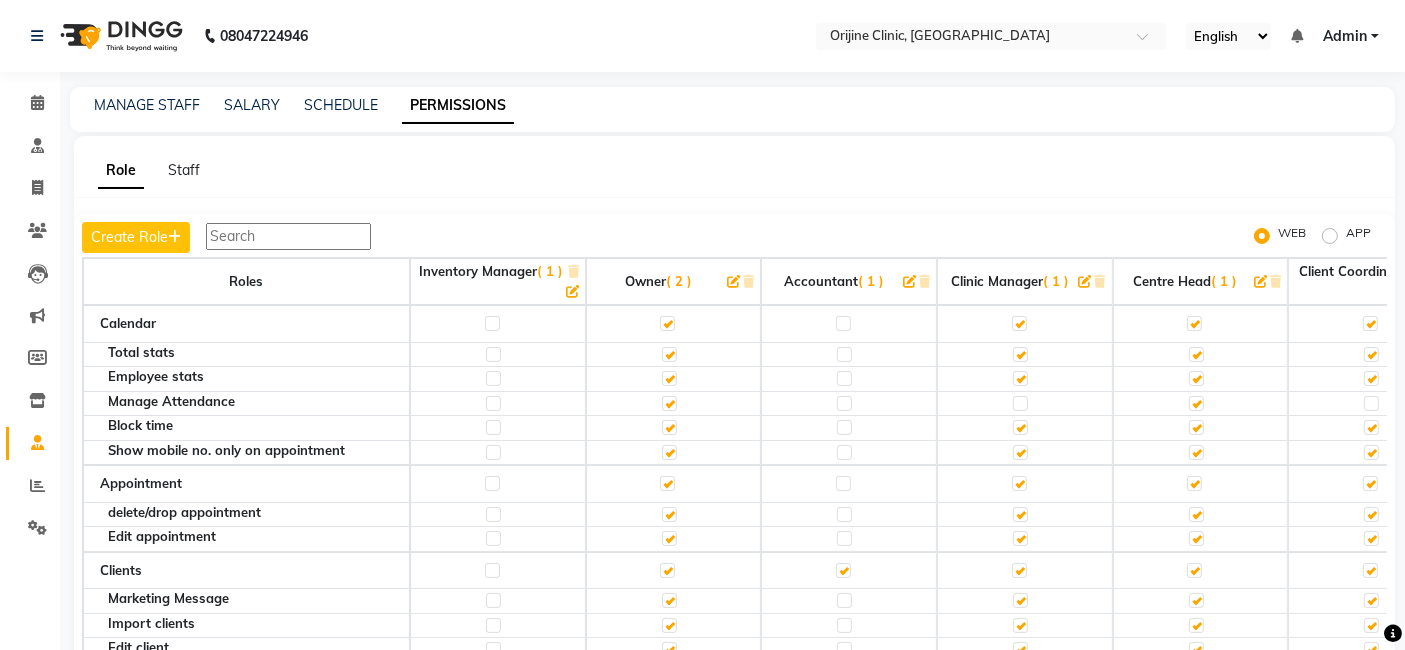 click 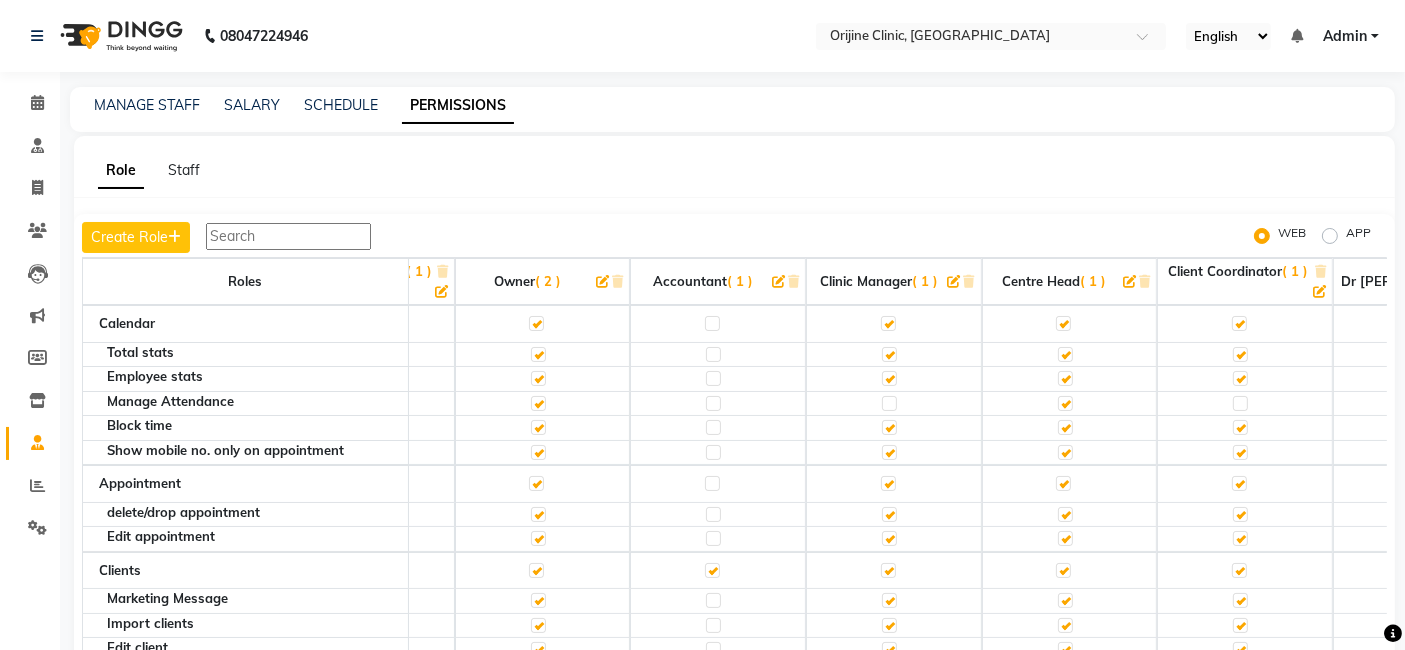 scroll, scrollTop: 0, scrollLeft: 133, axis: horizontal 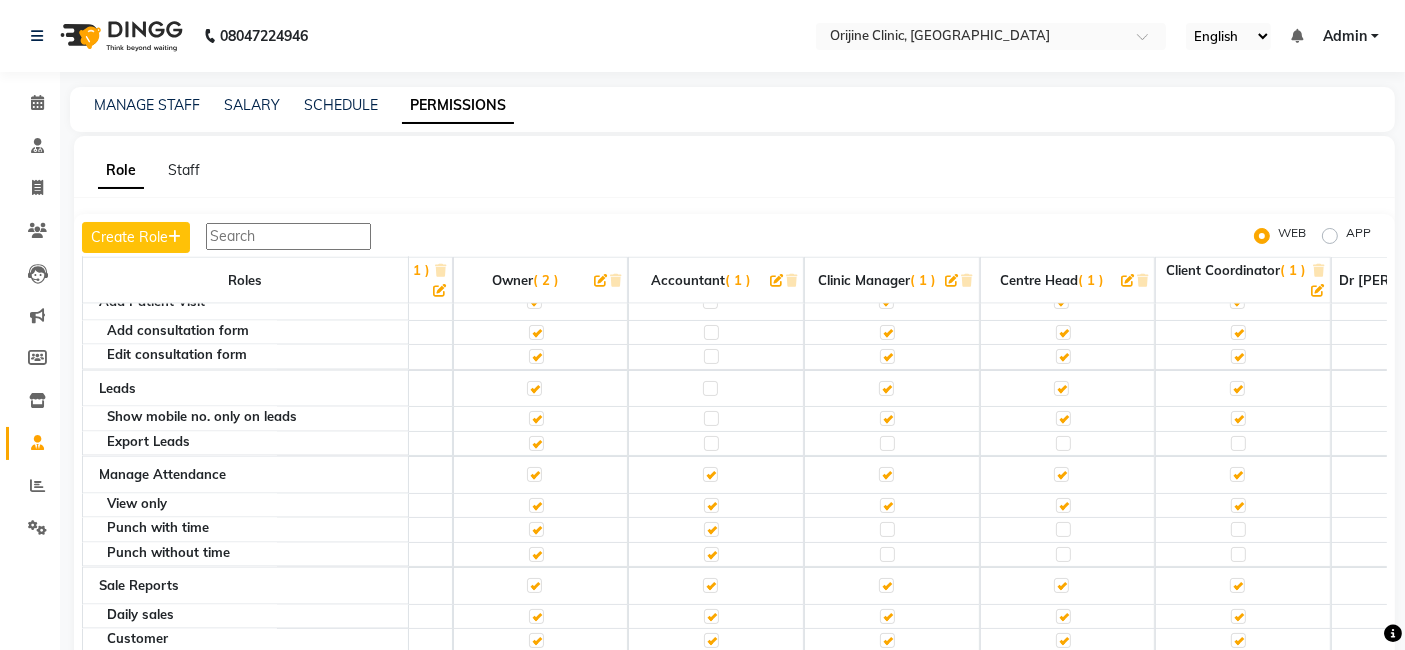click on "MANAGE STAFF SALARY SCHEDULE PERMISSIONS" 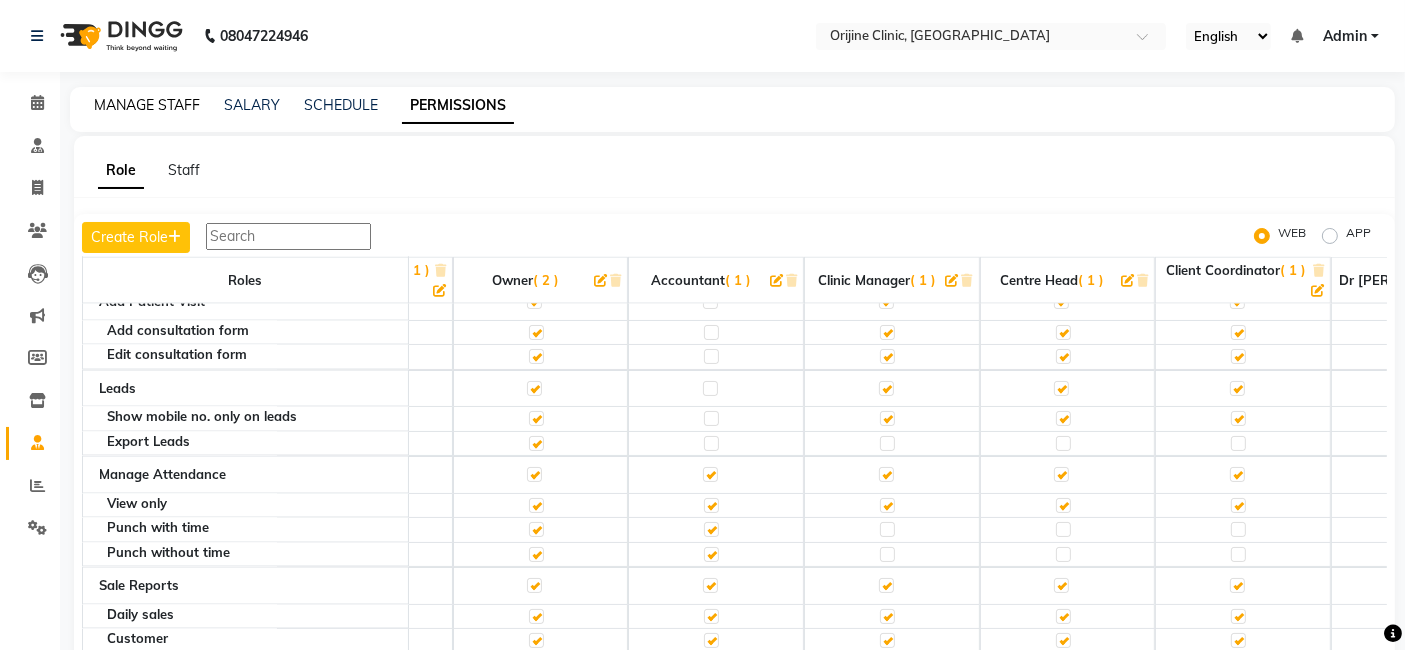 click on "MANAGE STAFF" 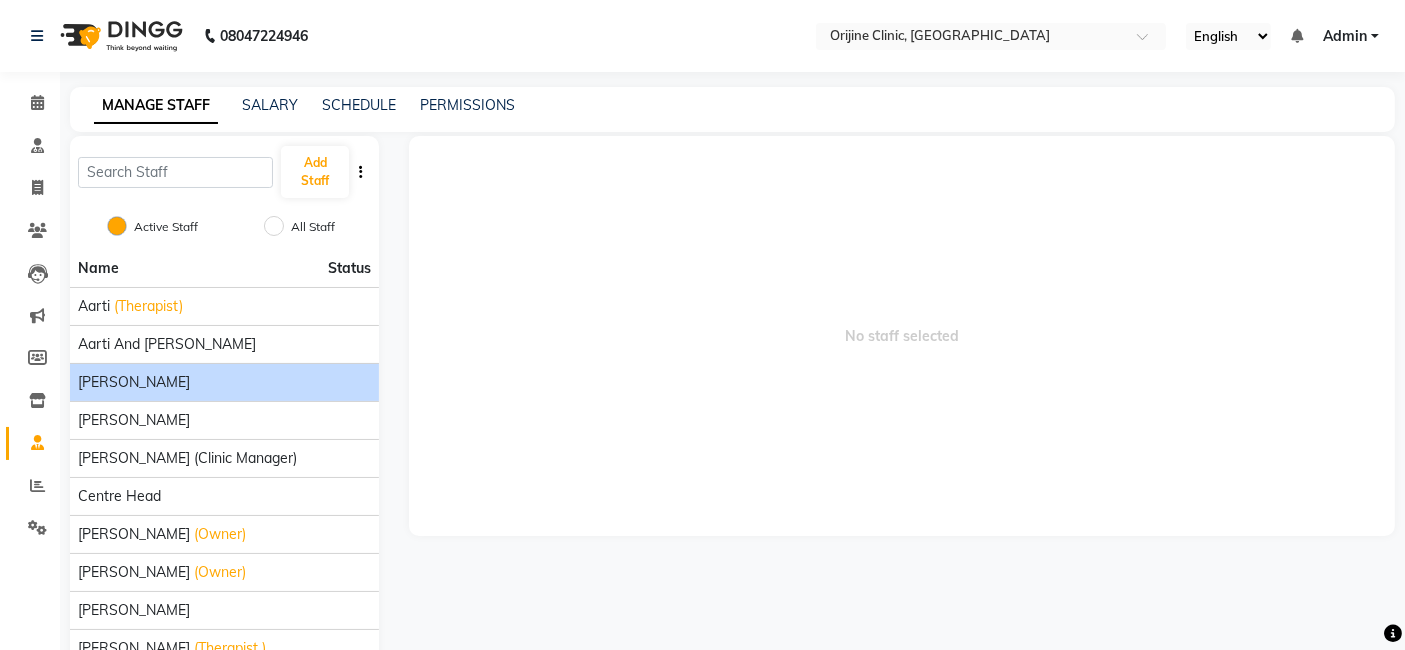 click on "[PERSON_NAME]" 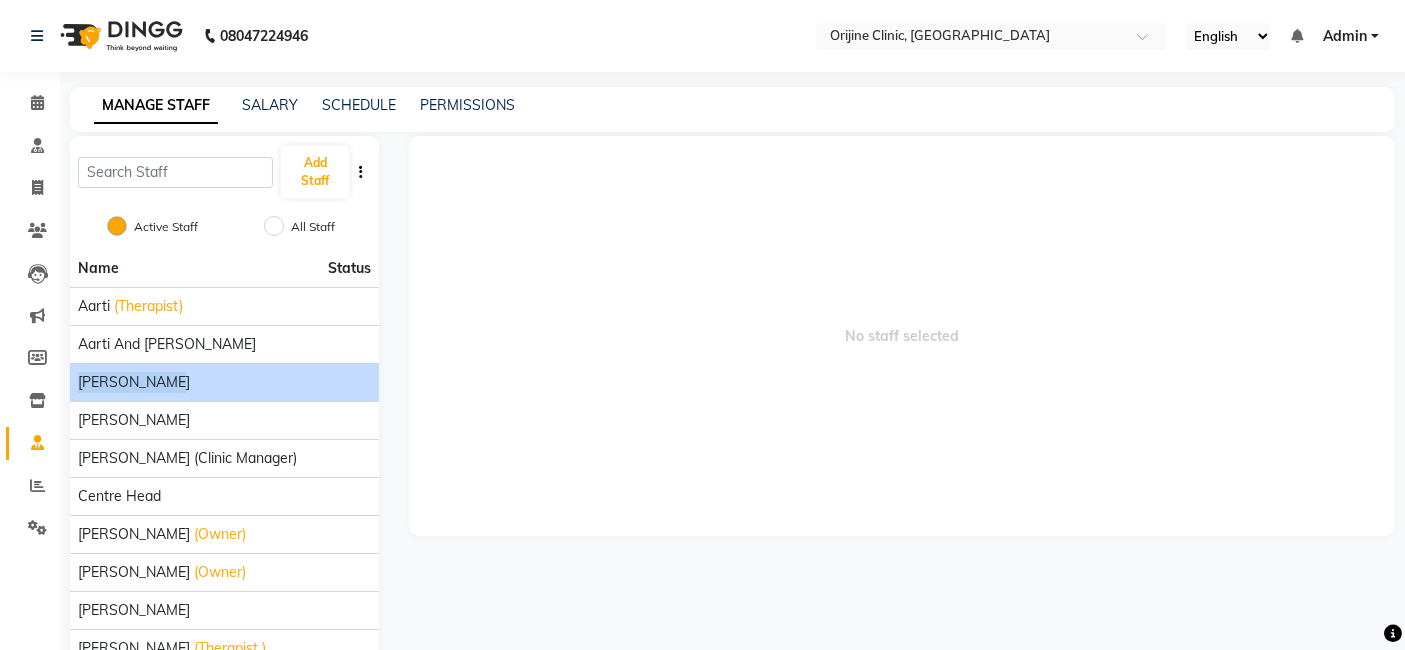 click on "[PERSON_NAME]" 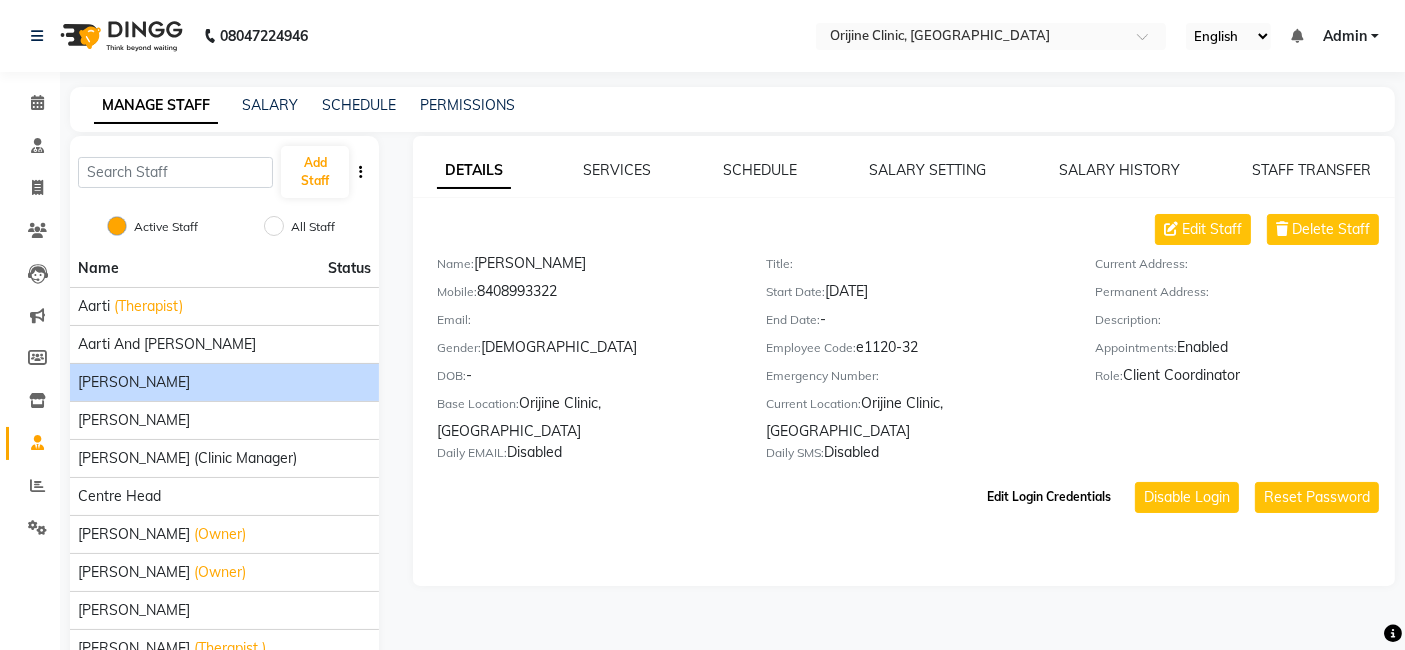 click on "Edit Login Credentials" 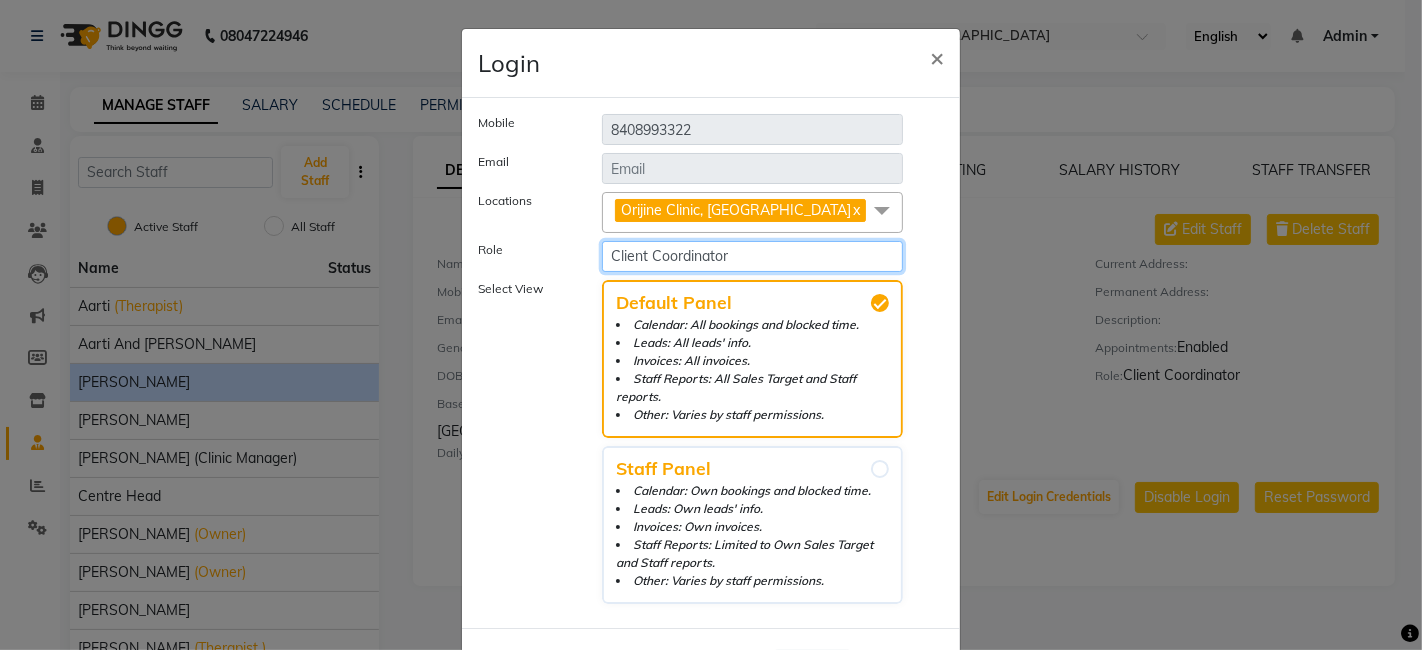 click on "Select Role Inventory Manager Owner Accountant  Clinic Manager Centre Head Client Coordinator Dr Kritu" 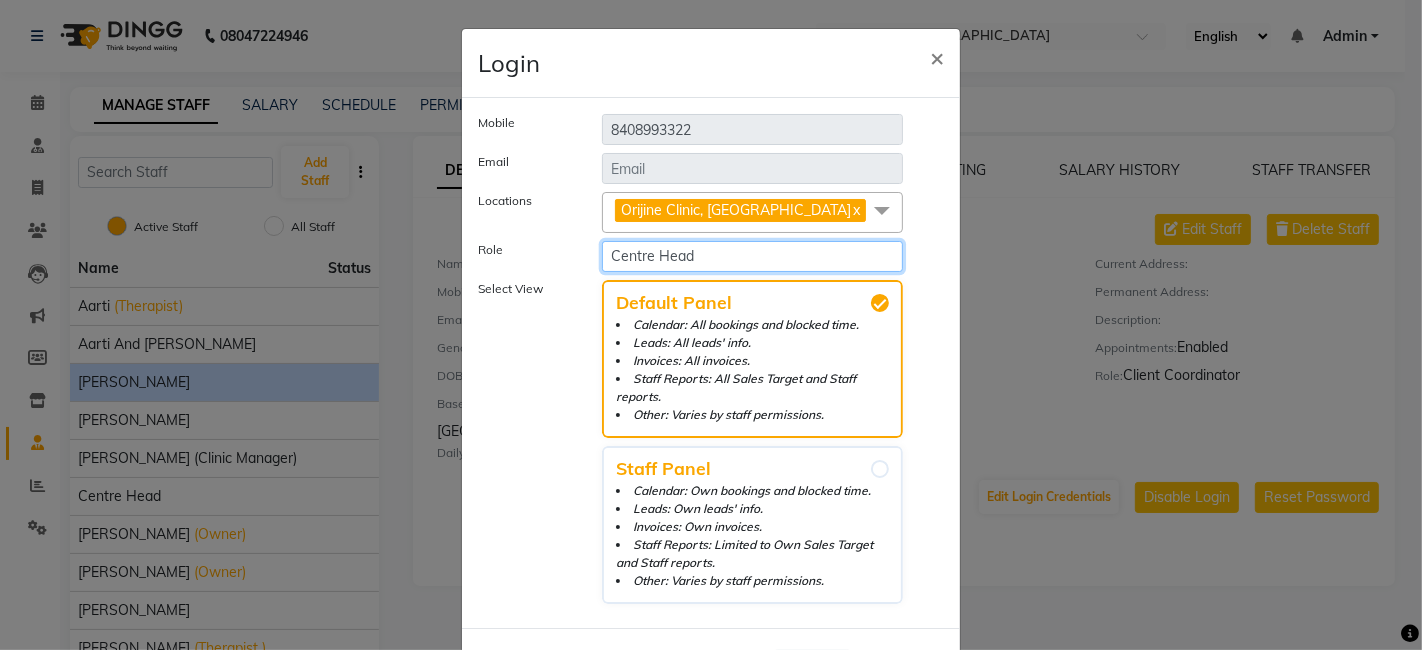 click on "Select Role Inventory Manager Owner Accountant  Clinic Manager Centre Head Client Coordinator Dr Kritu" 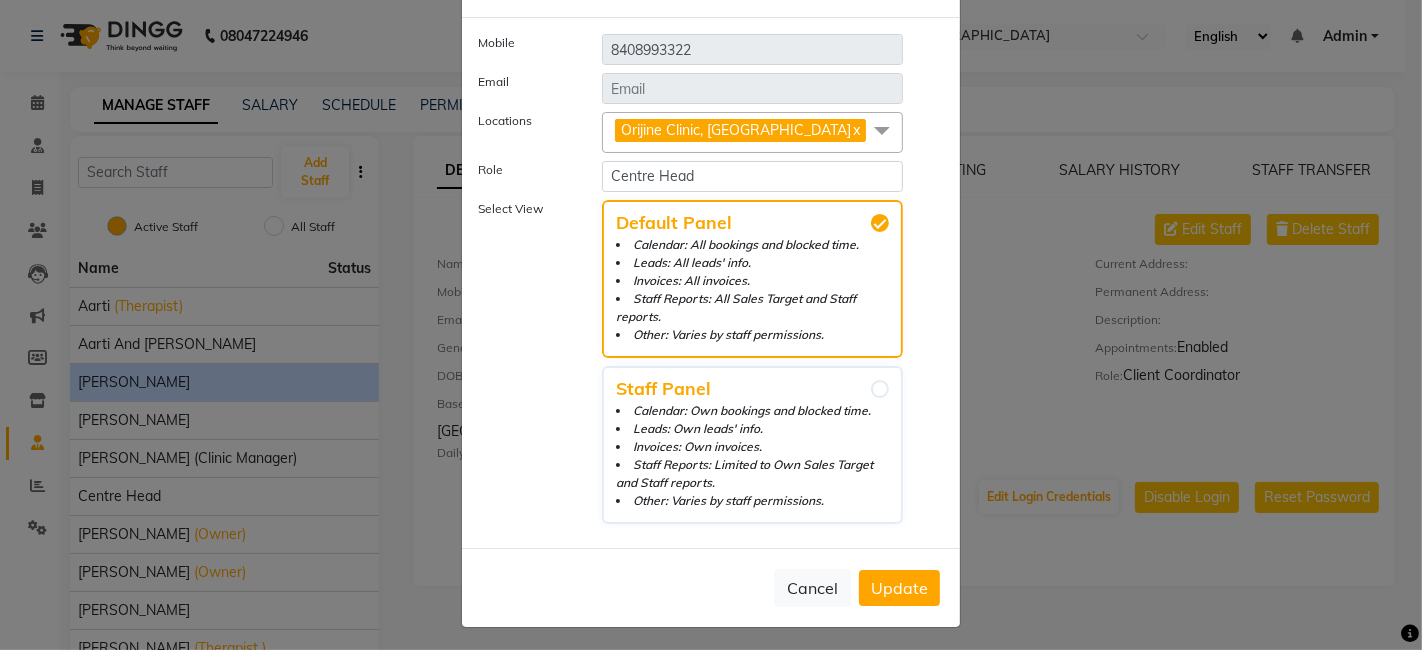 scroll, scrollTop: 0, scrollLeft: 0, axis: both 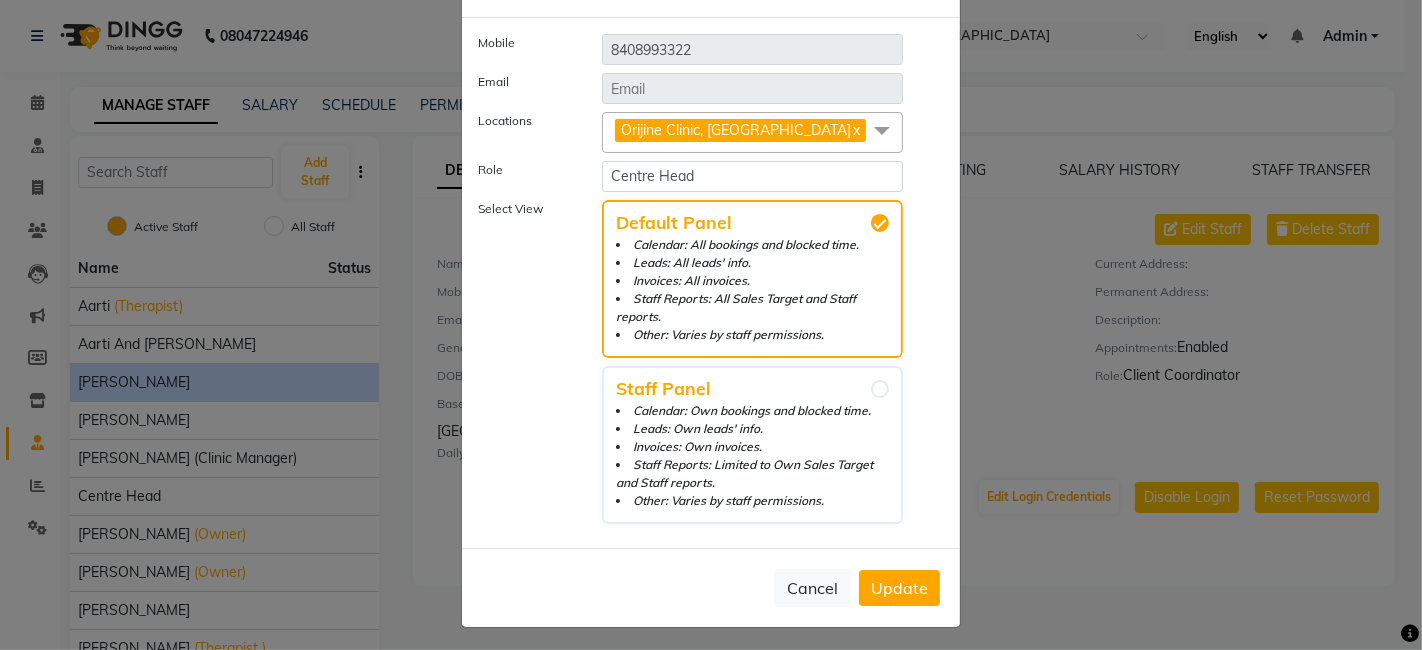 click on "Update" 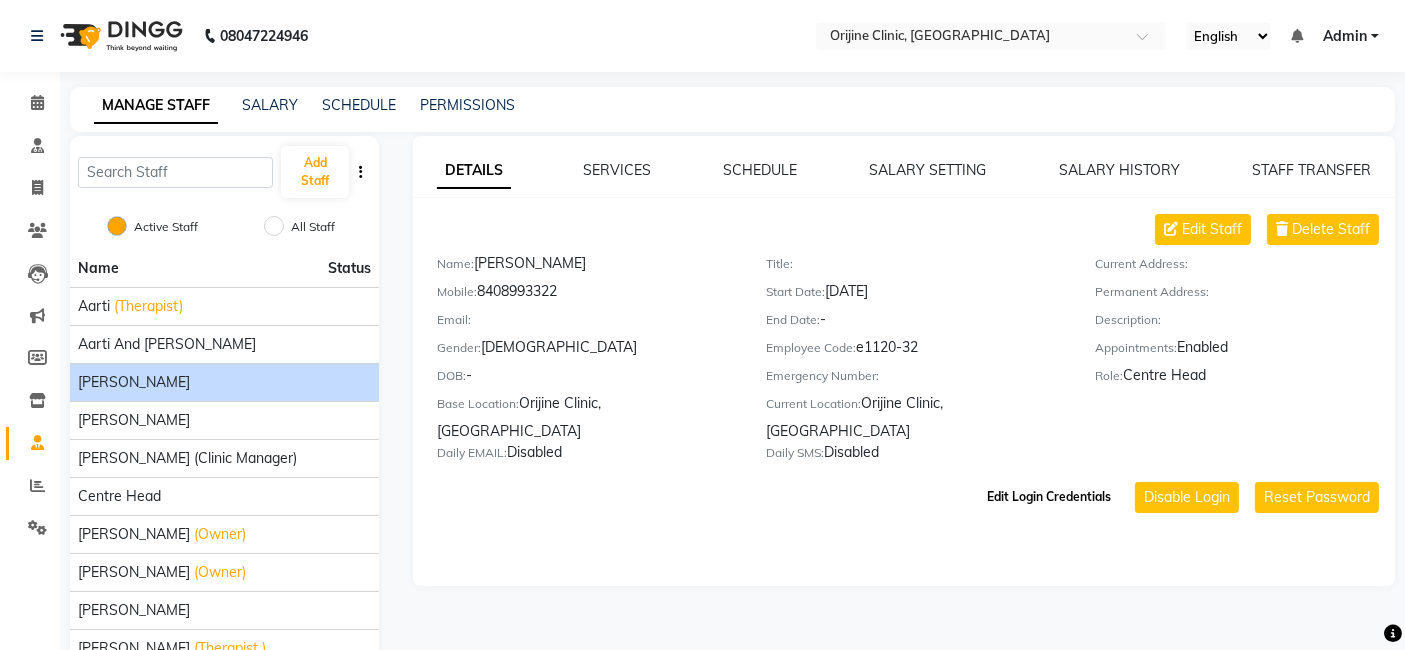 click on "Edit Login Credentials" 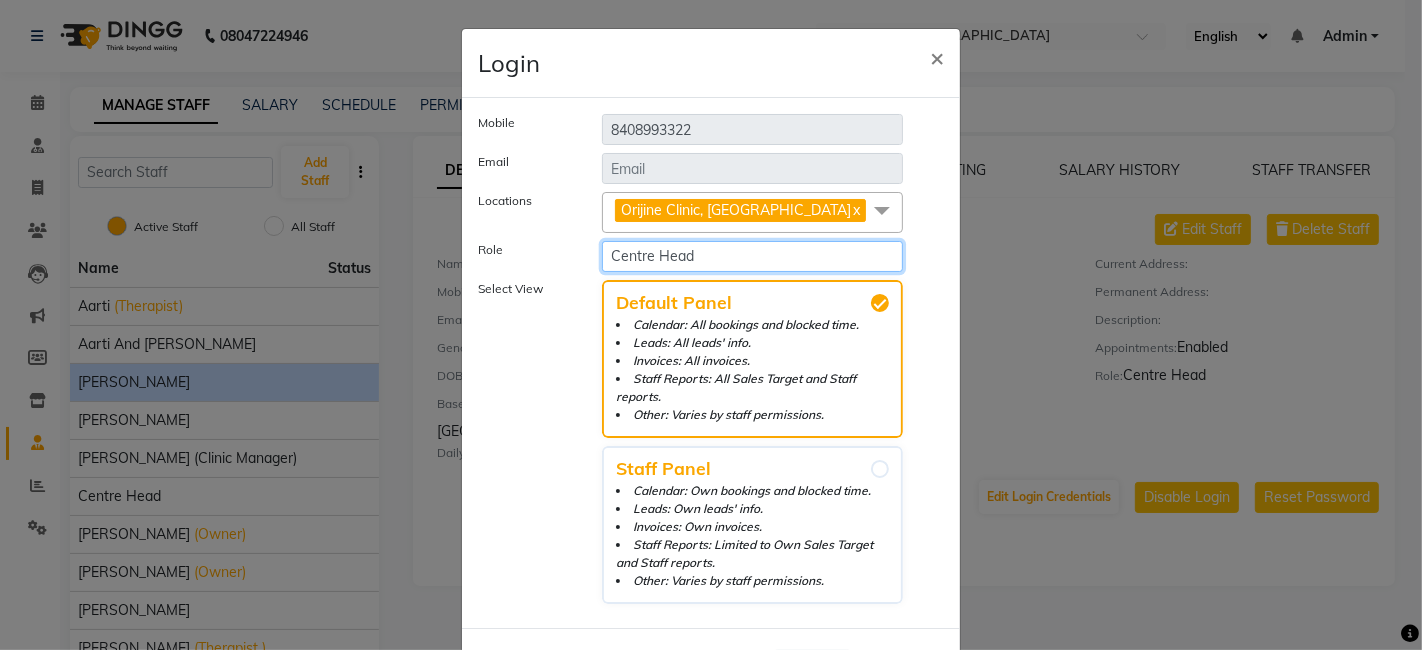 click on "Select Role Inventory Manager Owner Accountant  Clinic Manager Centre Head Client Coordinator Dr Kritu" 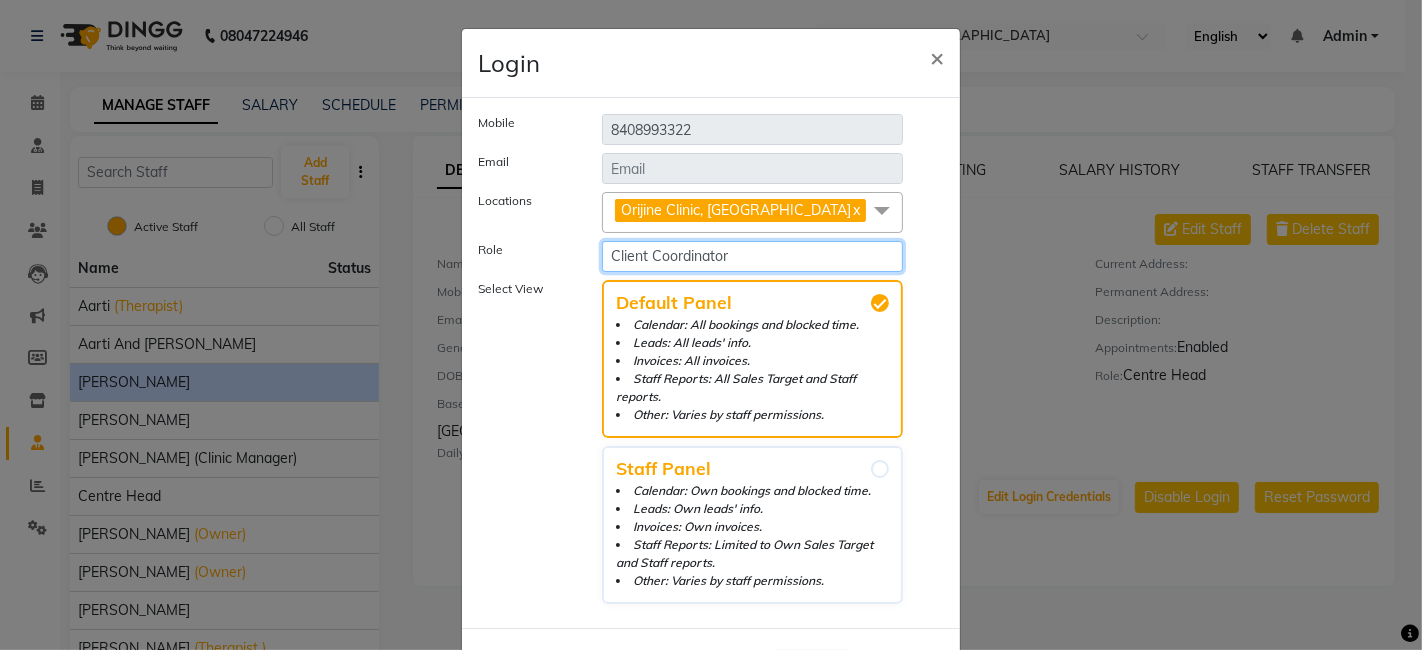click on "Select Role Inventory Manager Owner Accountant  Clinic Manager Centre Head Client Coordinator Dr Kritu" 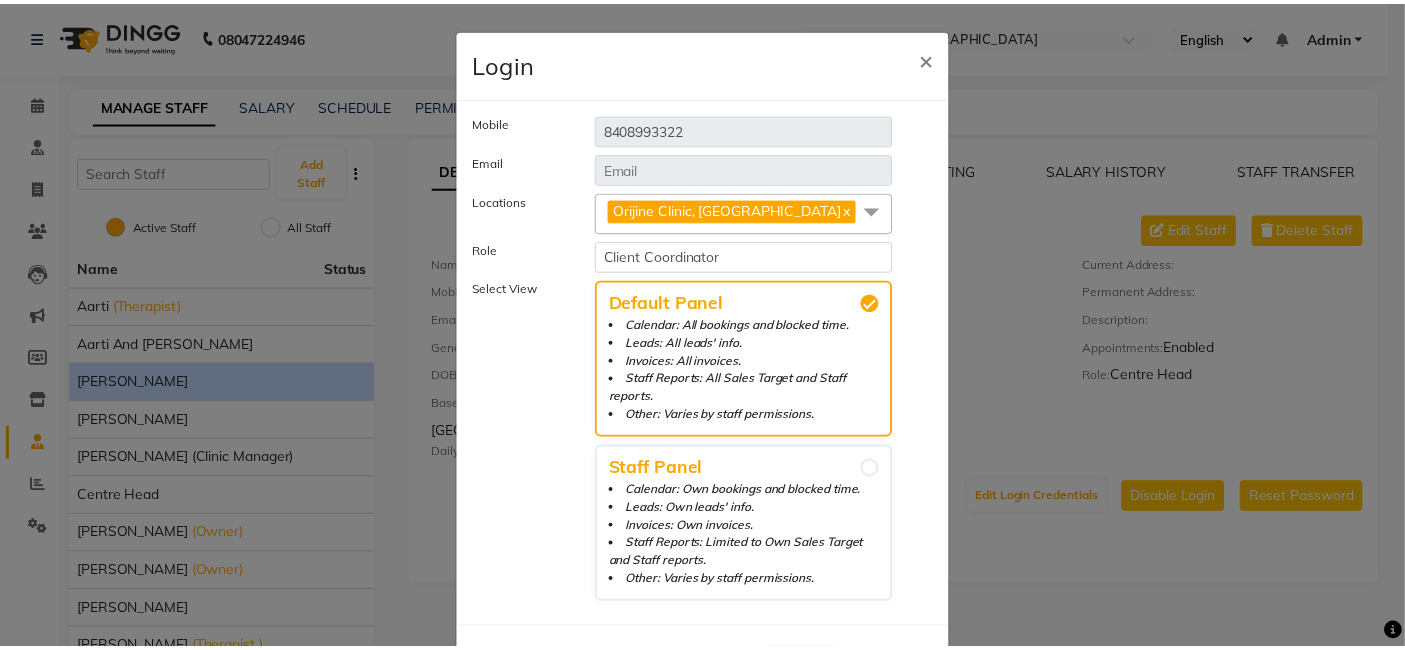 scroll, scrollTop: 80, scrollLeft: 0, axis: vertical 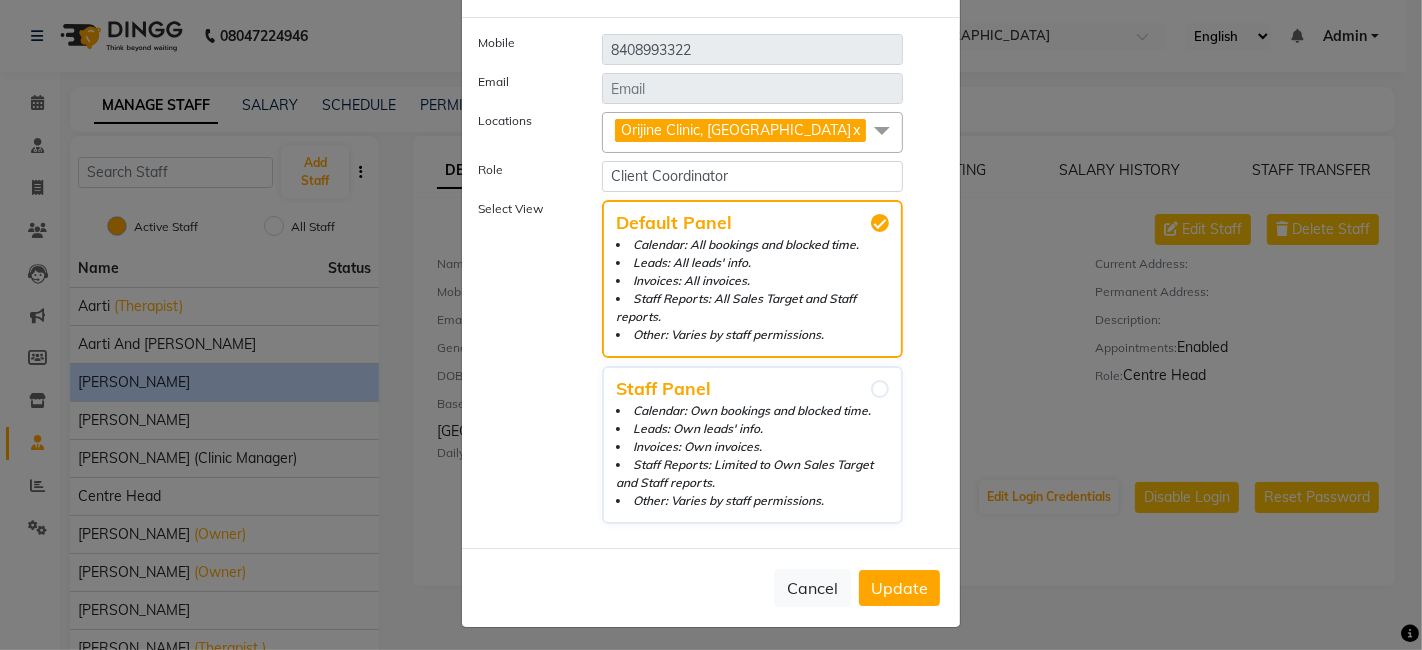 click on "Update" 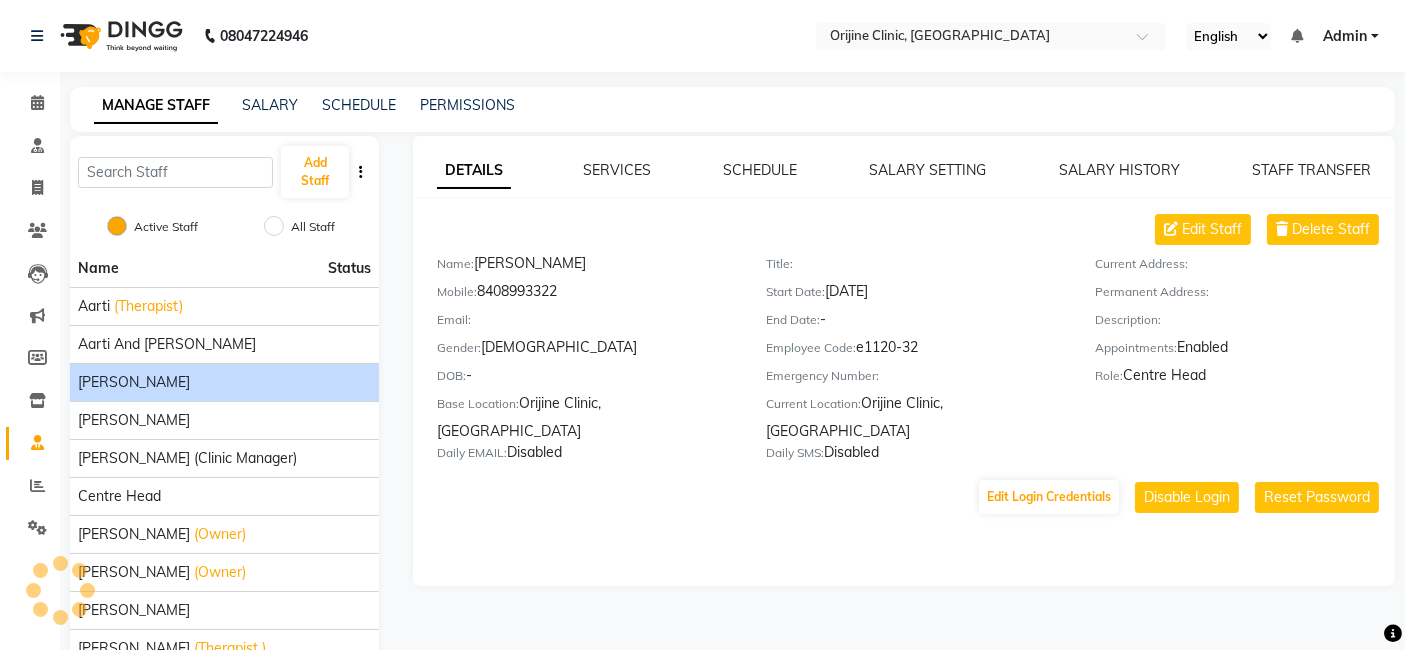 click on "DETAILS SERVICES SCHEDULE SALARY SETTING SALARY HISTORY STAFF TRANSFER Edit Staff Delete Staff Name:   Archana Gaikwad  Mobile:   8408993322  Email:     Gender:   female  DOB:   -  Base Location:   Orijine Clinic, Kalyani Nagar  Daily EMAIL:   Disabled  Title:     Start Date:   04-01-2024  End Date:   -  Employee Code:   e1120-32  Emergency Number:     Current Location:   Orijine Clinic, Kalyani Nagar  Daily SMS:   Disabled  Current Address:     Permanent Address:     Description:     Appointments:   Enabled  Role:   Centre Head  Edit Login Credentials  Disable Login  Reset Password" 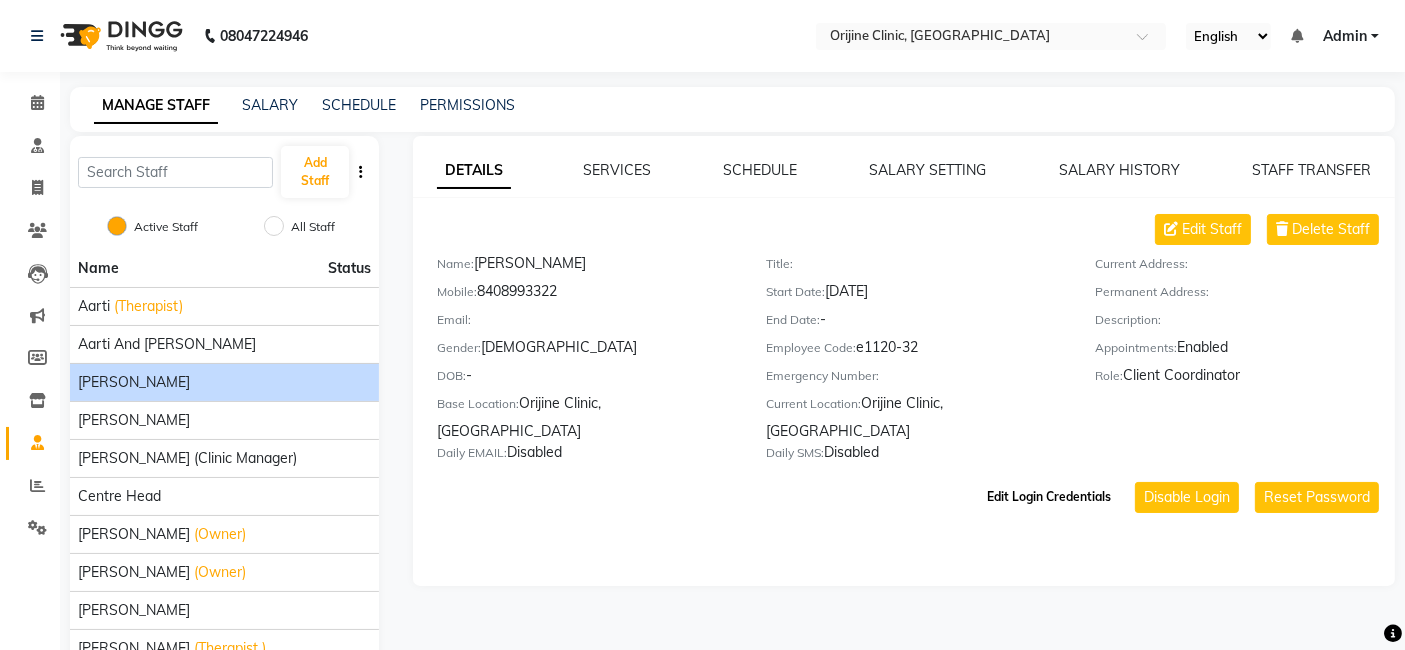 click on "Edit Login Credentials" 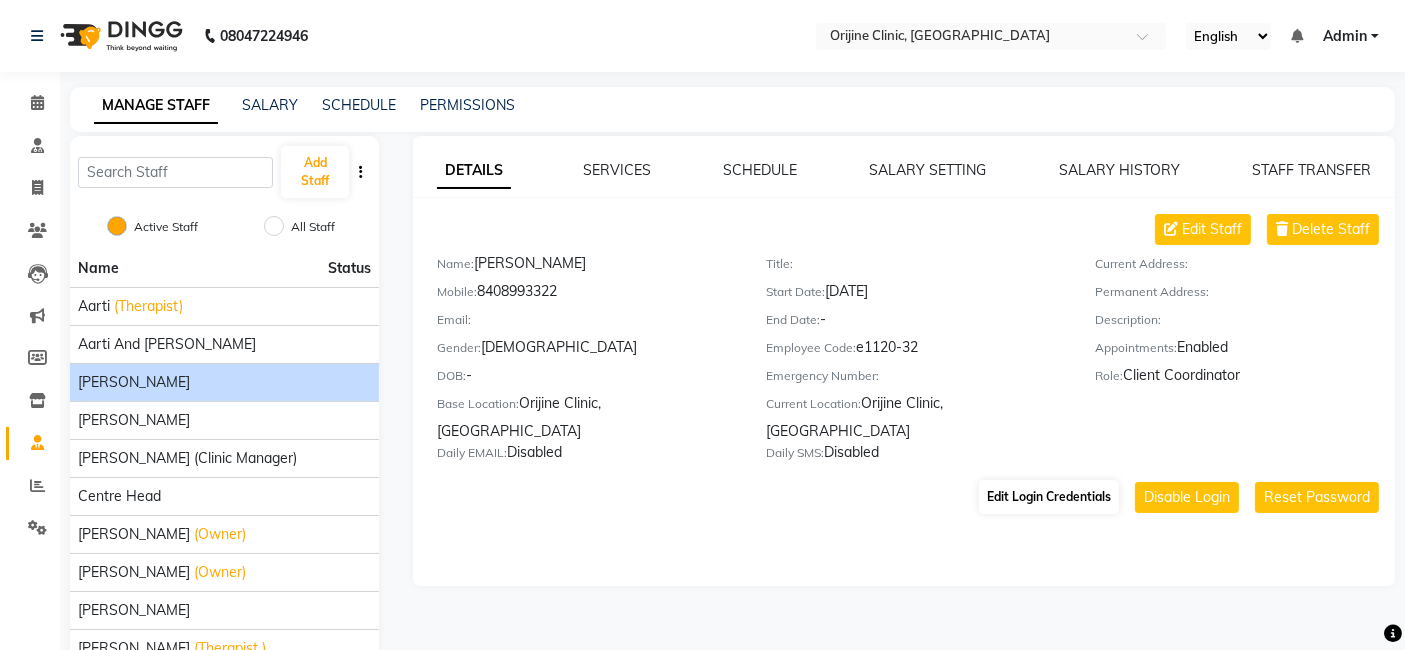 select on "4978" 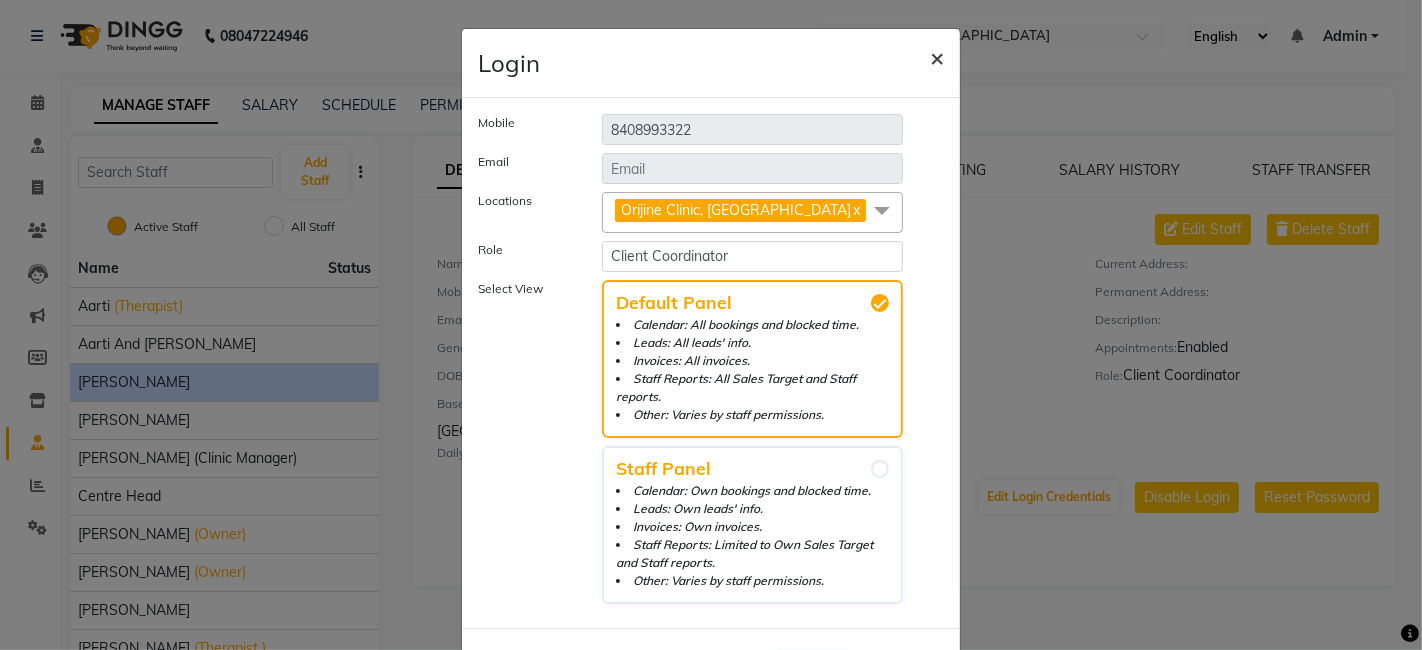 click on "×" 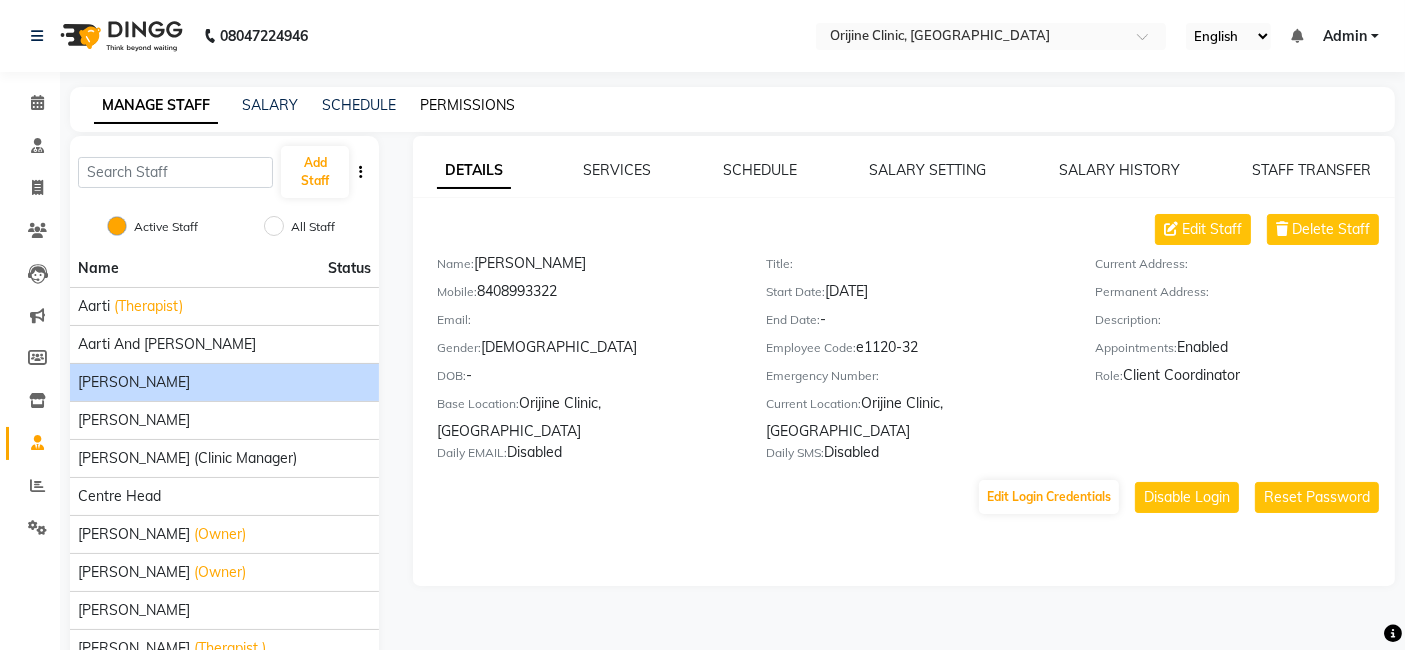 click on "PERMISSIONS" 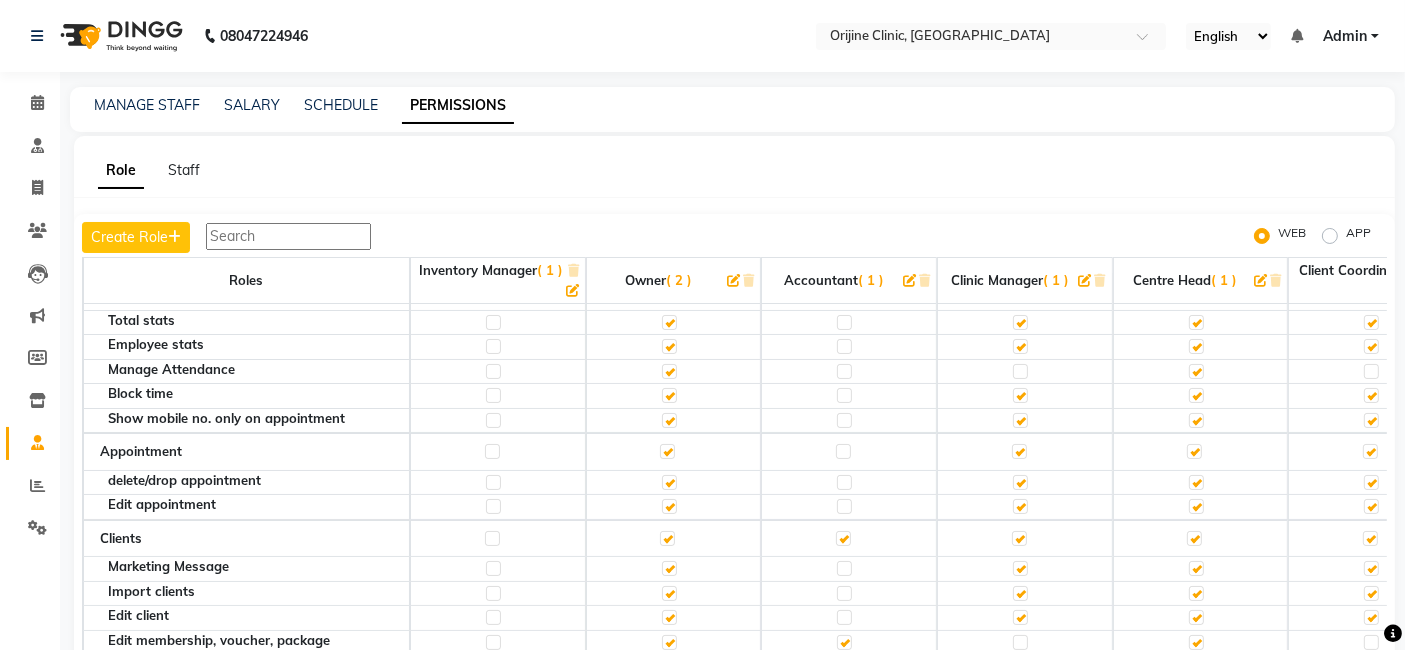scroll, scrollTop: 58, scrollLeft: 0, axis: vertical 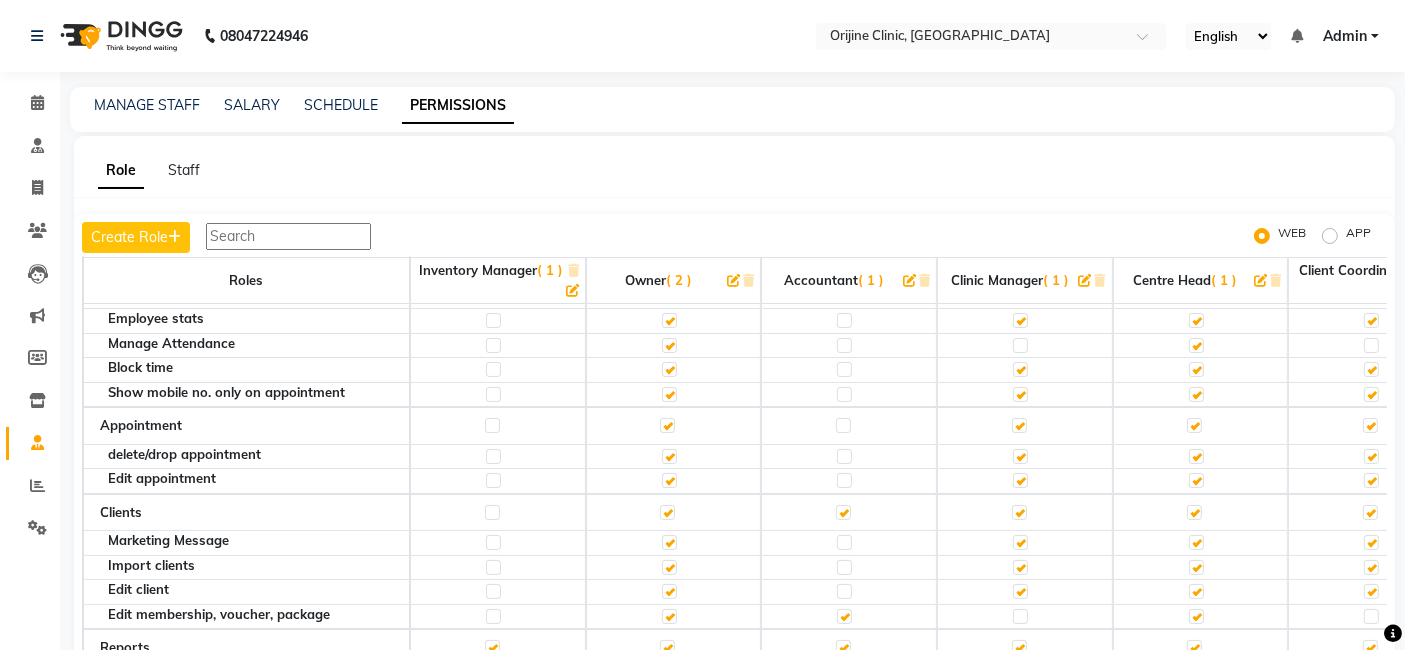 click 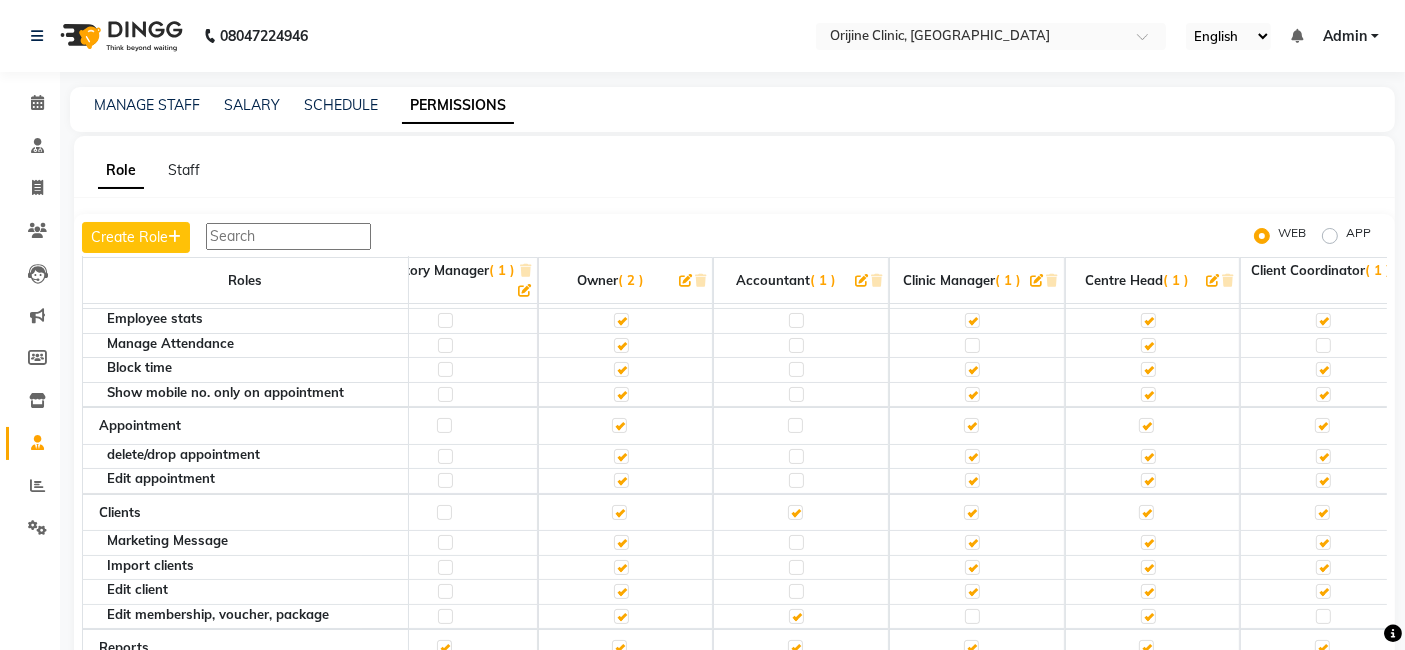 scroll, scrollTop: 58, scrollLeft: 88, axis: both 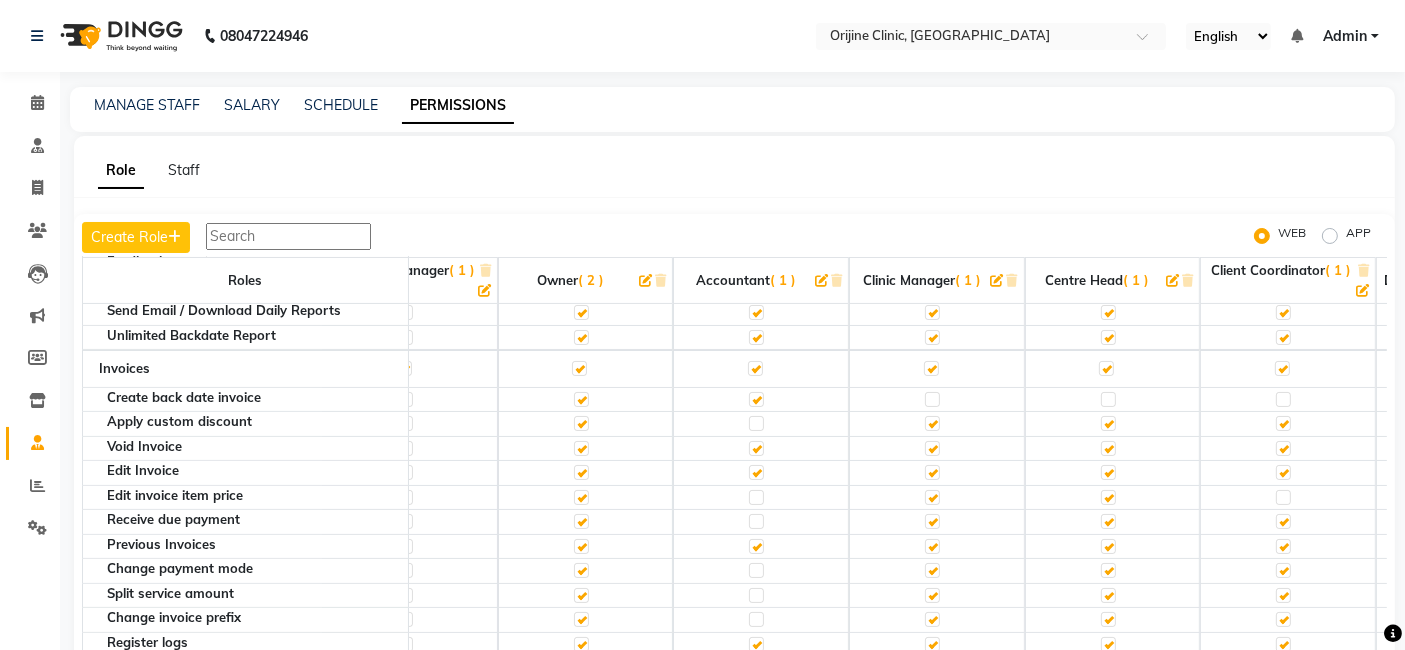 click 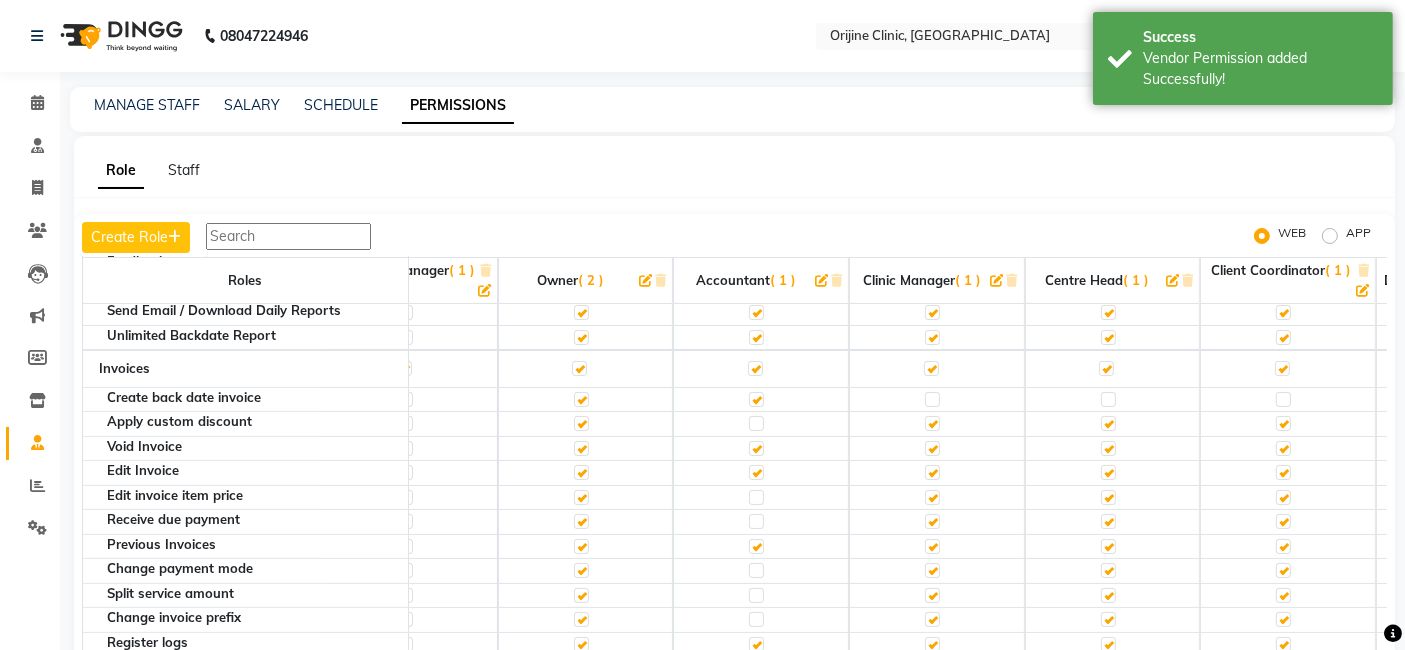 click on "( 1 )" 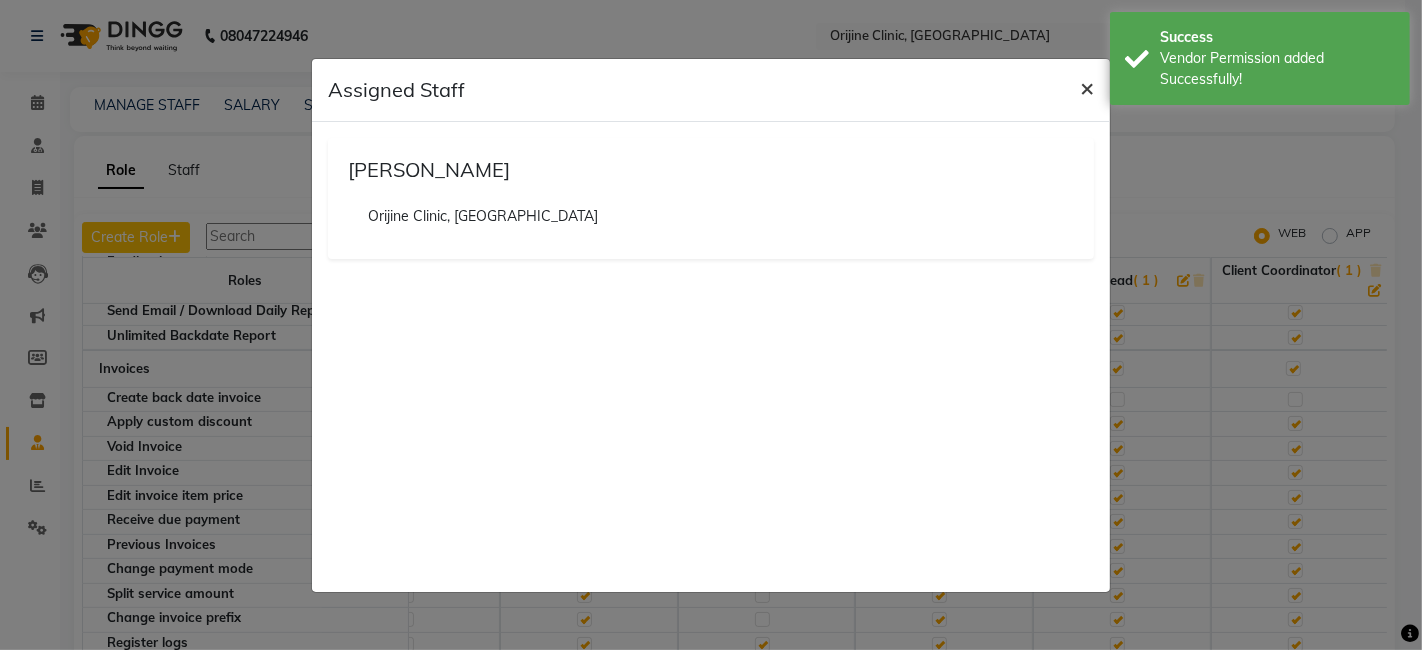 click on "×" 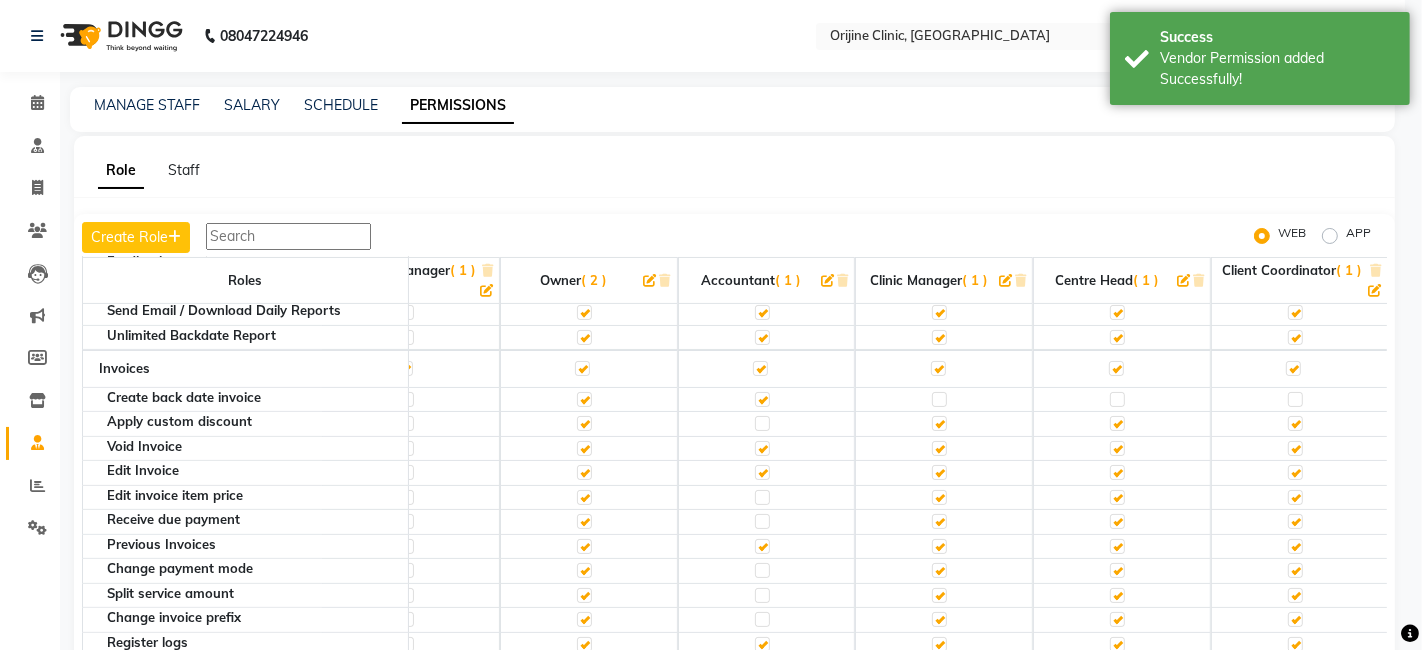 scroll, scrollTop: 43, scrollLeft: 0, axis: vertical 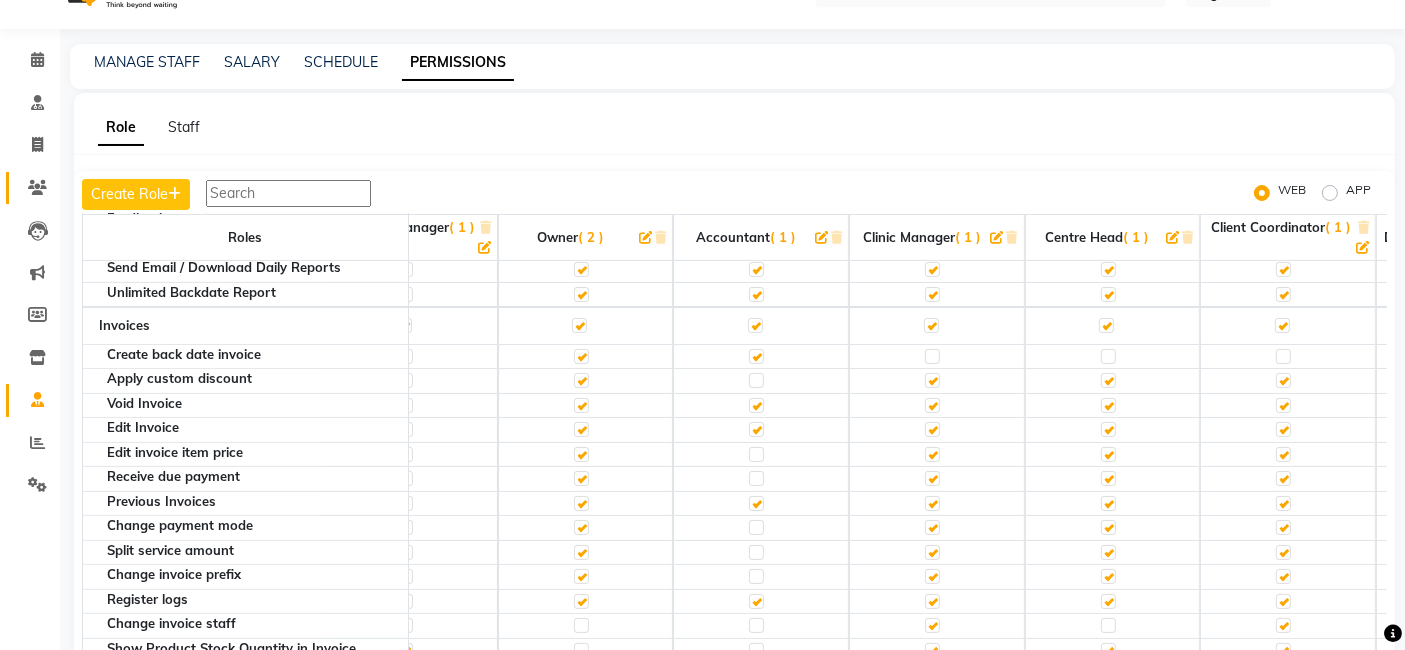 click 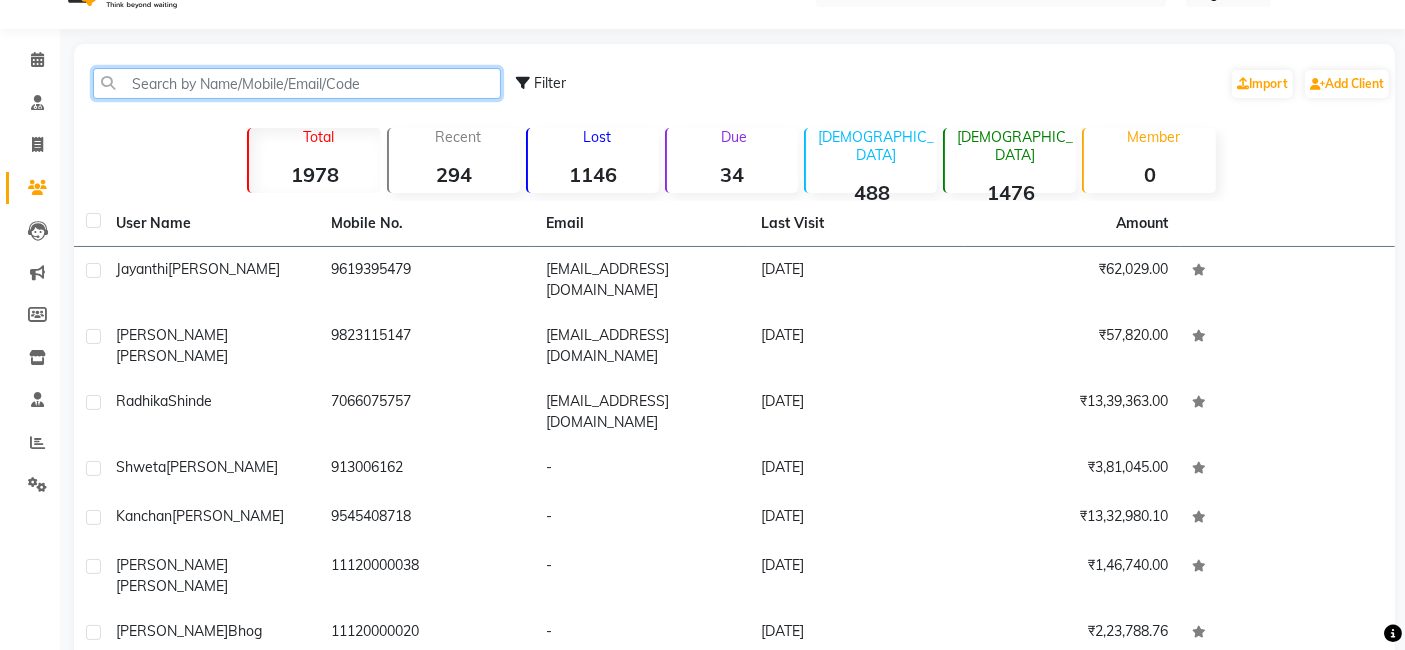 click 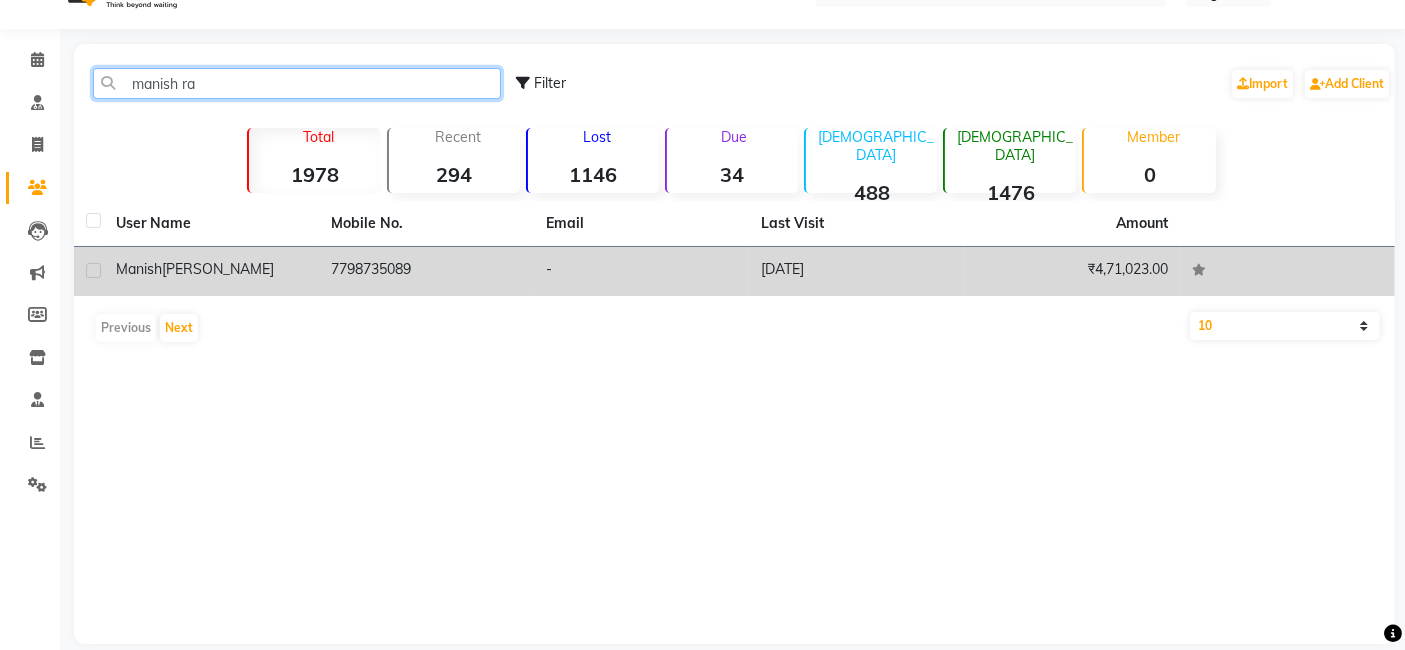 type on "manish ra" 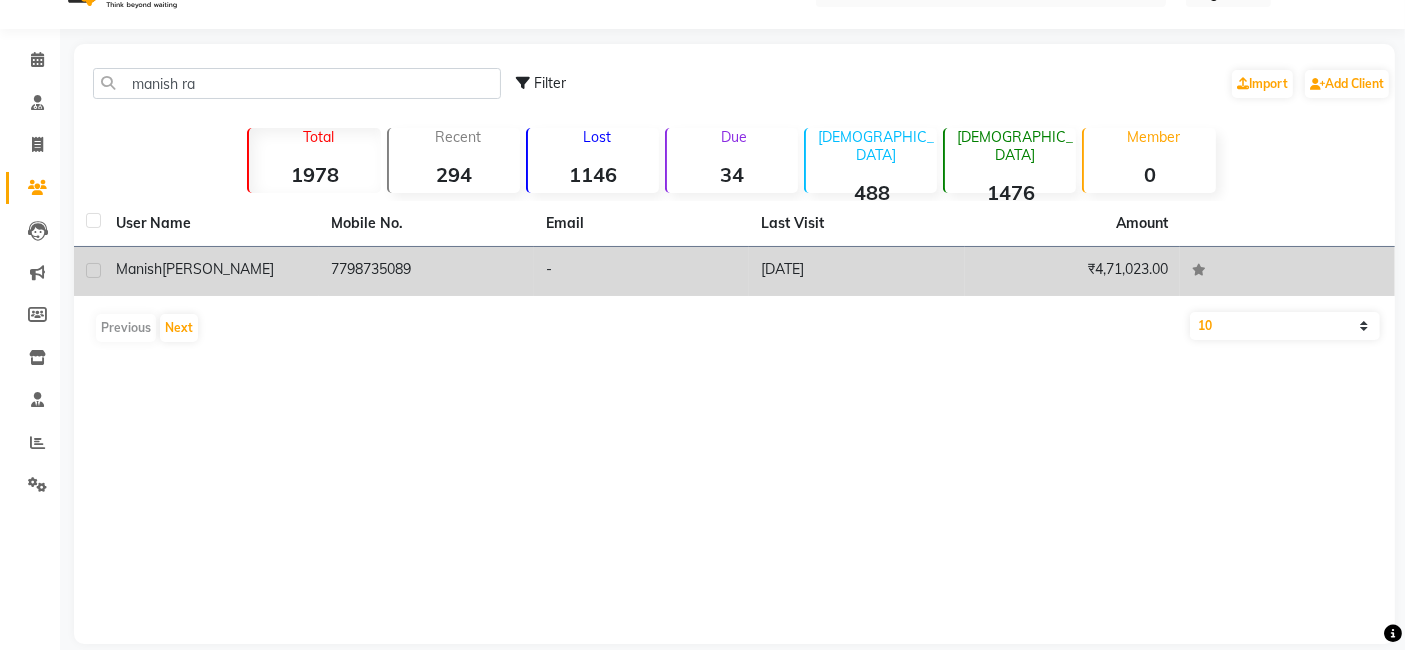 click on "Rathi" 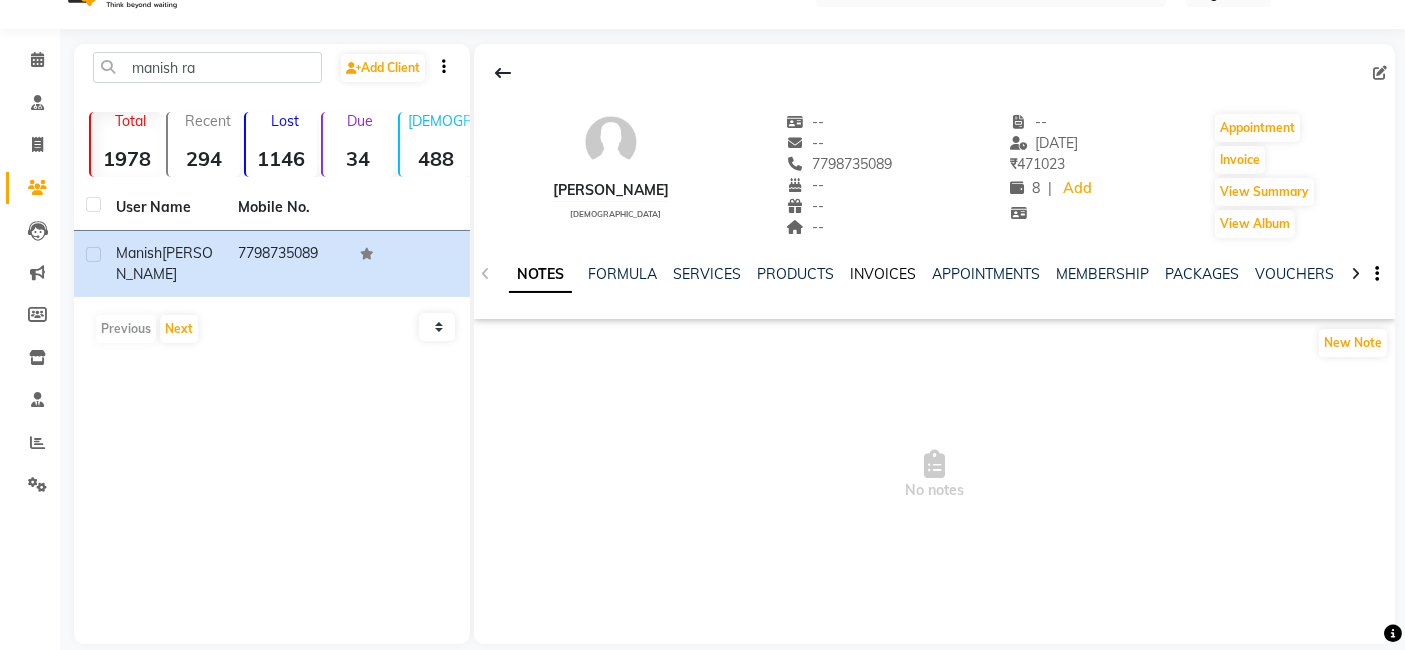 click on "INVOICES" 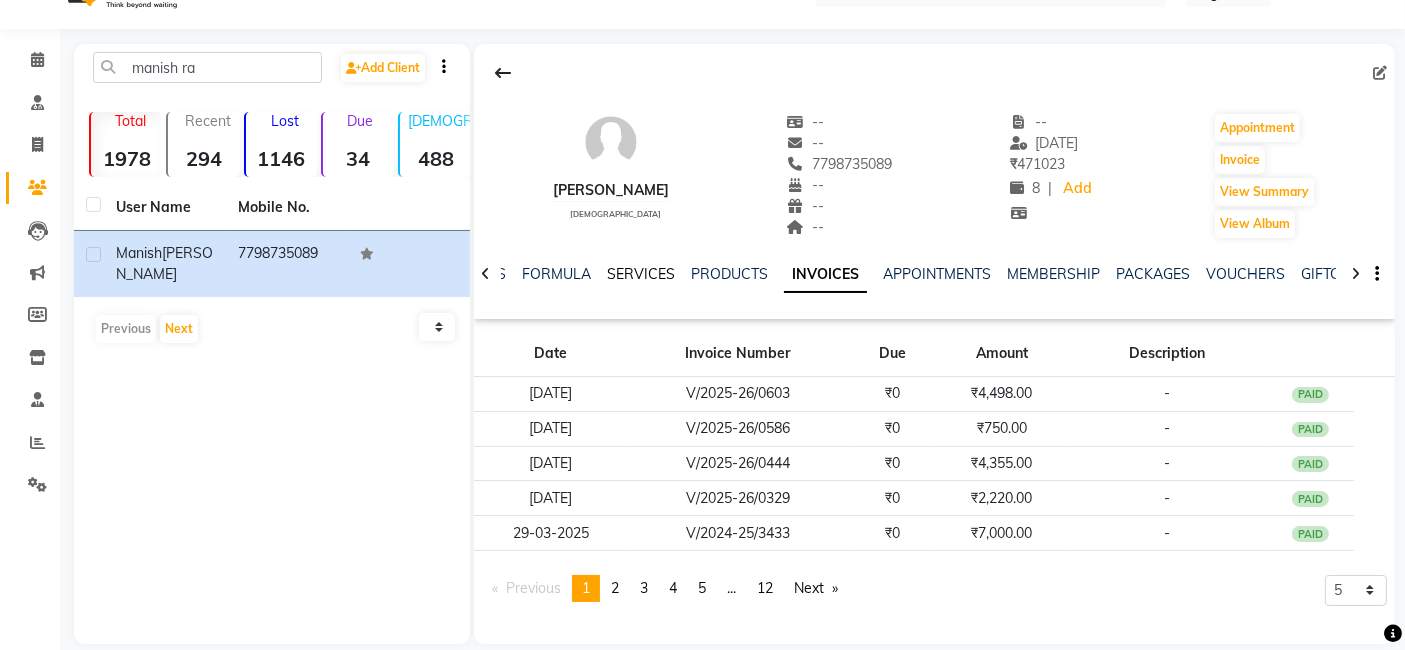 click on "SERVICES" 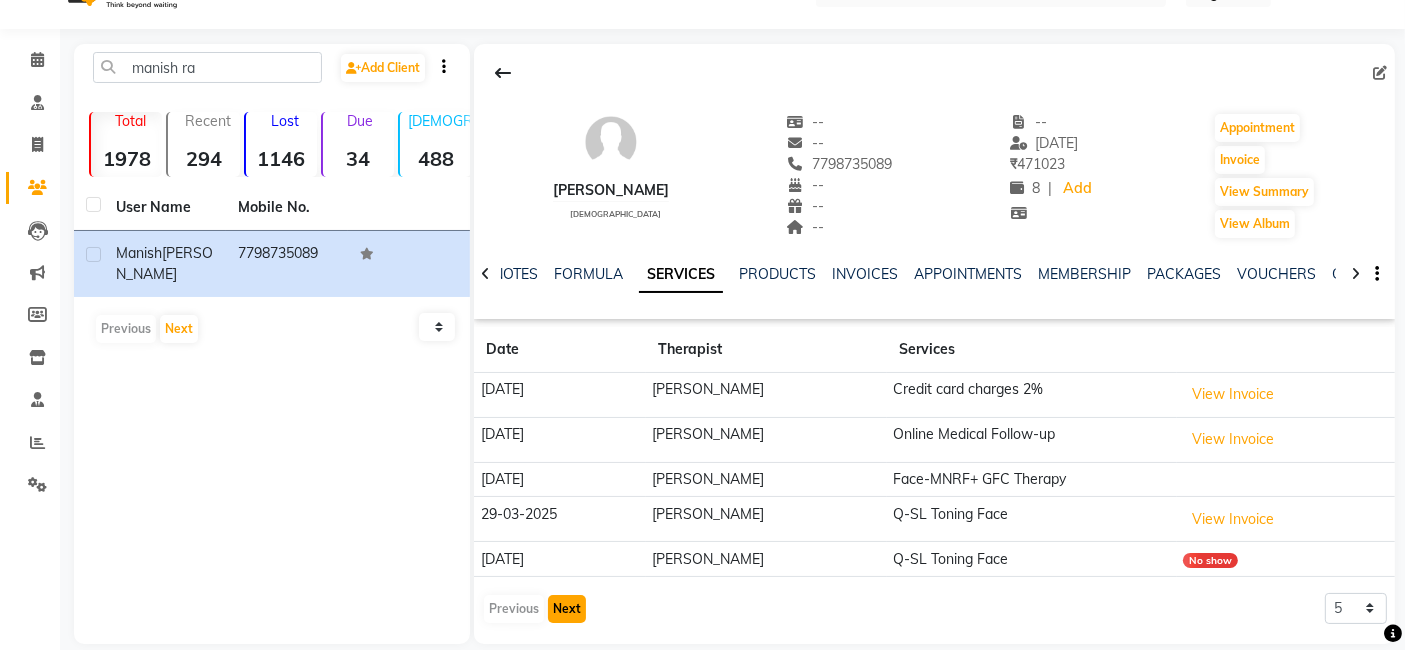 click on "Next" 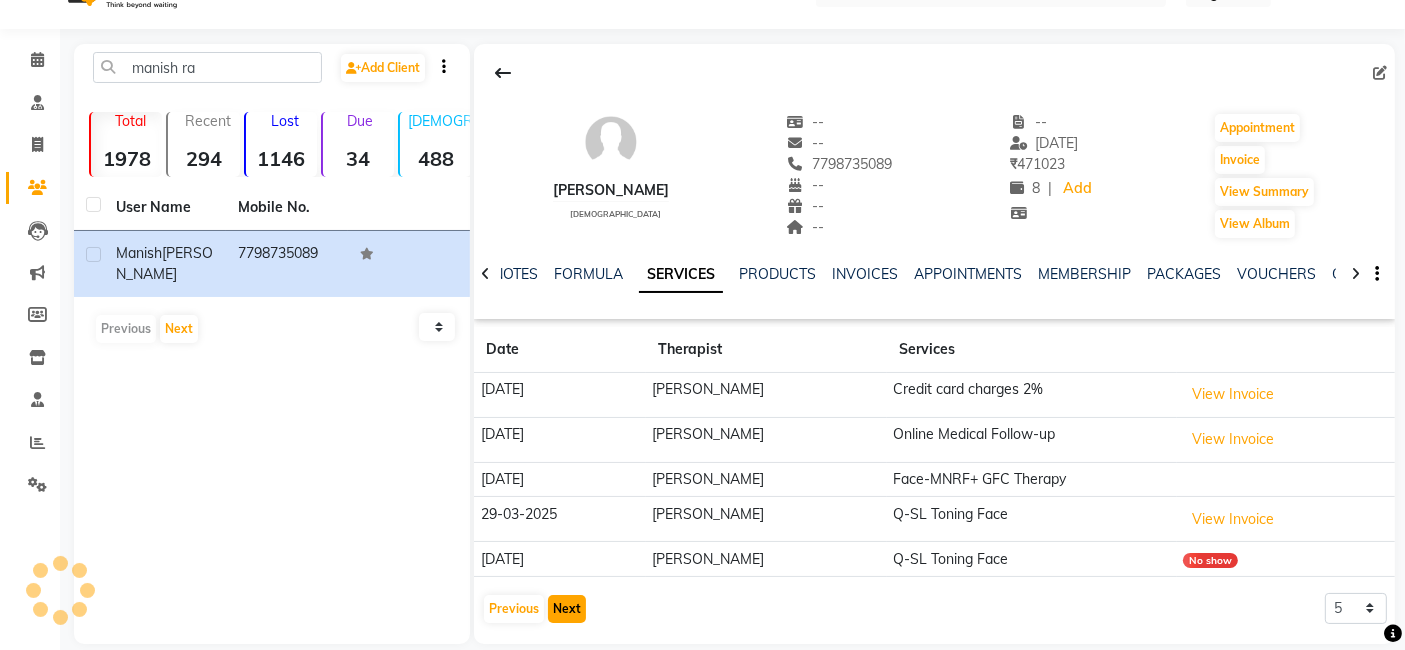 click on "Next" 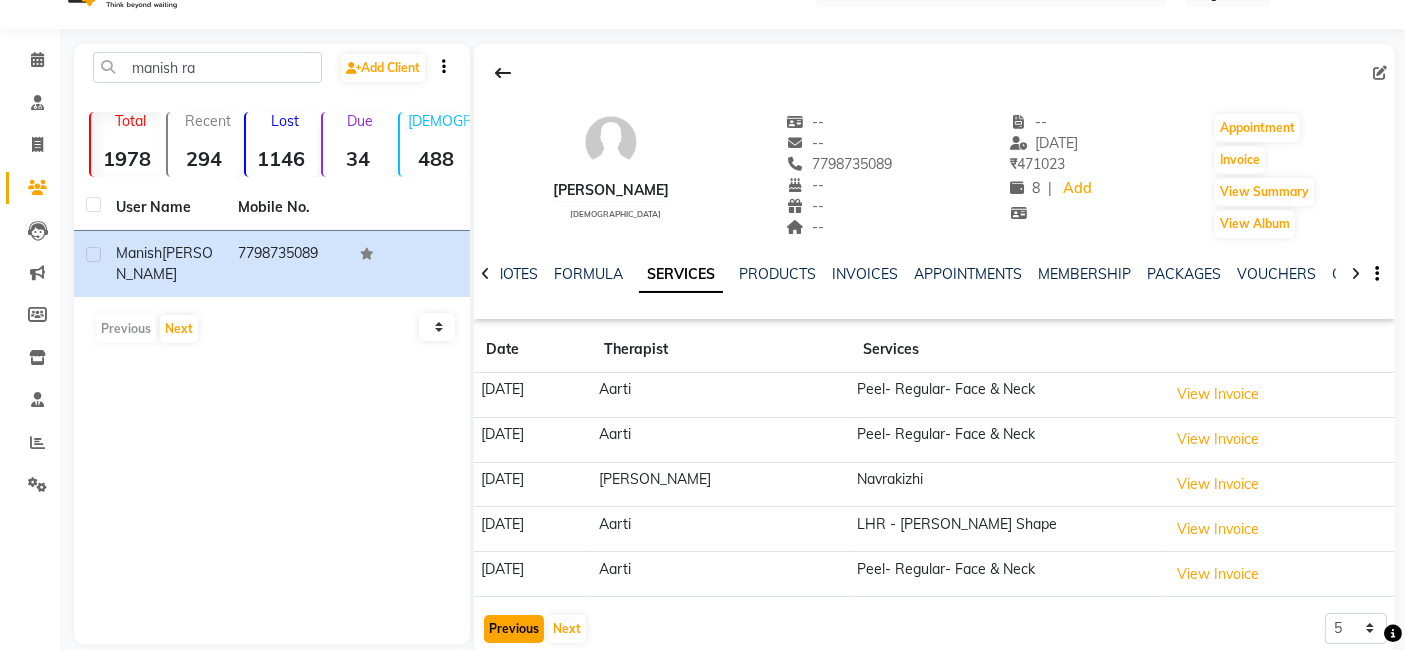 click on "Previous" 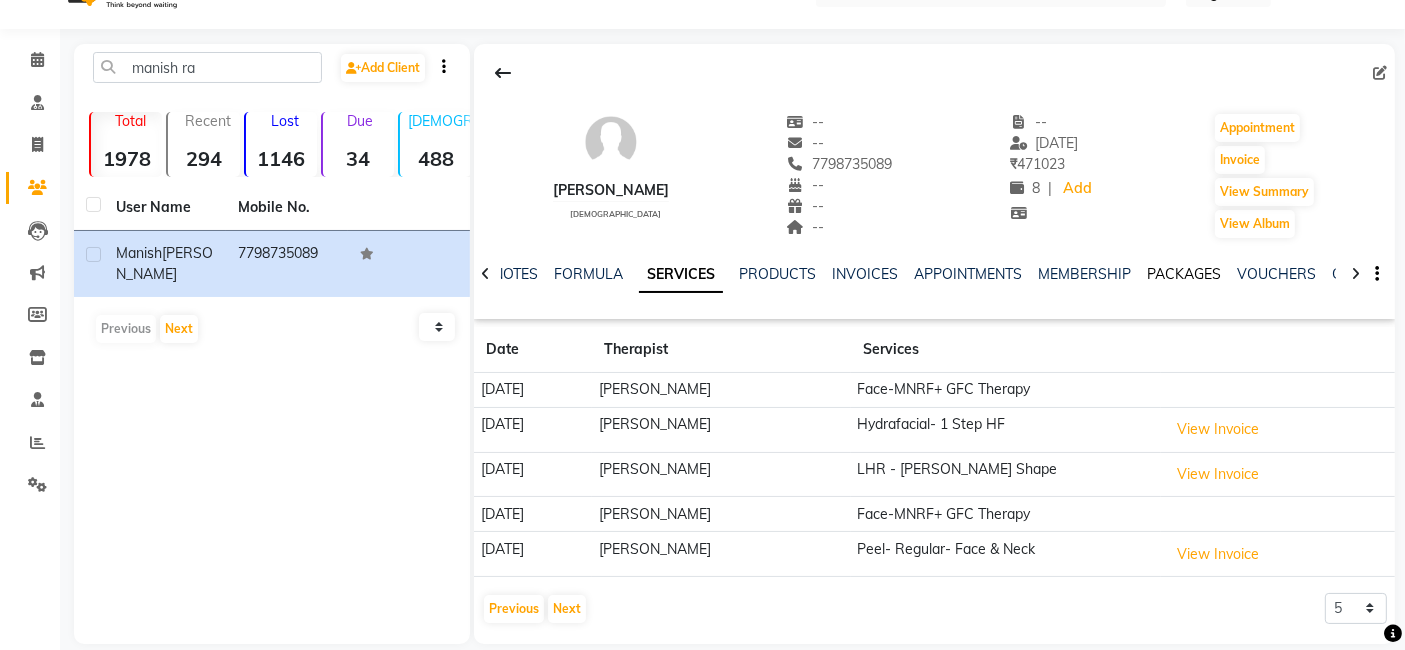 click on "PACKAGES" 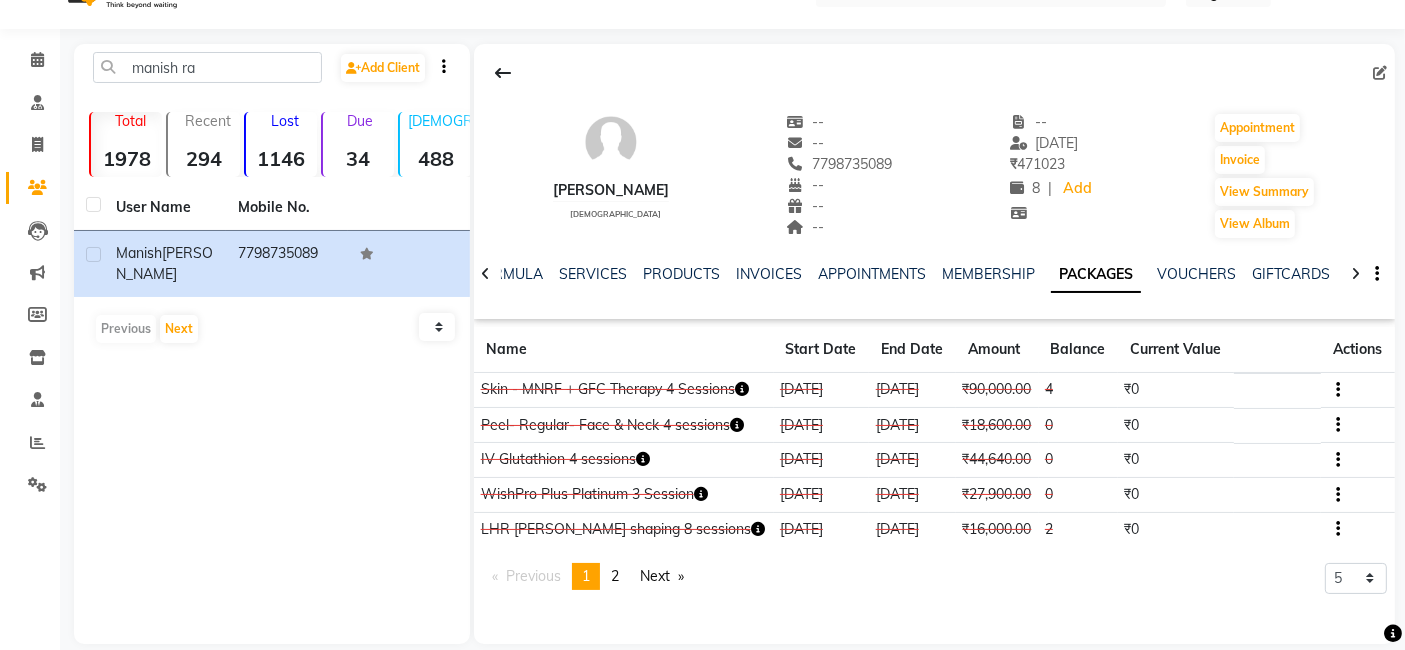 click on "NOTES FORMULA SERVICES PRODUCTS INVOICES APPOINTMENTS MEMBERSHIP PACKAGES VOUCHERS GIFTCARDS POINTS FORMS FAMILY CARDS WALLET" 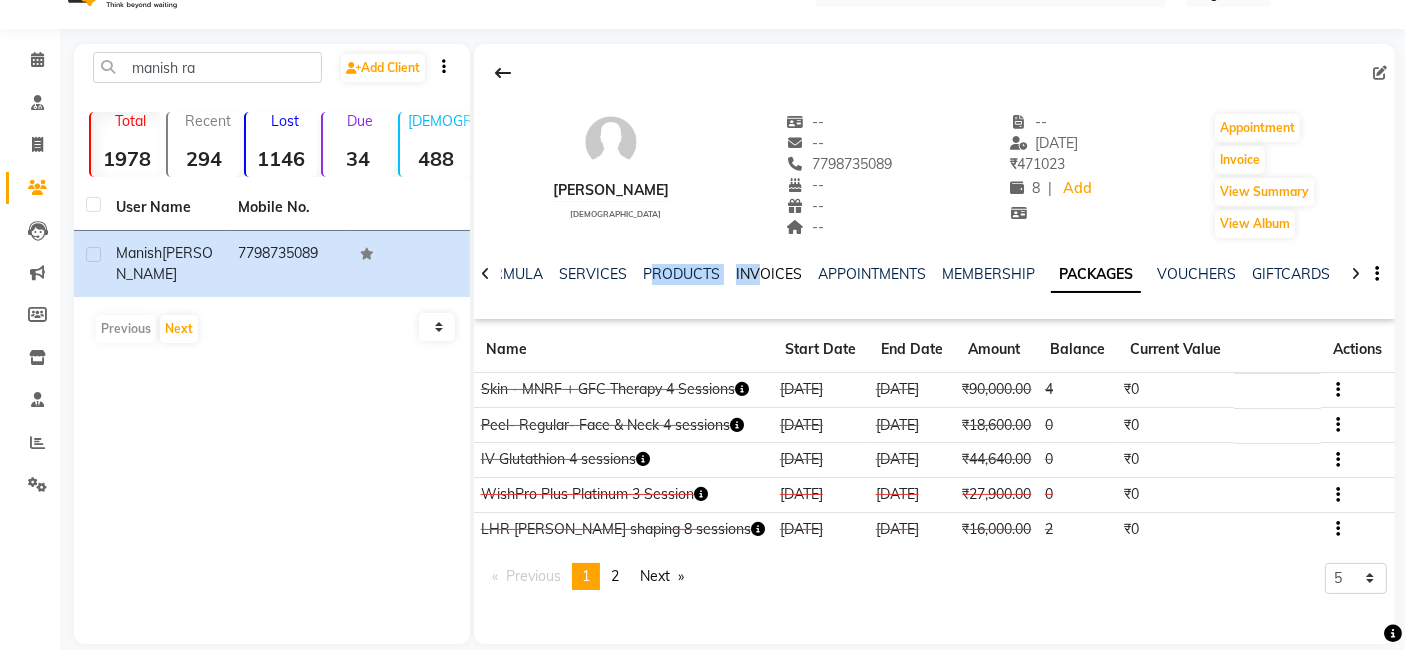 click on "INVOICES" 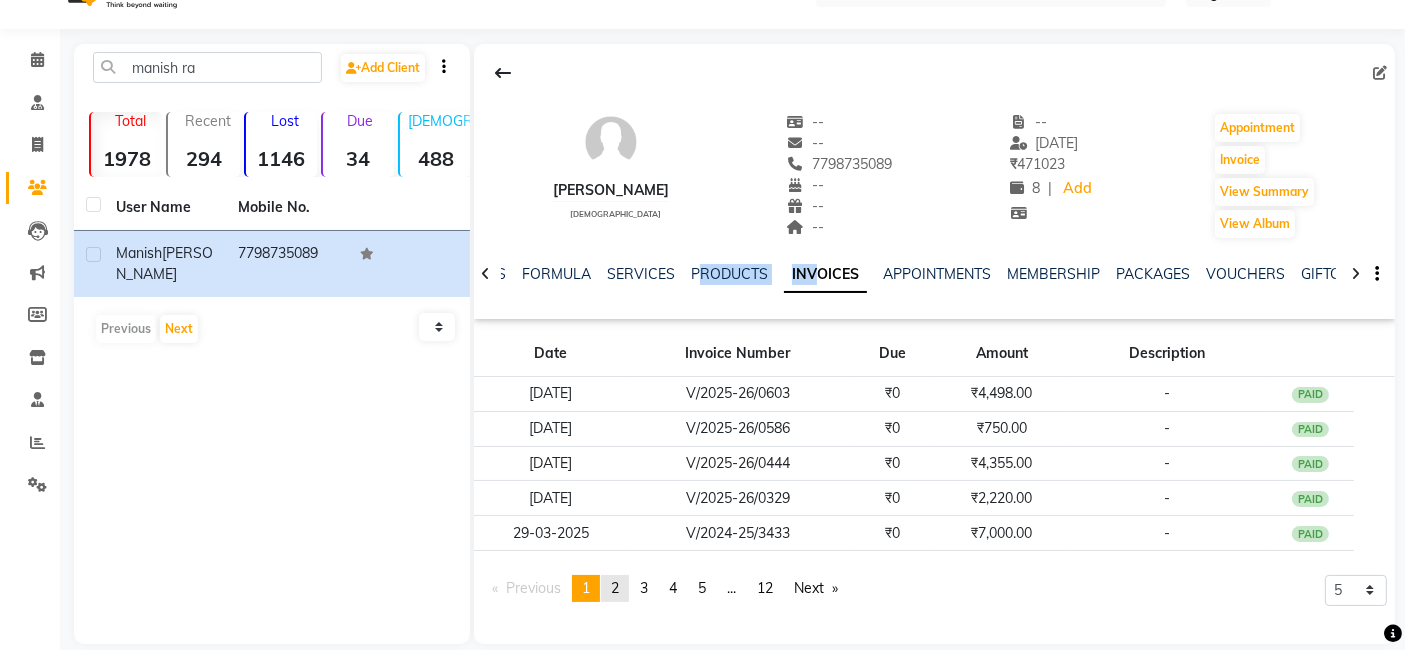 click on "2" 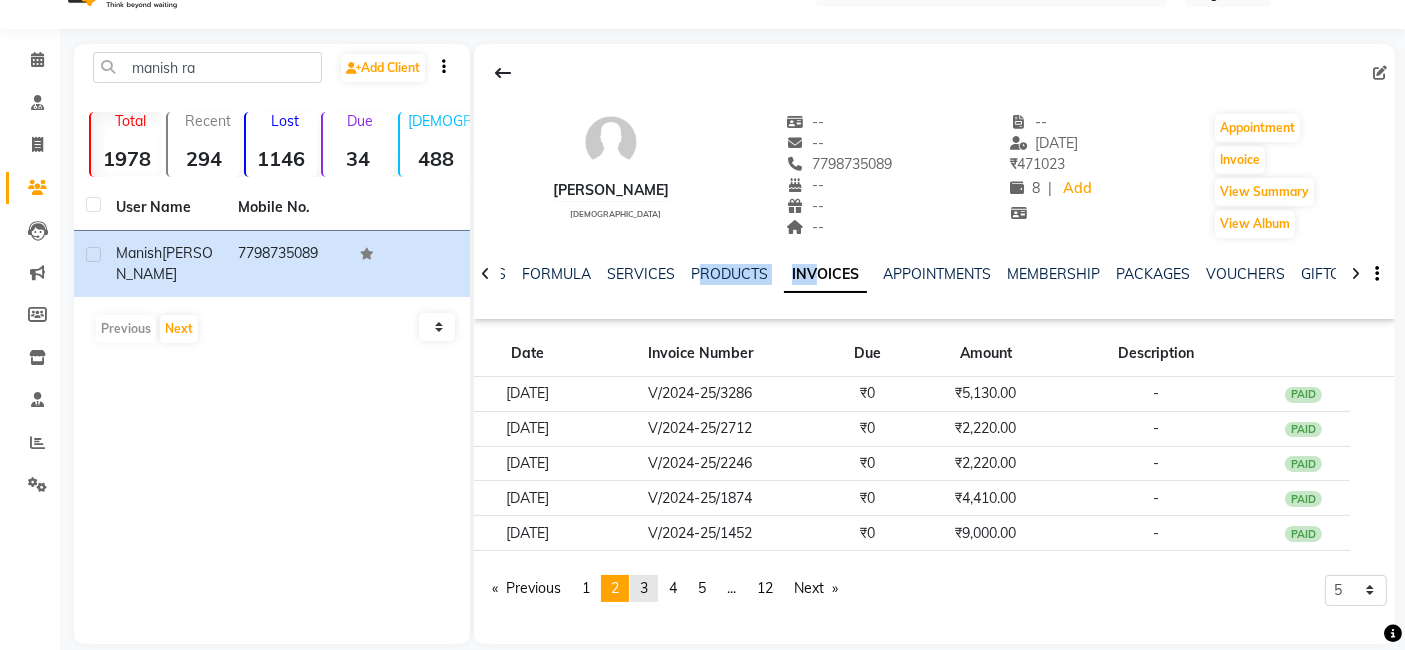 click on "3" 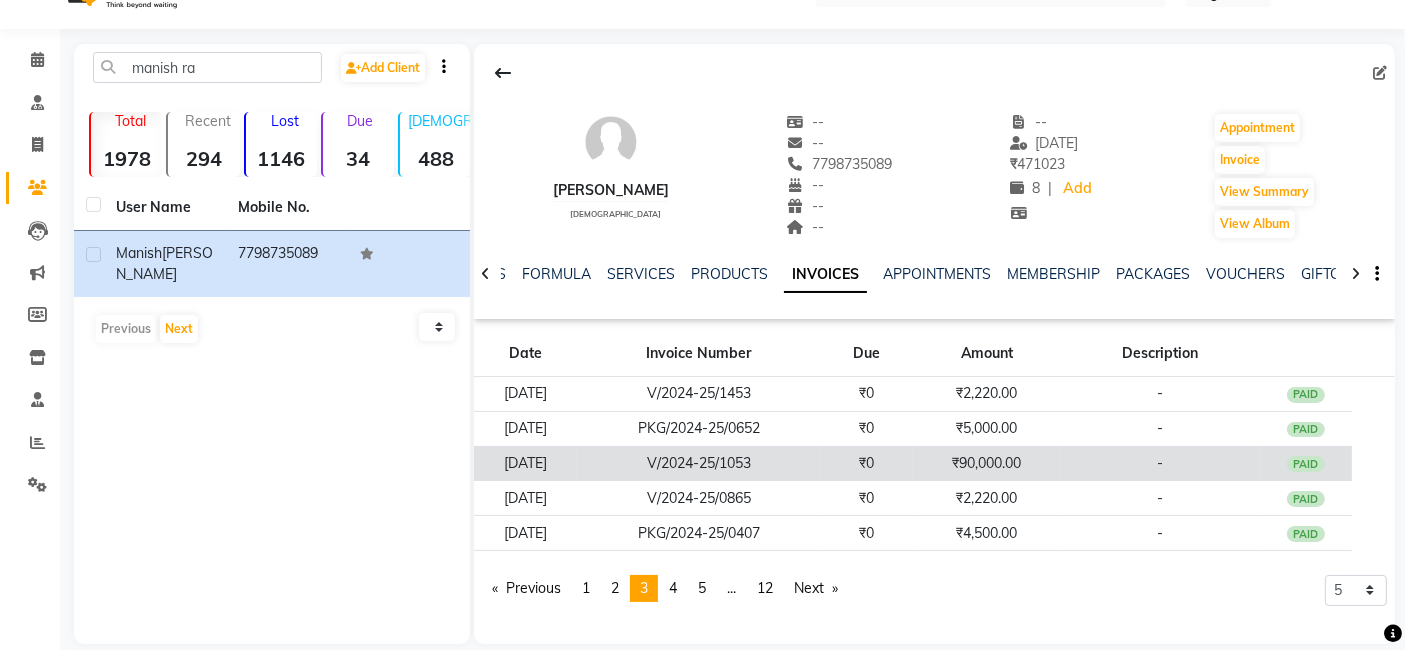 click on "V/2024-25/1053" 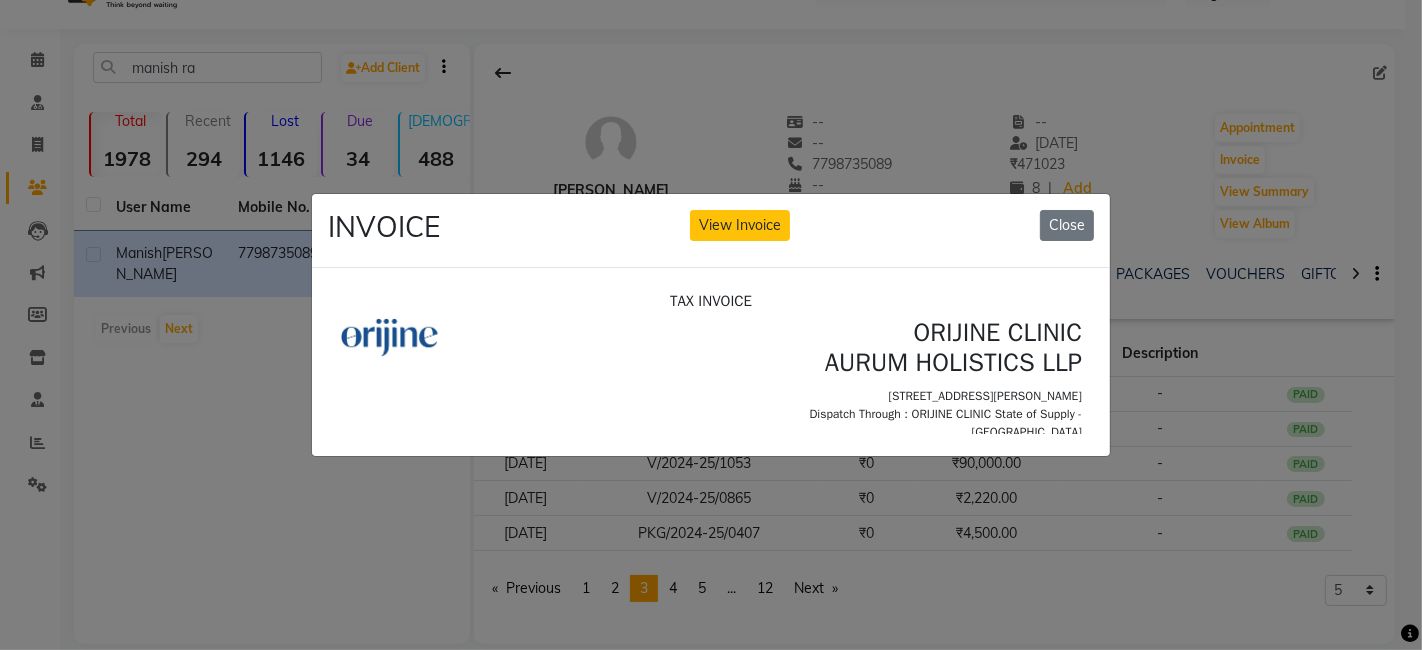 scroll, scrollTop: 0, scrollLeft: 0, axis: both 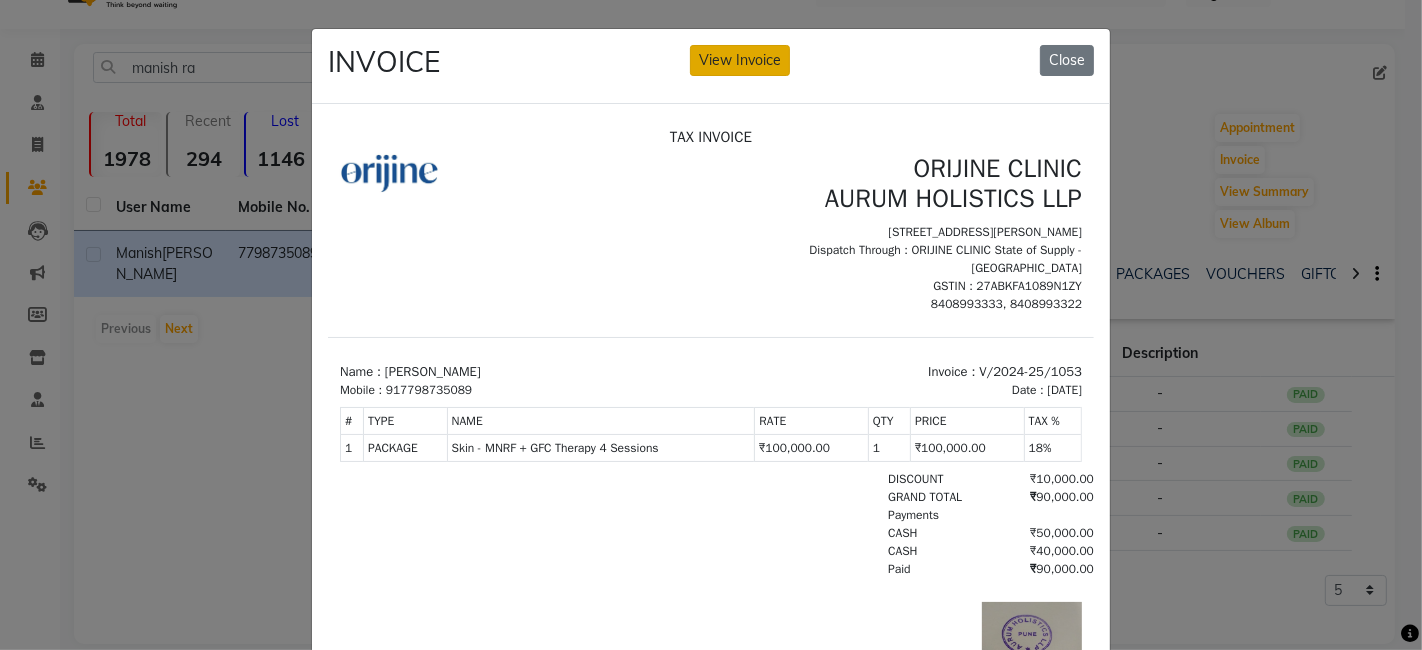 click on "Company Names       ORIJINE CLINIC     AURUM HOLISTICS LLP
Bungalow No 7, Samrat CHS, 7A Road, Kalyani Nagar,Pune, Maharashtra 411006  Dispatch Through : ORIJINE CLINIC                                         State of Supply - Maharashtra
GSTIN : 27ABKFA1089N1ZY
8408993333, 8408993322" at bounding box center [901, 232] 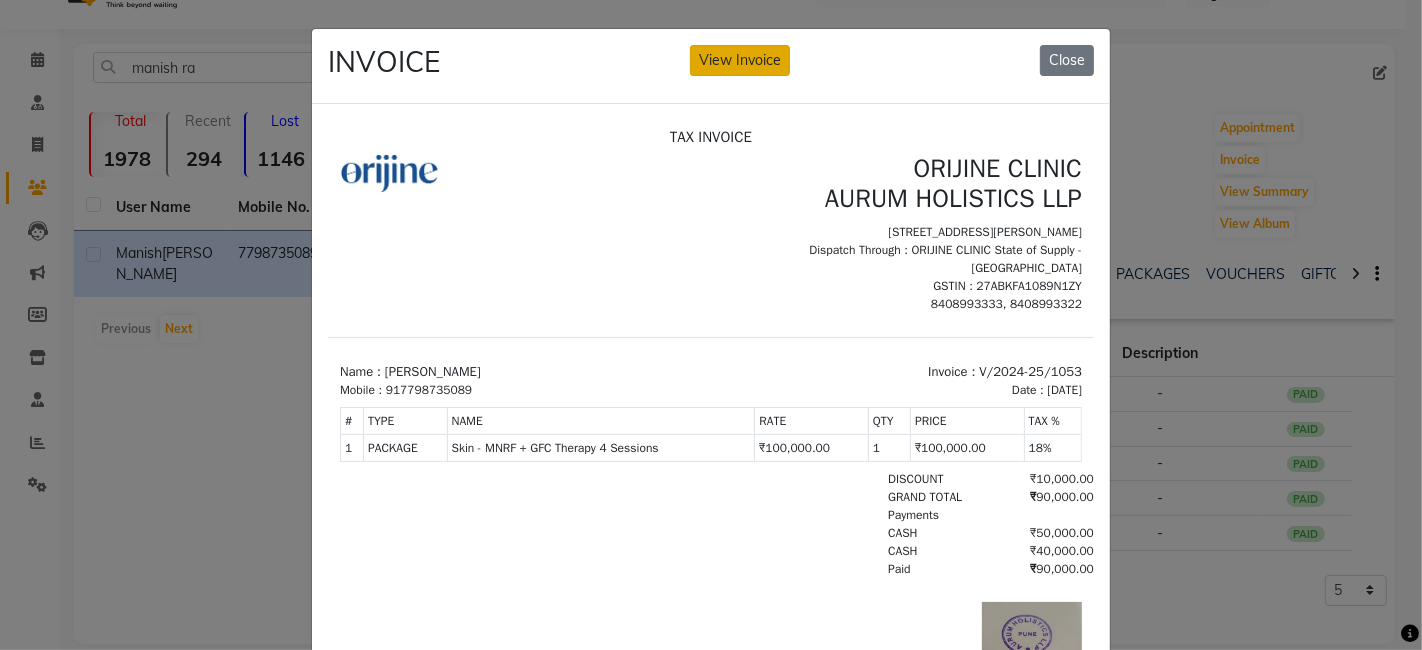 click on "View Invoice" 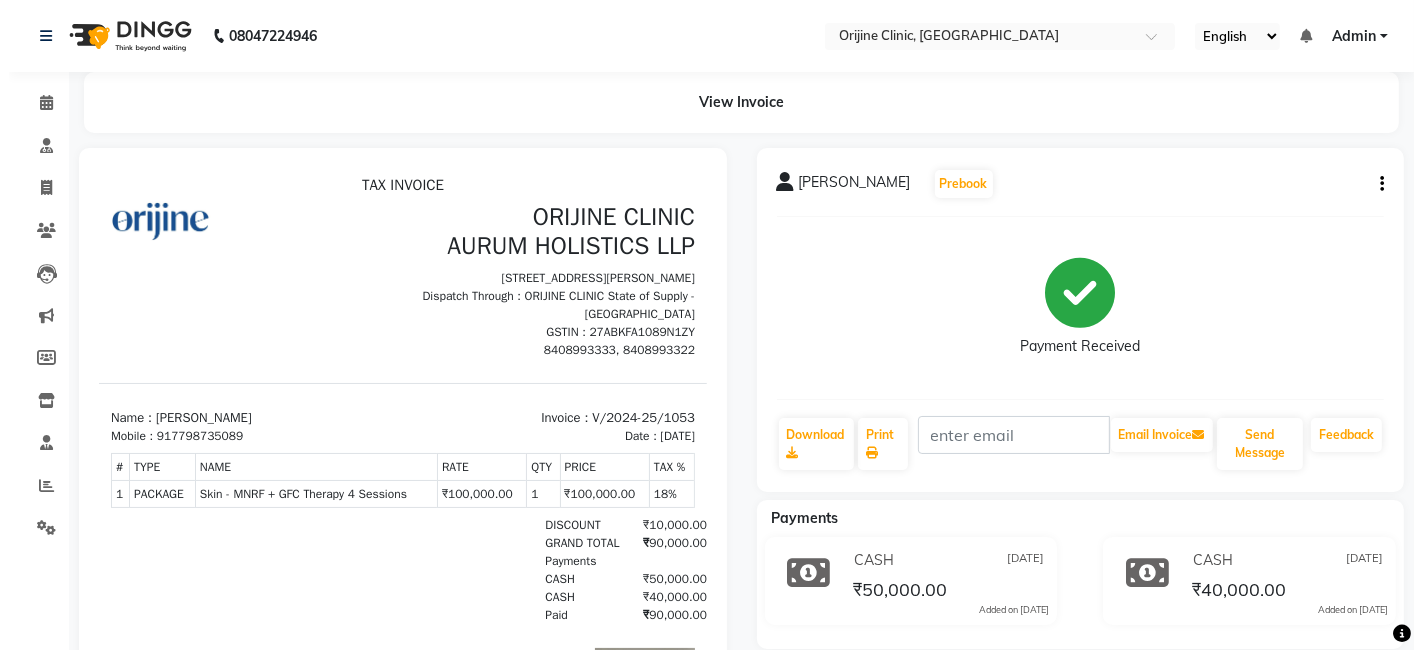 scroll, scrollTop: 0, scrollLeft: 0, axis: both 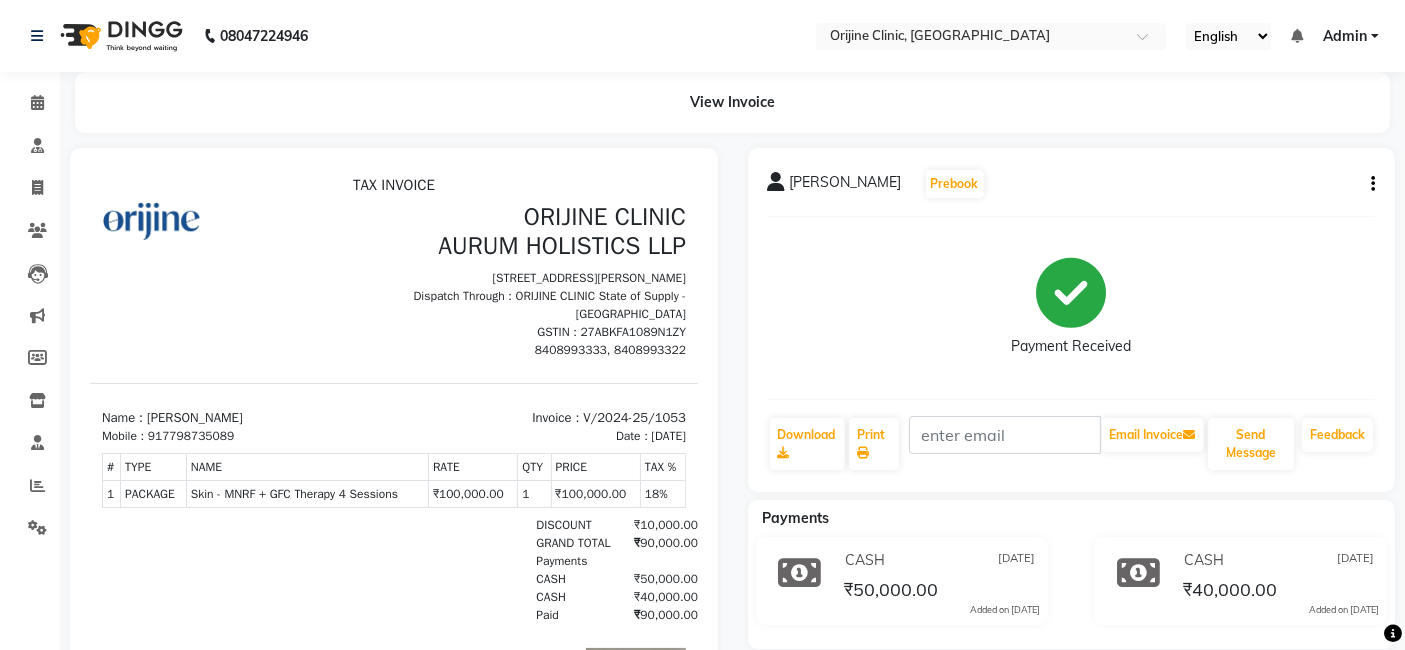click 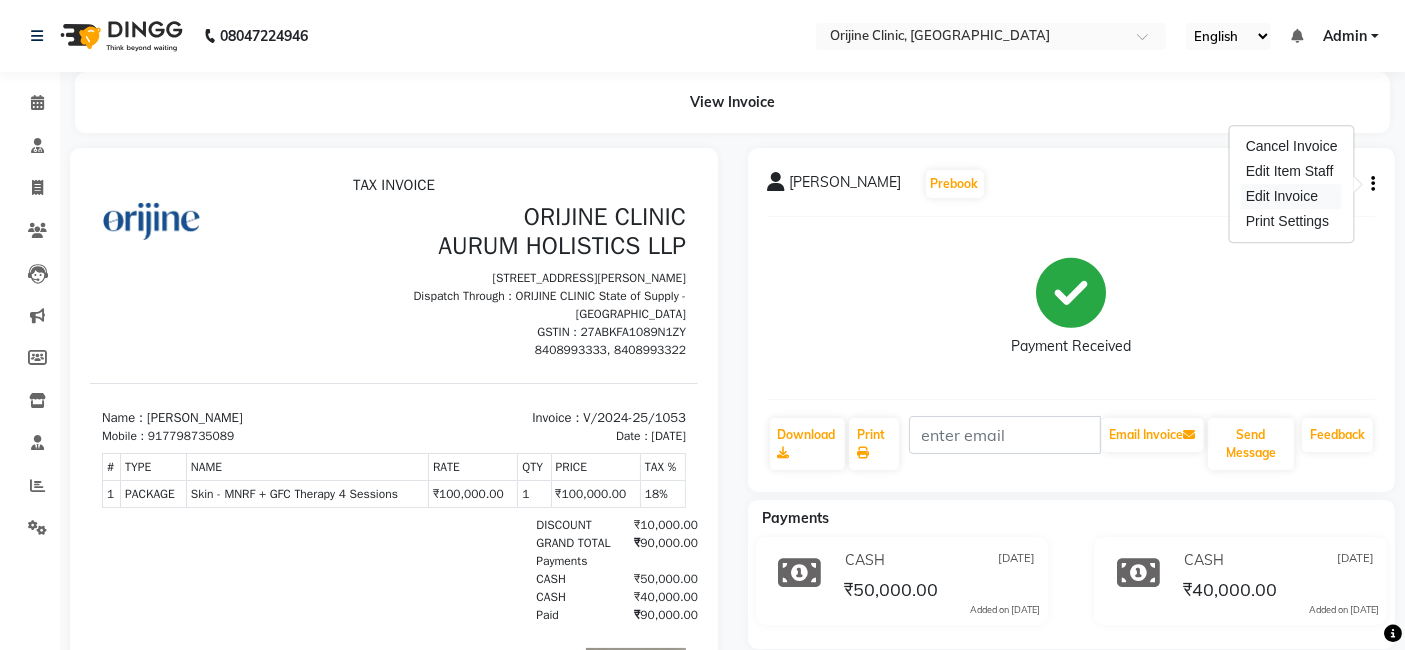click on "Edit Invoice" at bounding box center (1292, 196) 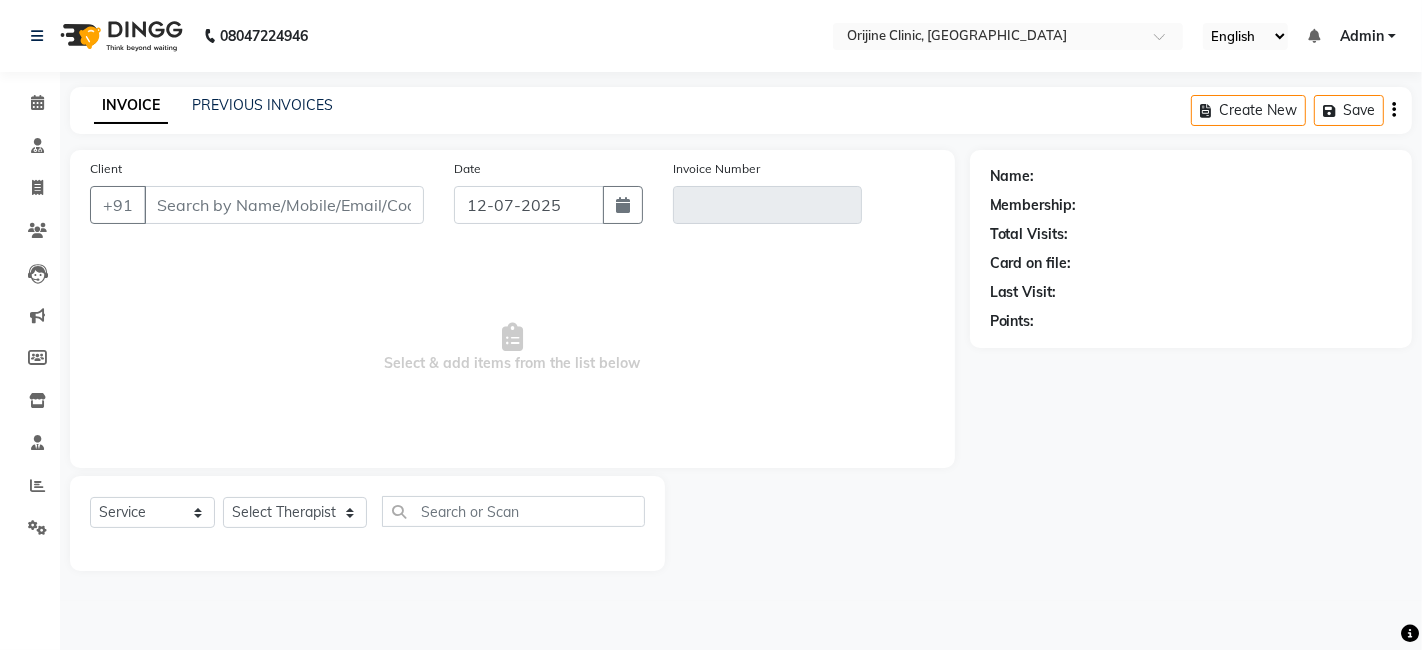 type on "7798735089" 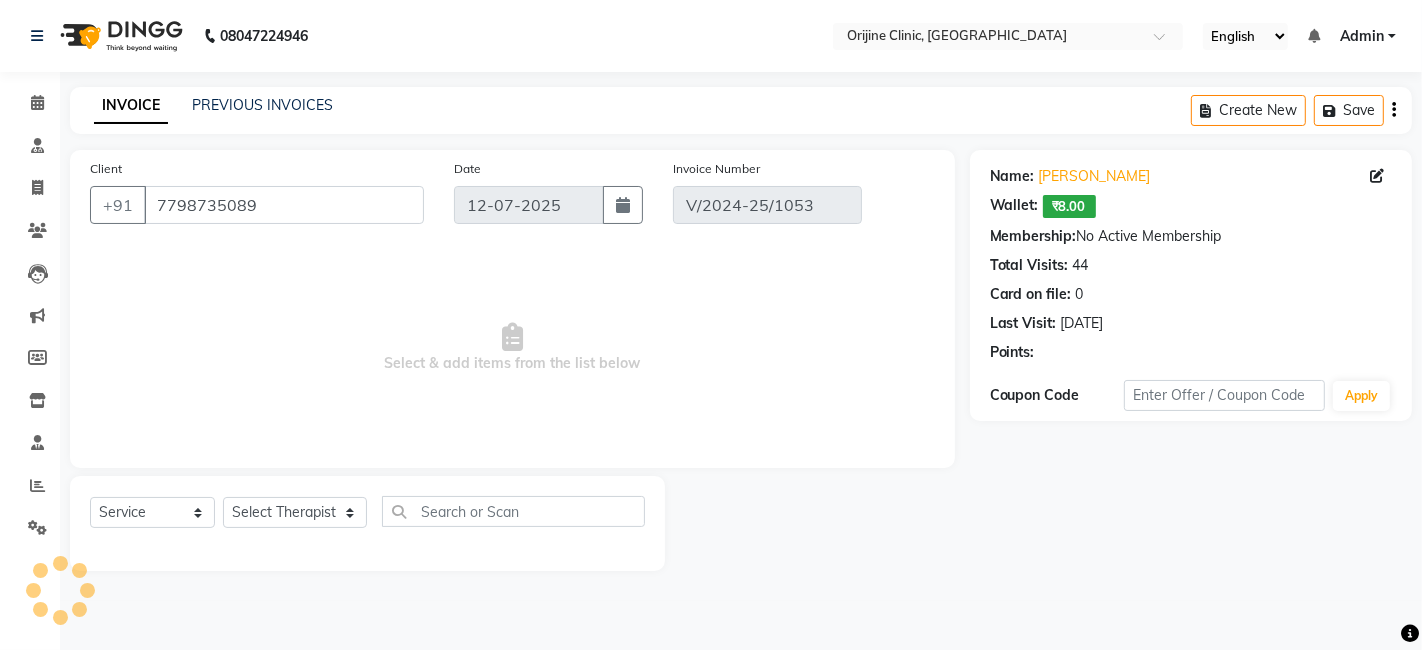 type on "[DATE]" 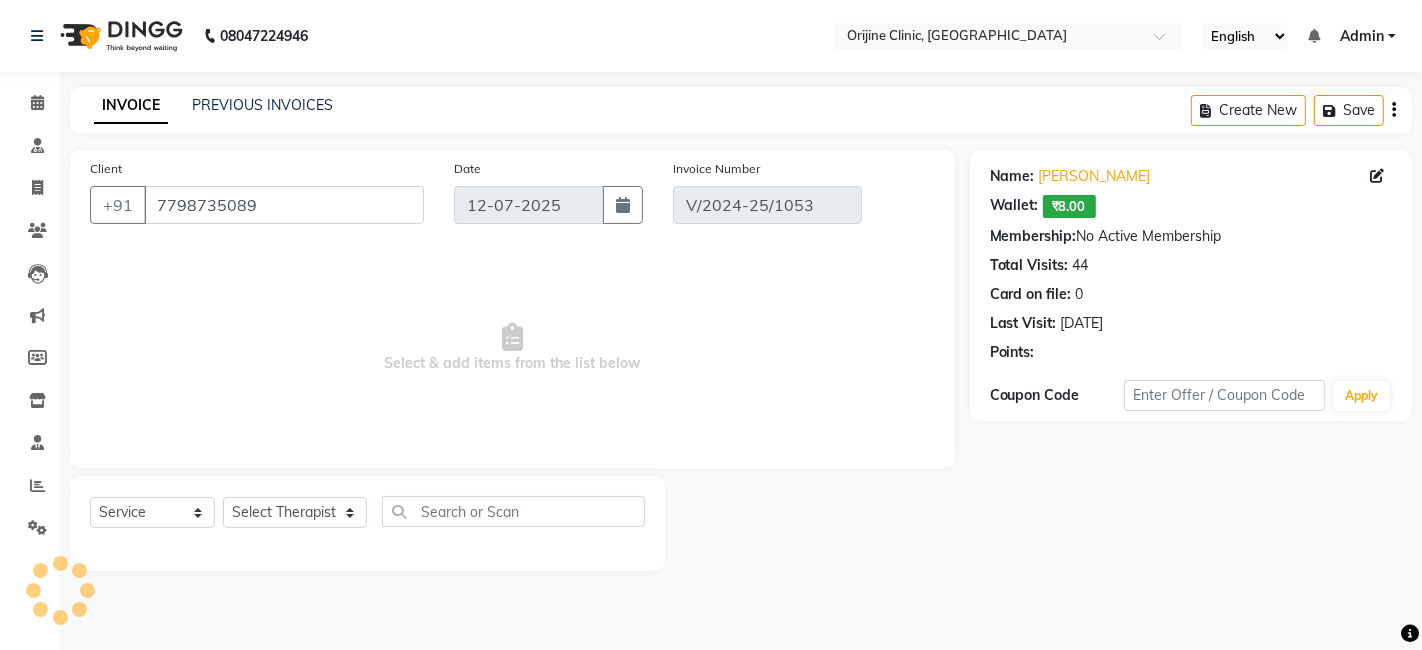 select on "select" 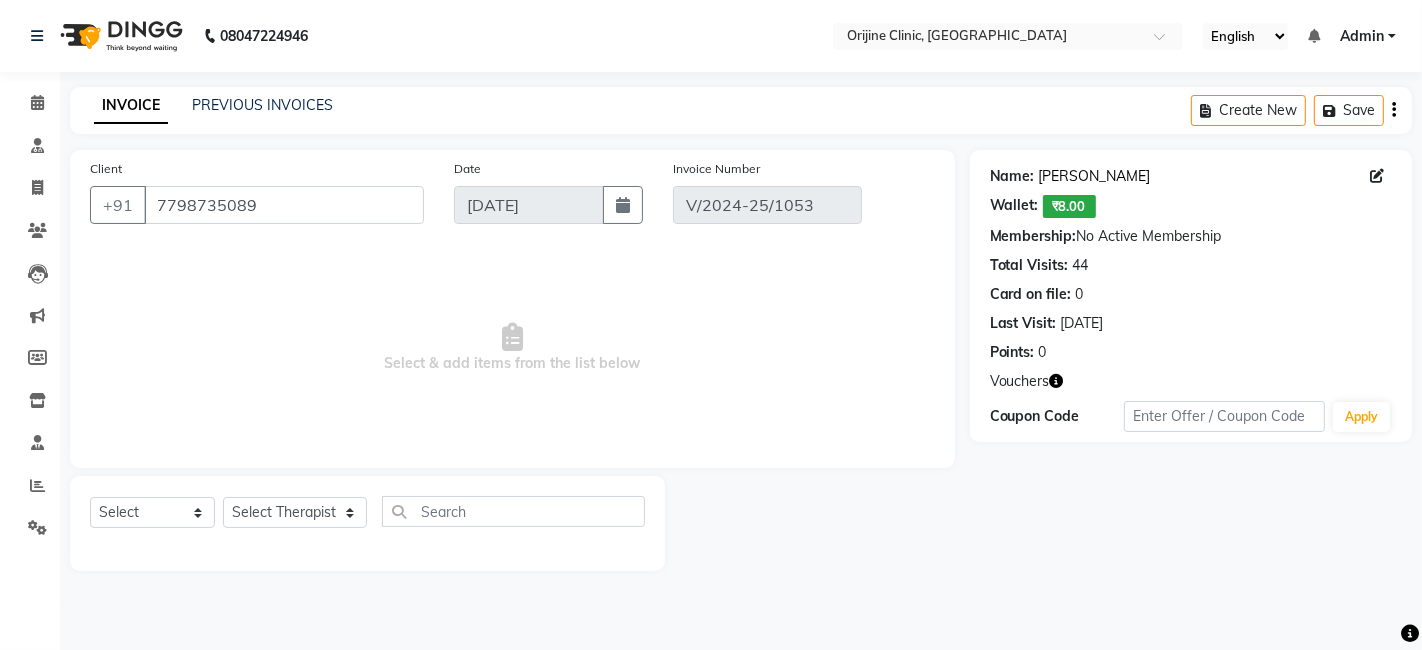 click on "[PERSON_NAME]" 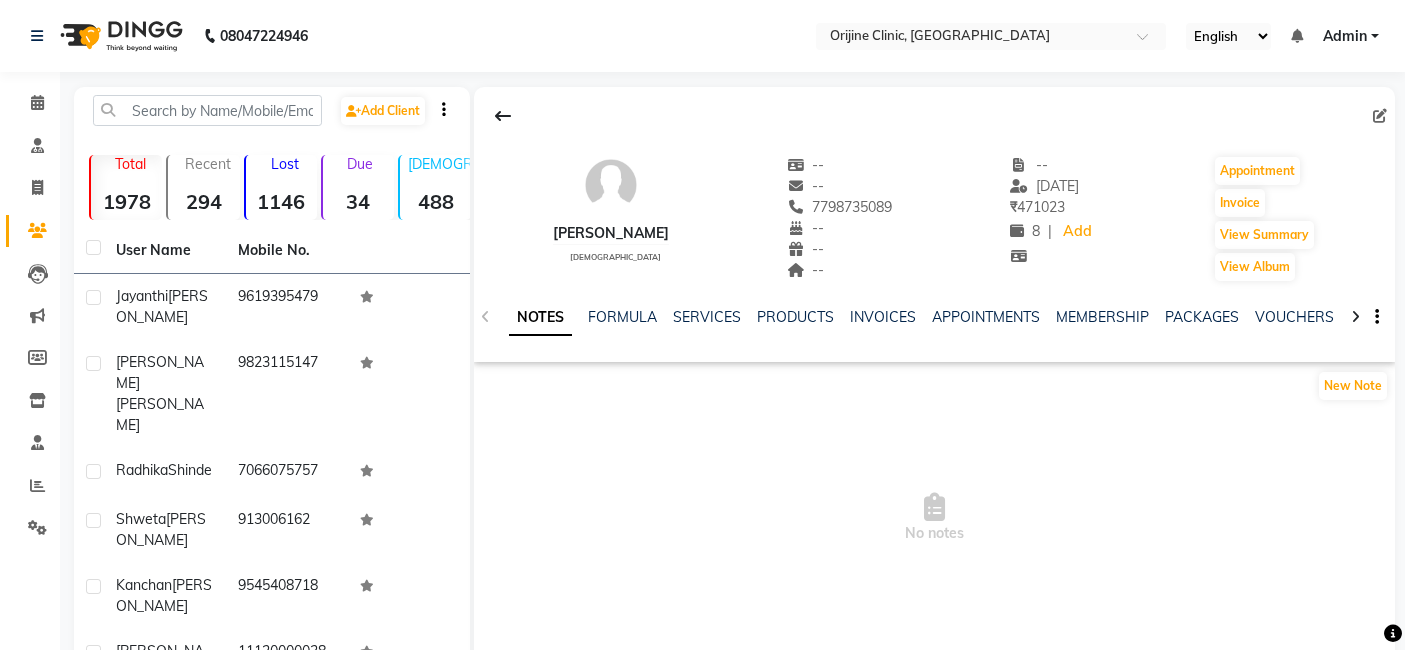 scroll, scrollTop: 0, scrollLeft: 0, axis: both 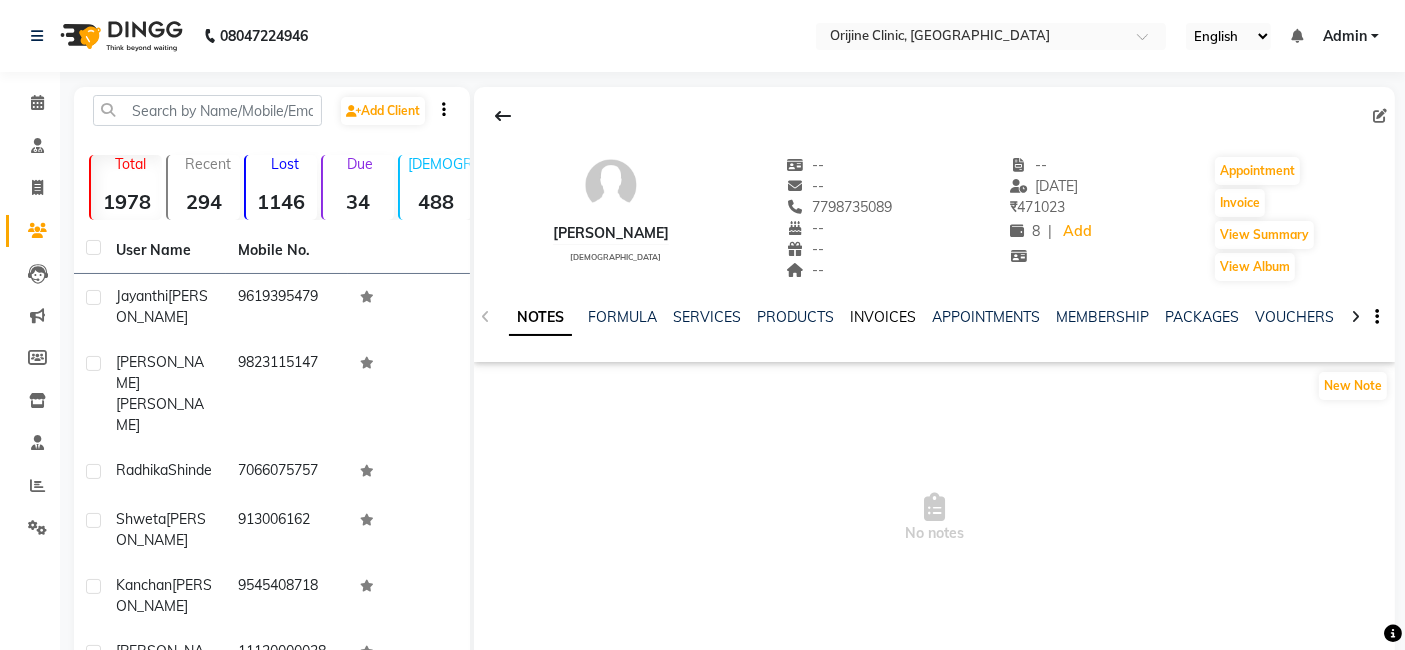 click on "INVOICES" 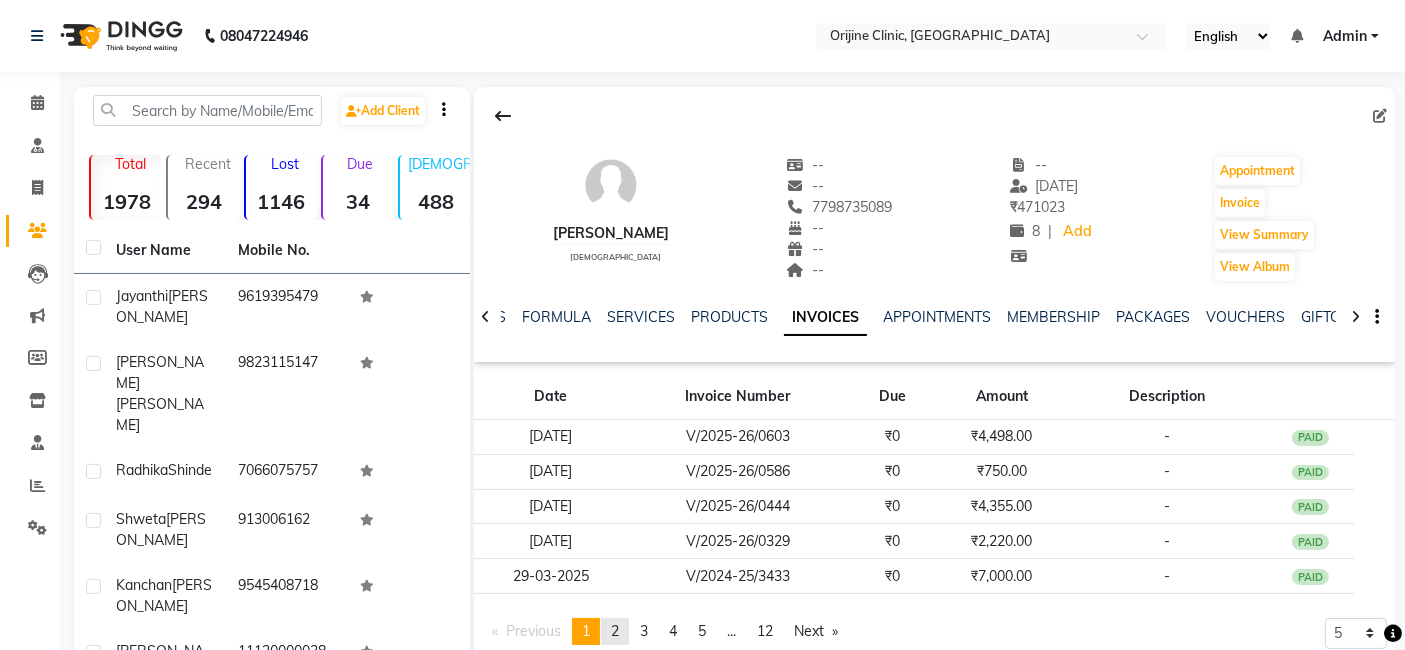 click on "2" 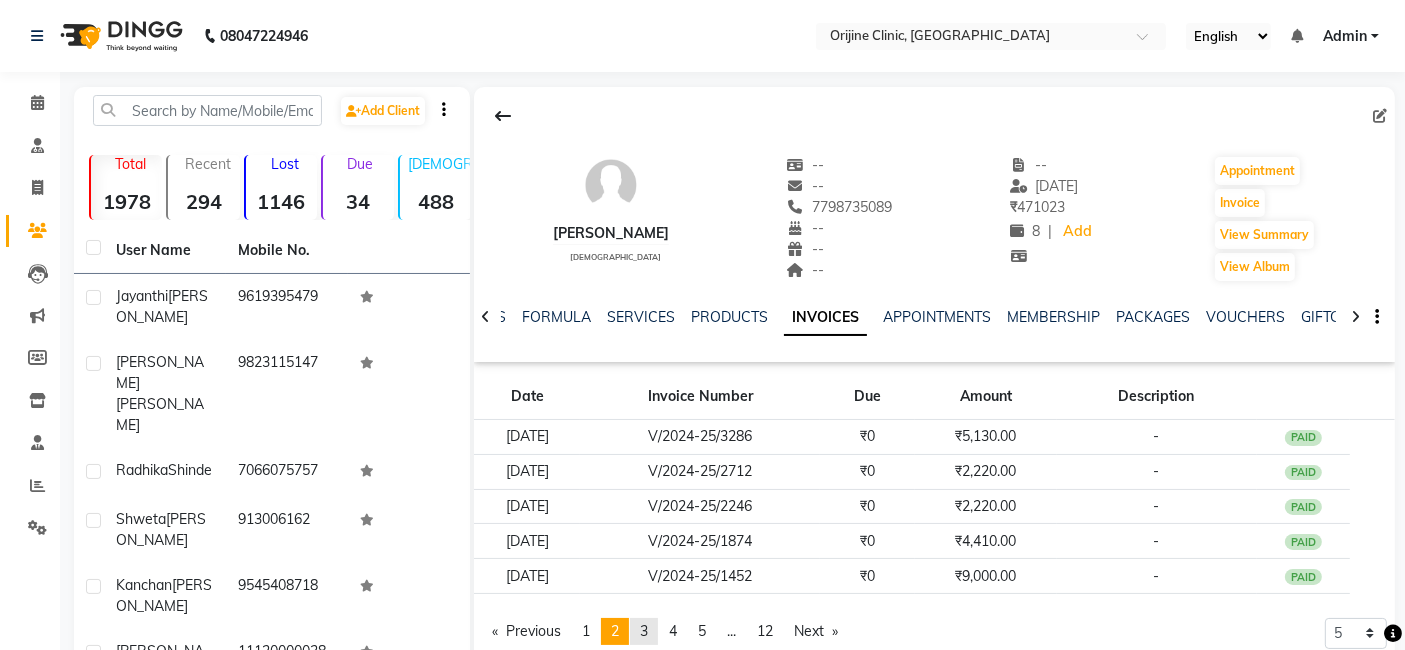 click on "3" 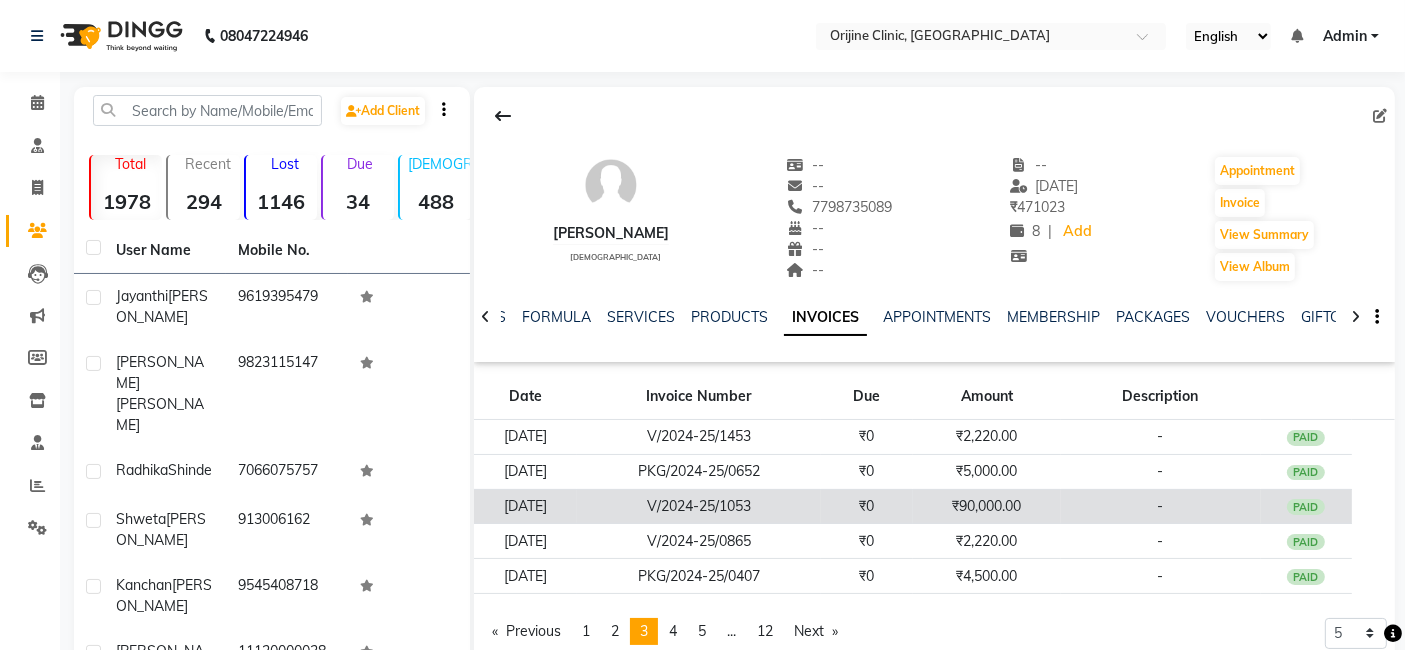 click on "[DATE]" 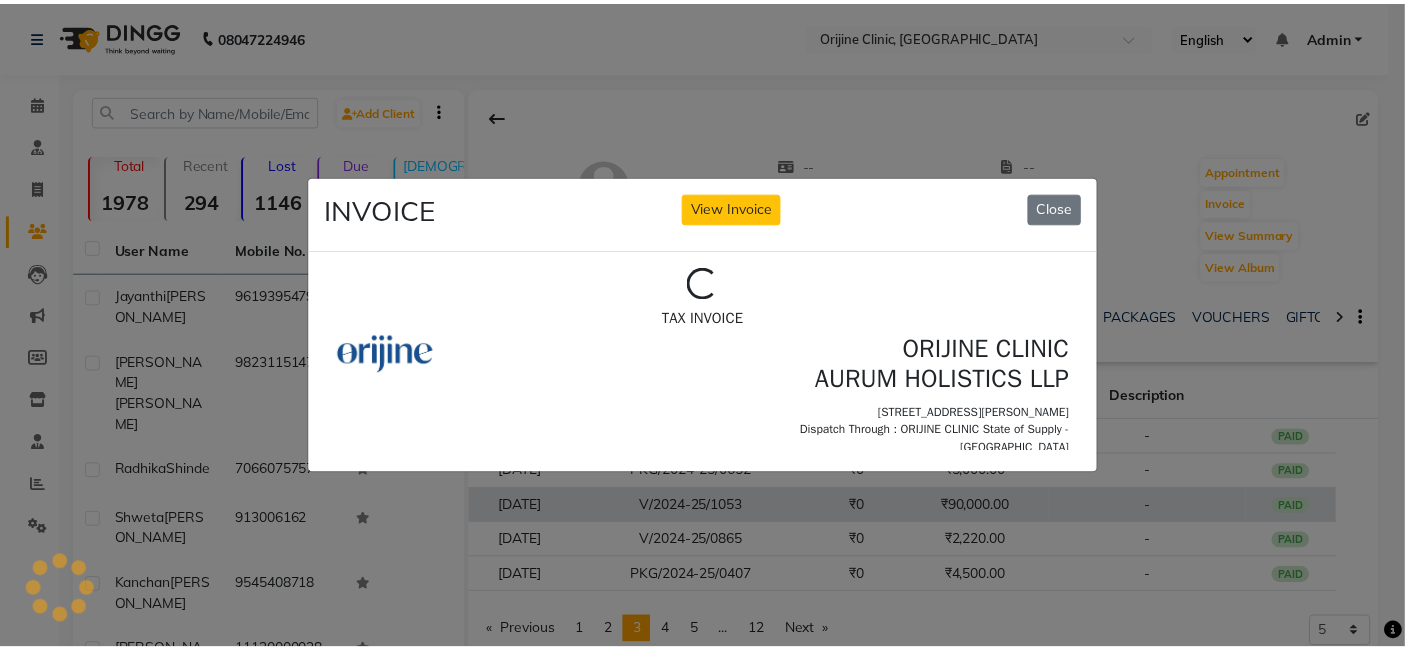 scroll, scrollTop: 0, scrollLeft: 0, axis: both 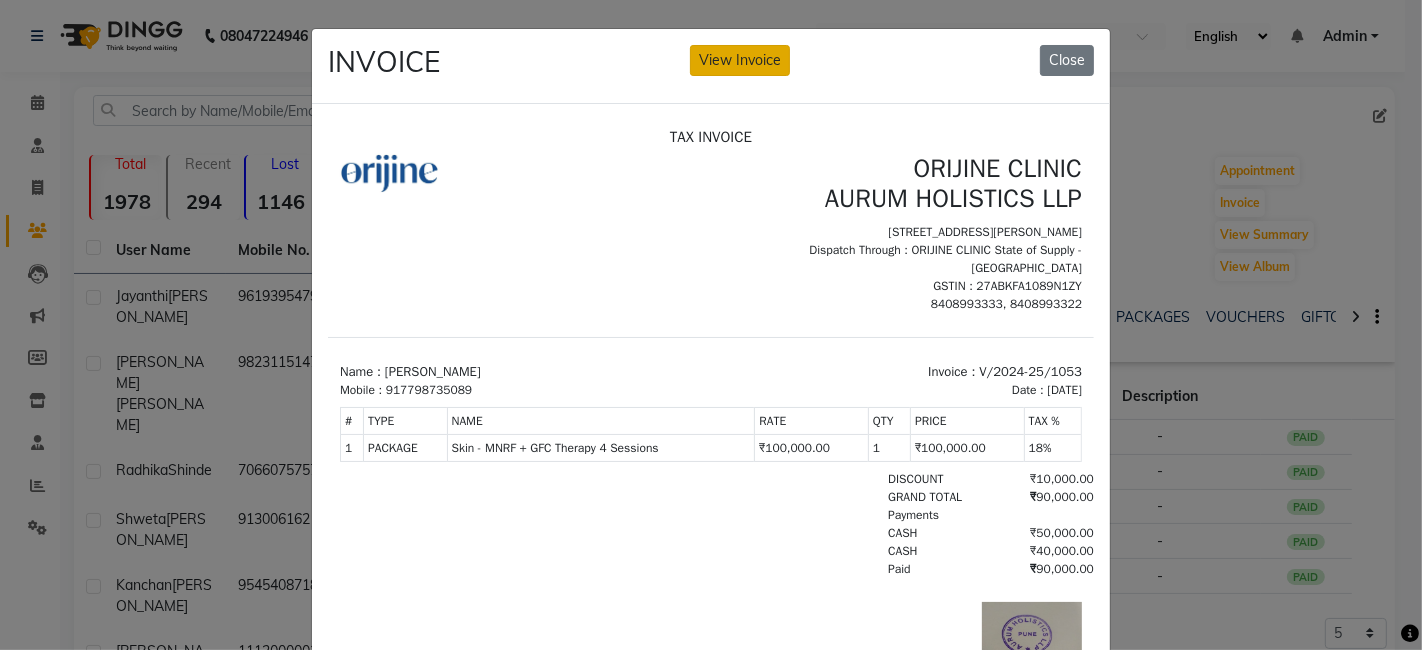 click on "View Invoice" 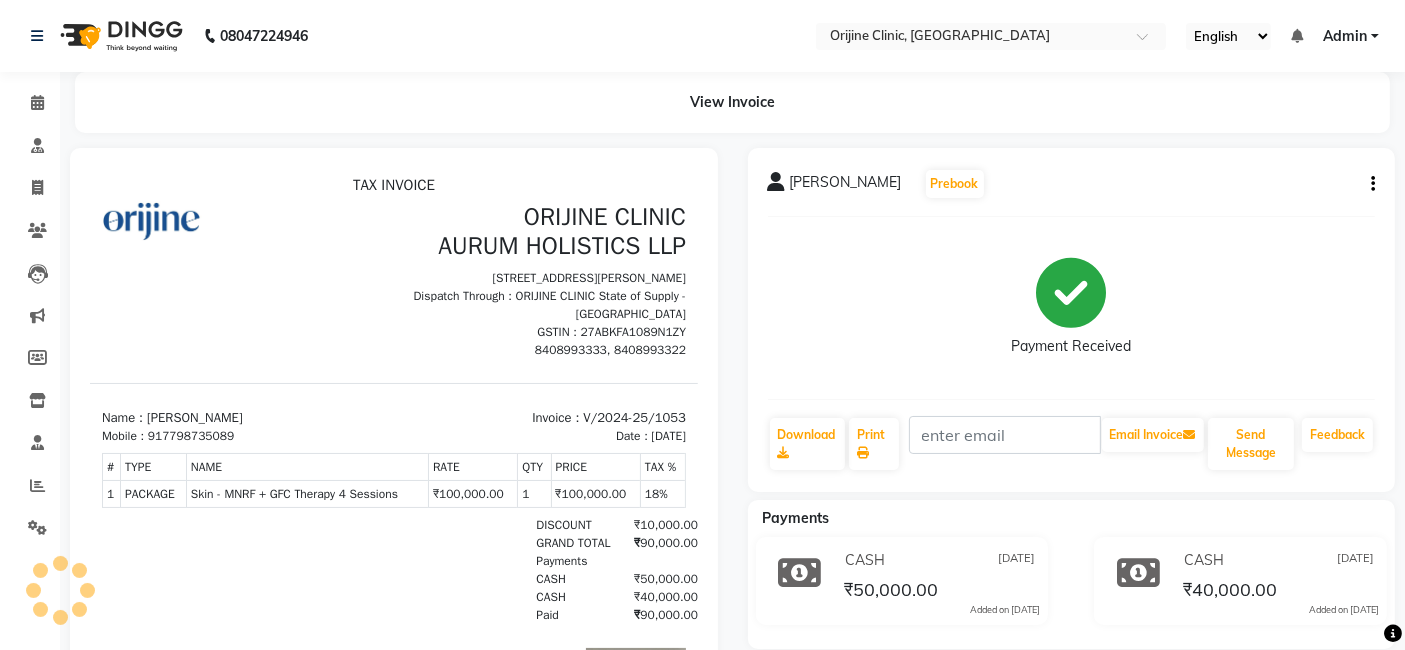 scroll, scrollTop: 0, scrollLeft: 0, axis: both 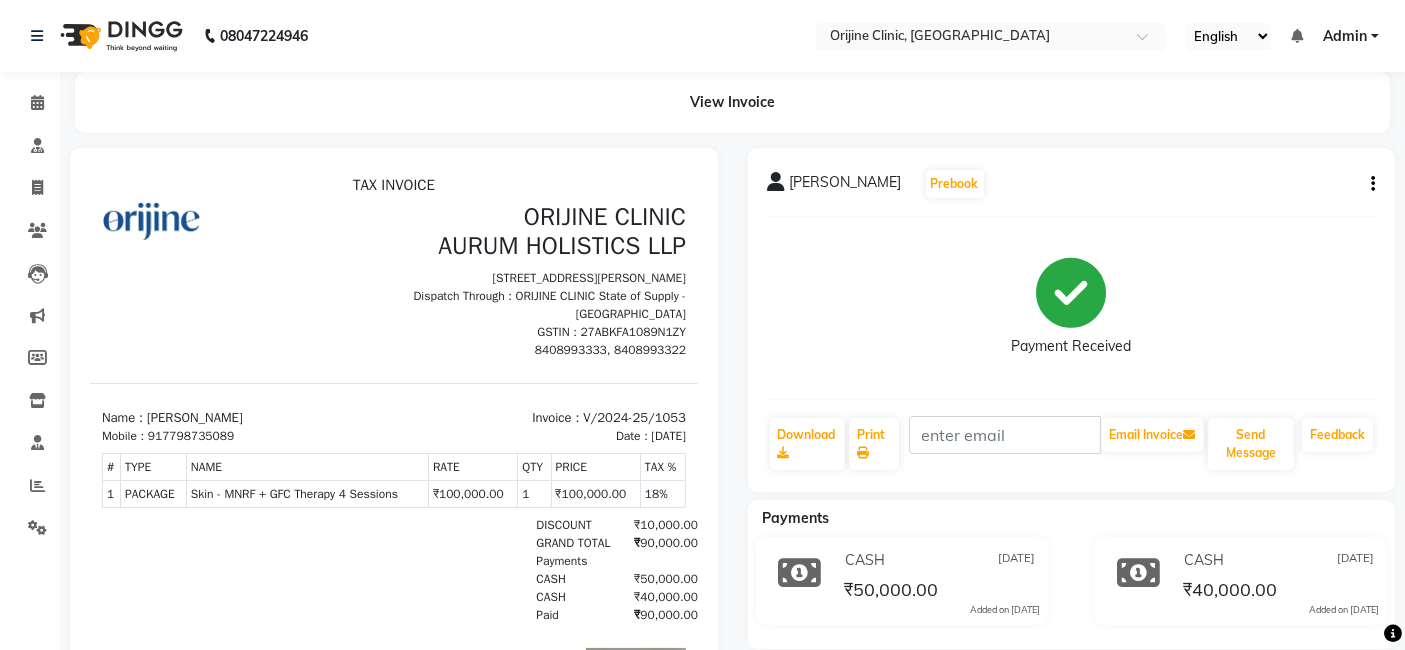 click 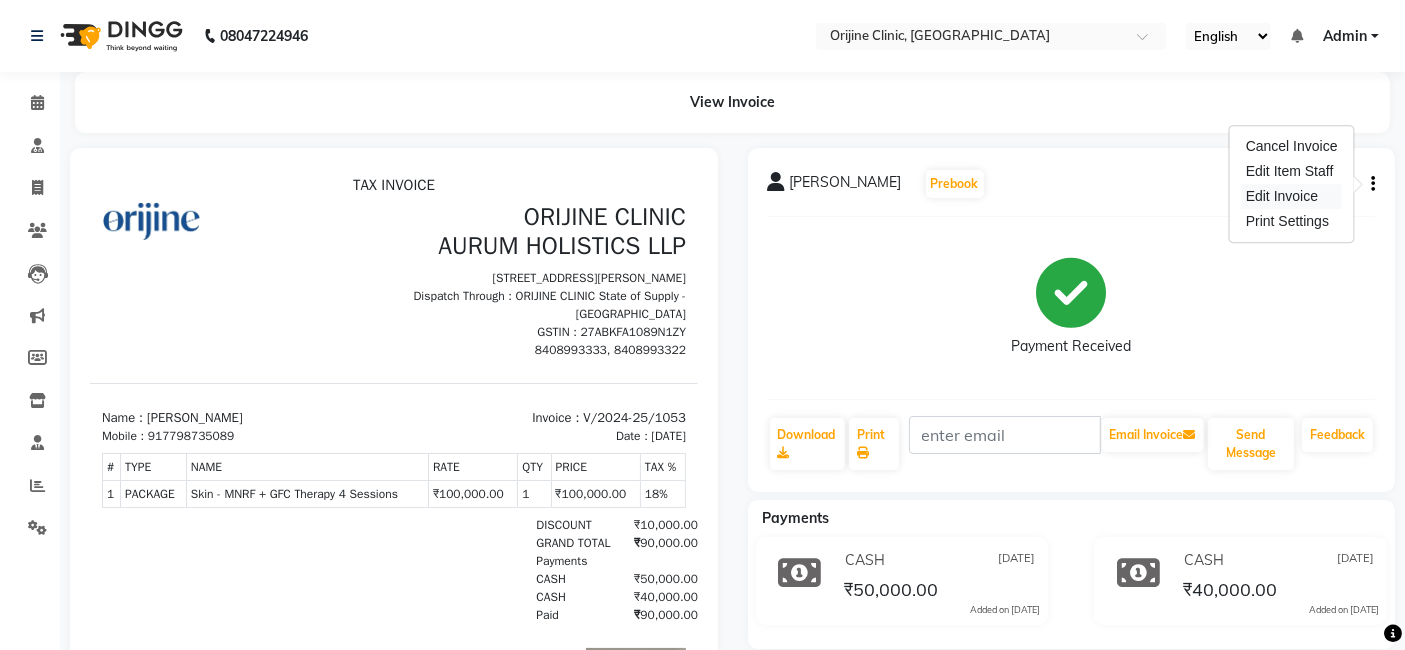 click on "Edit Invoice" at bounding box center (1292, 196) 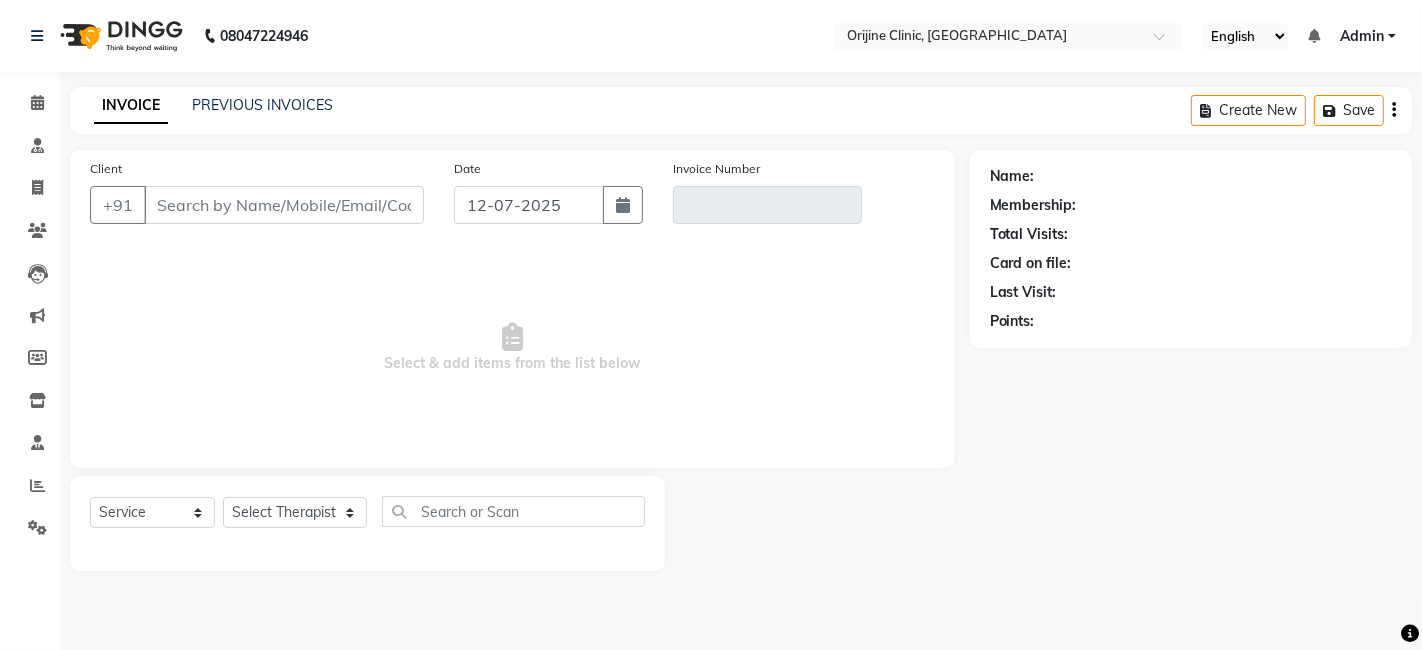 type on "7798735089" 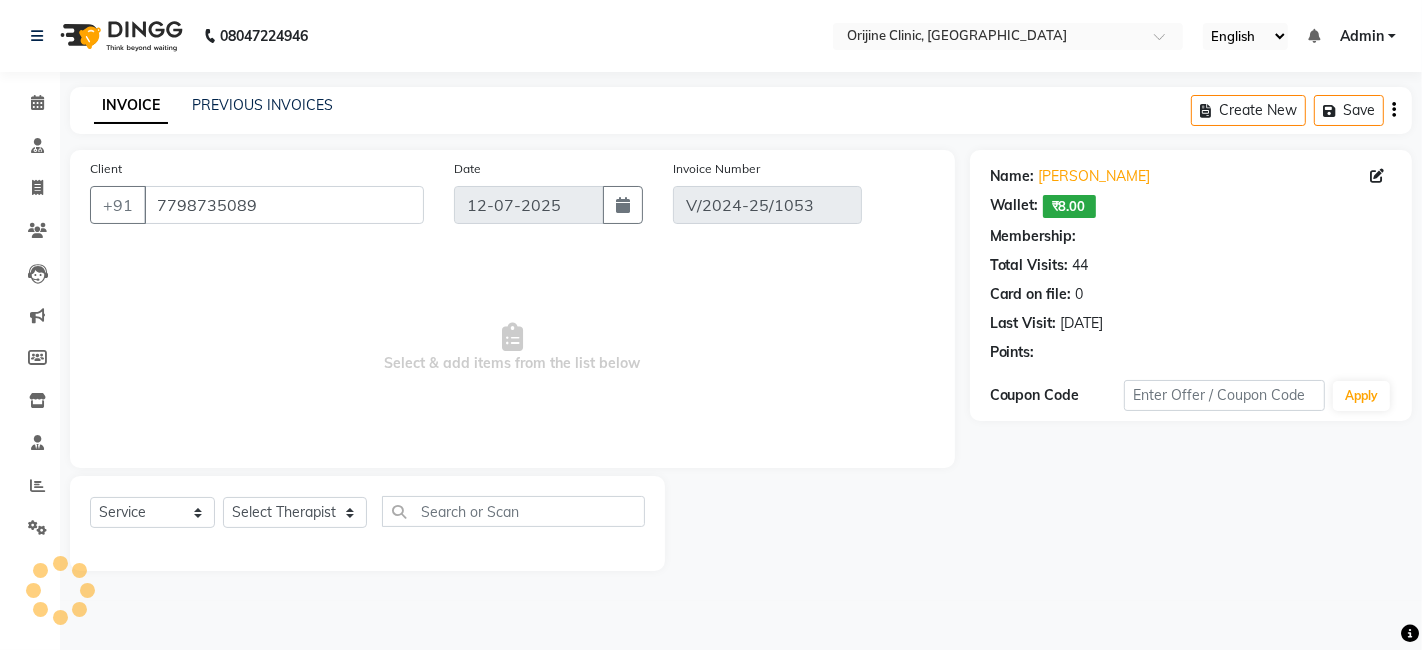 type on "[DATE]" 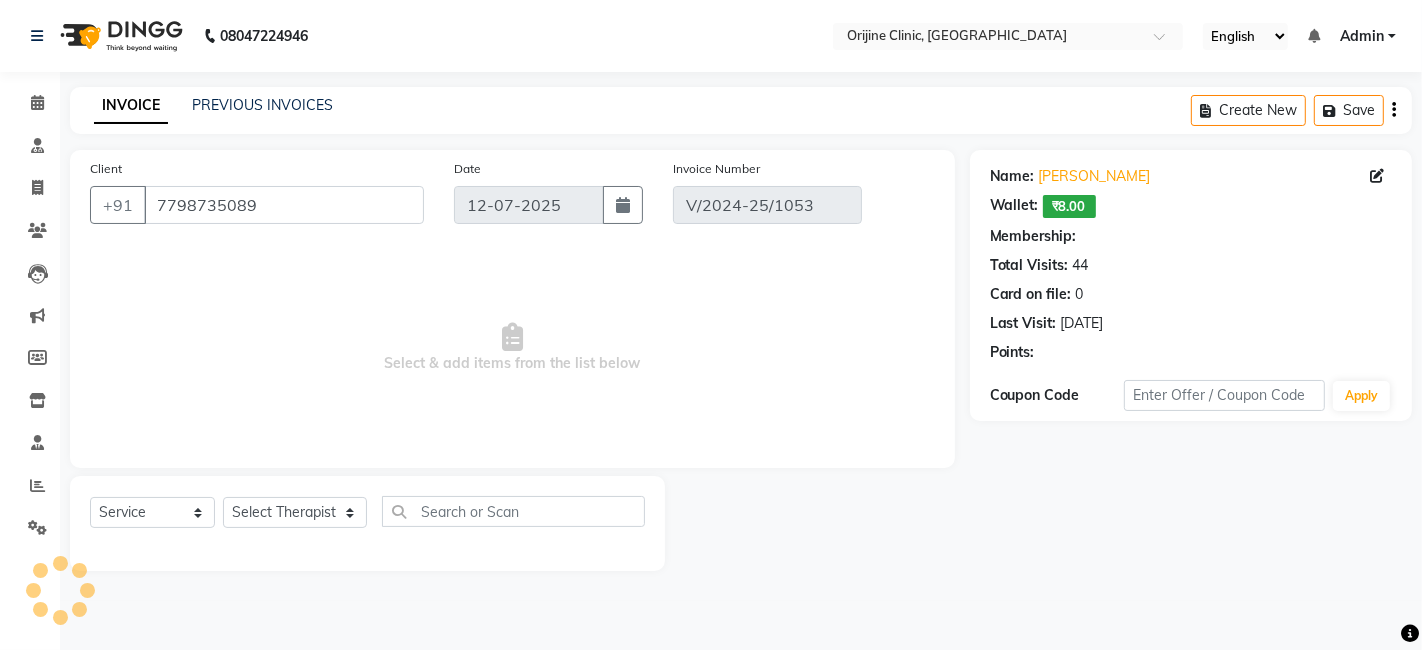 select on "select" 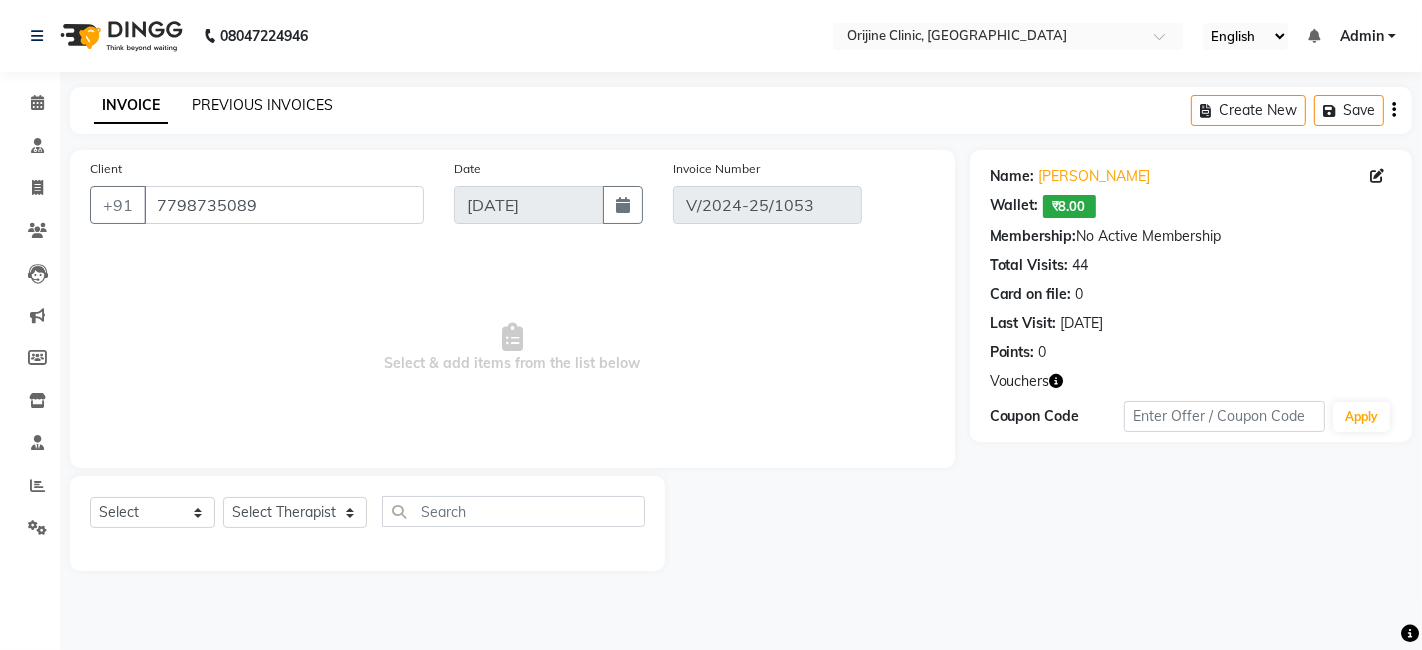 click on "PREVIOUS INVOICES" 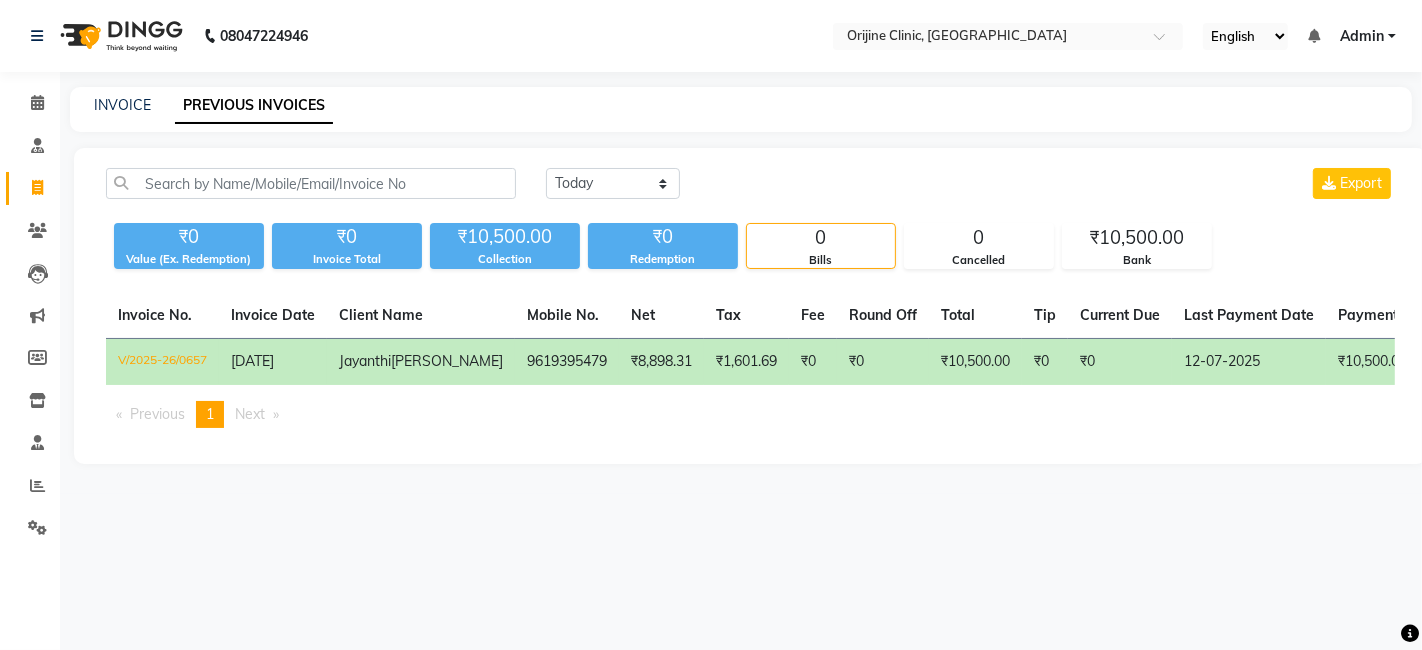 click on "Today Yesterday Custom Range Export" 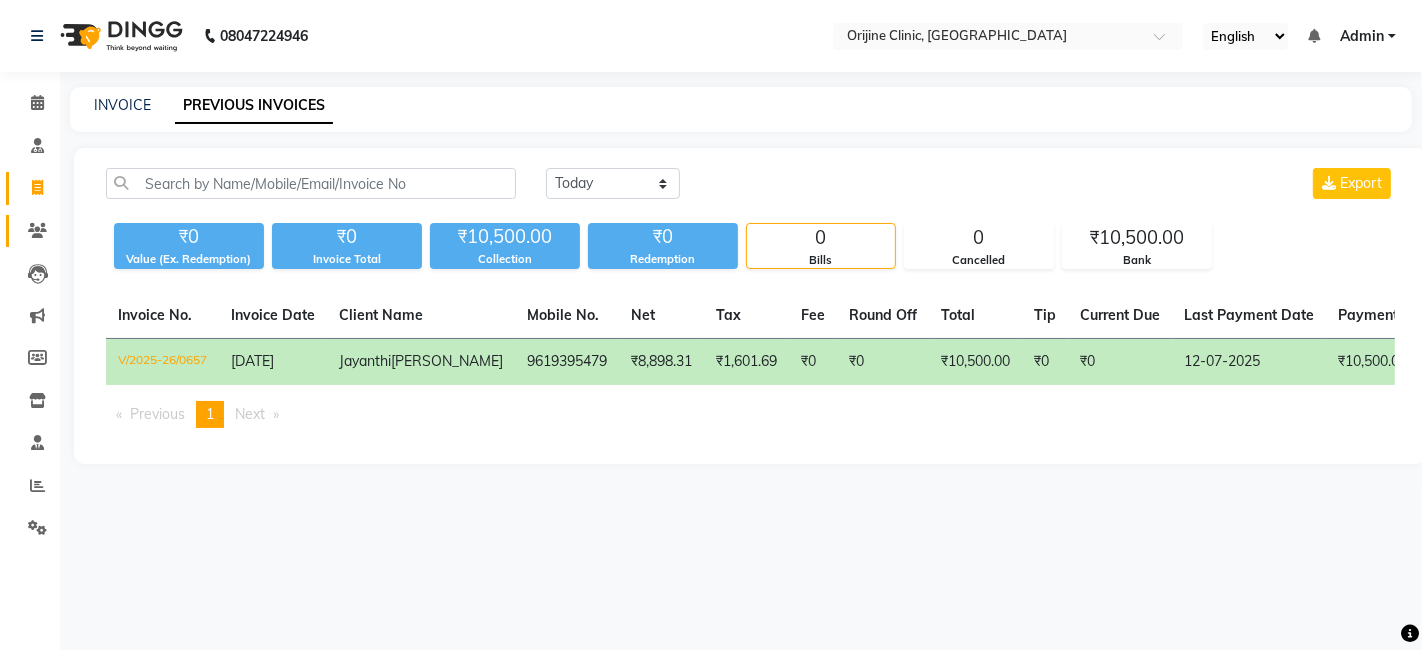click 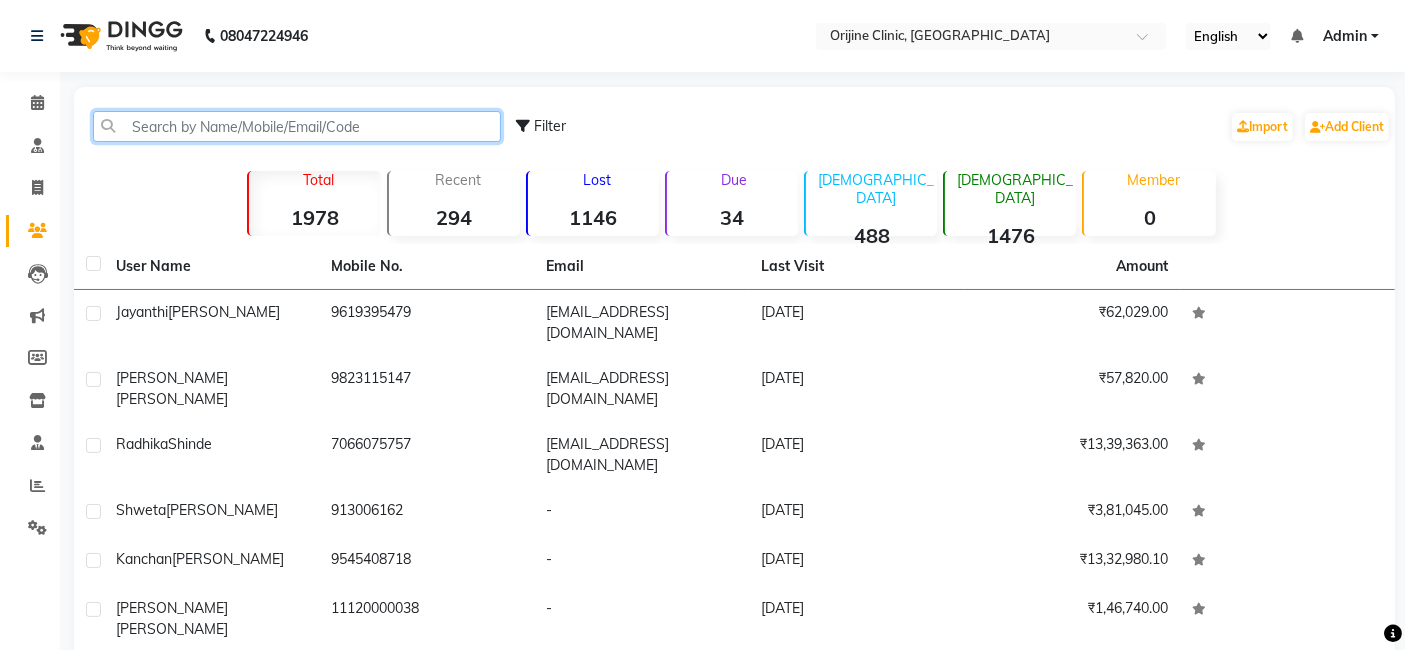 click 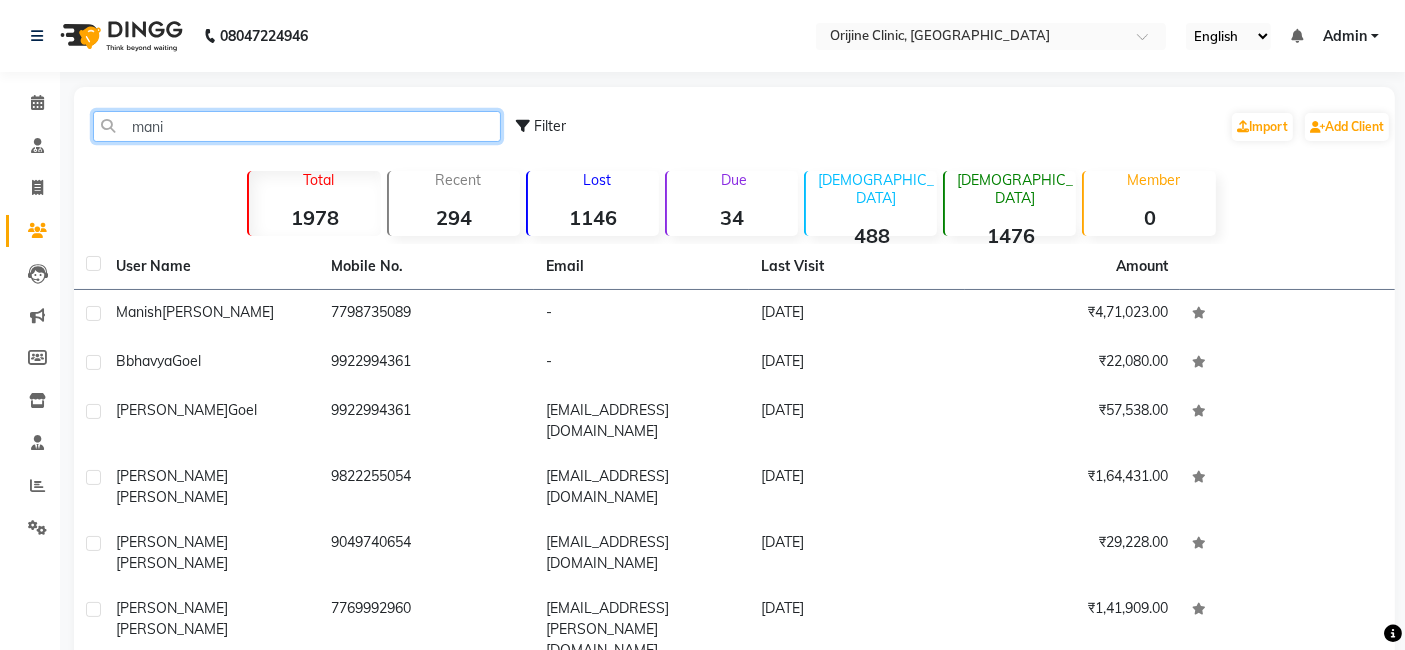 type on "mani" 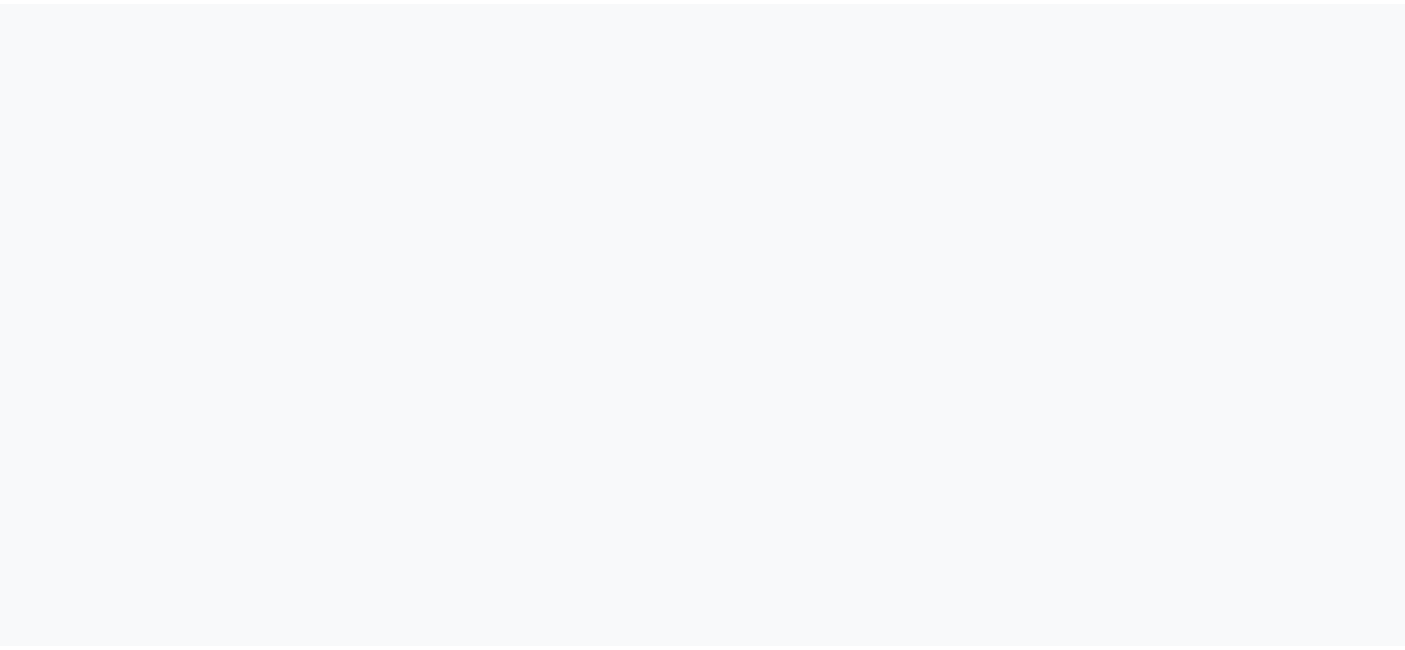 scroll, scrollTop: 0, scrollLeft: 0, axis: both 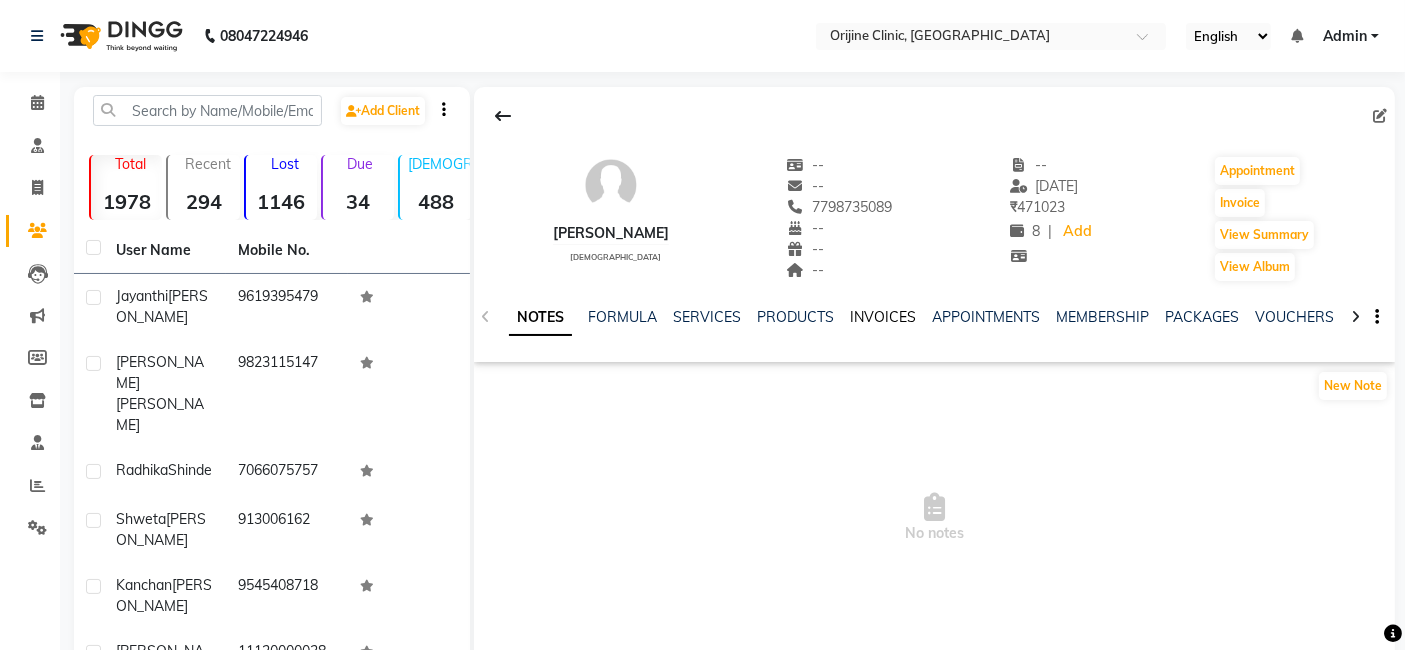 click on "INVOICES" 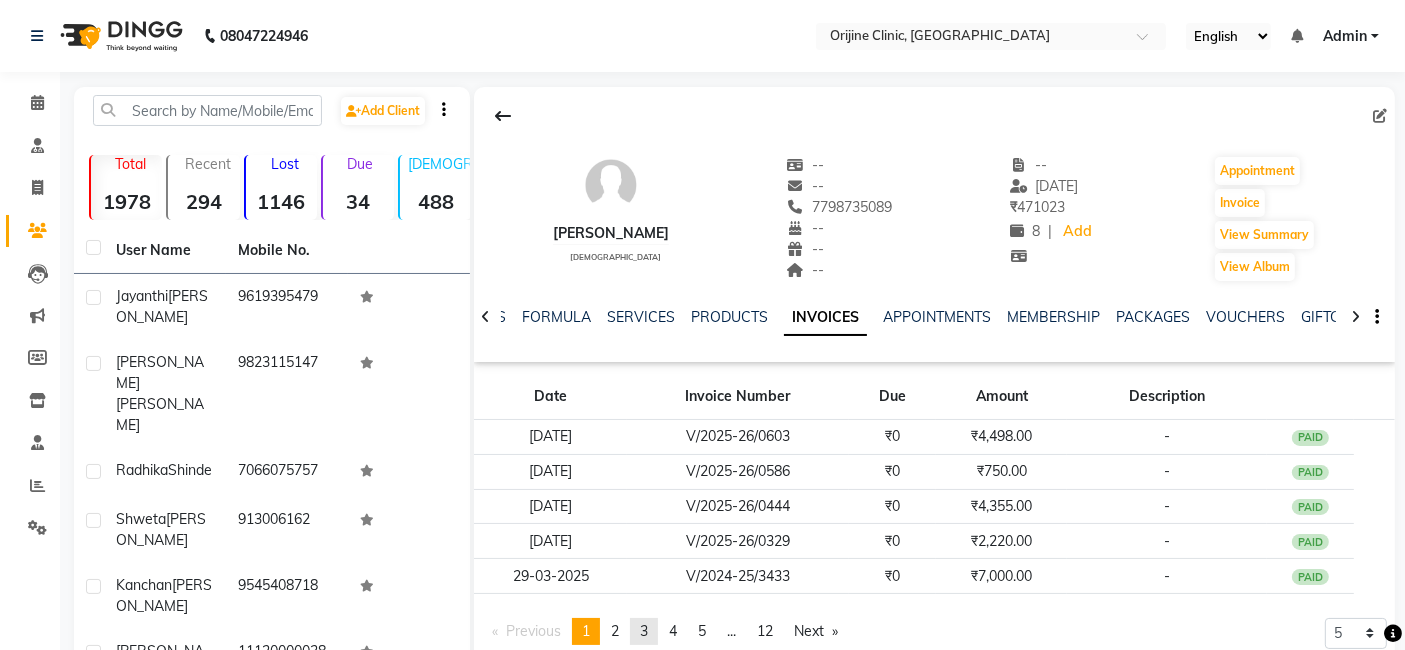 click on "page  3" 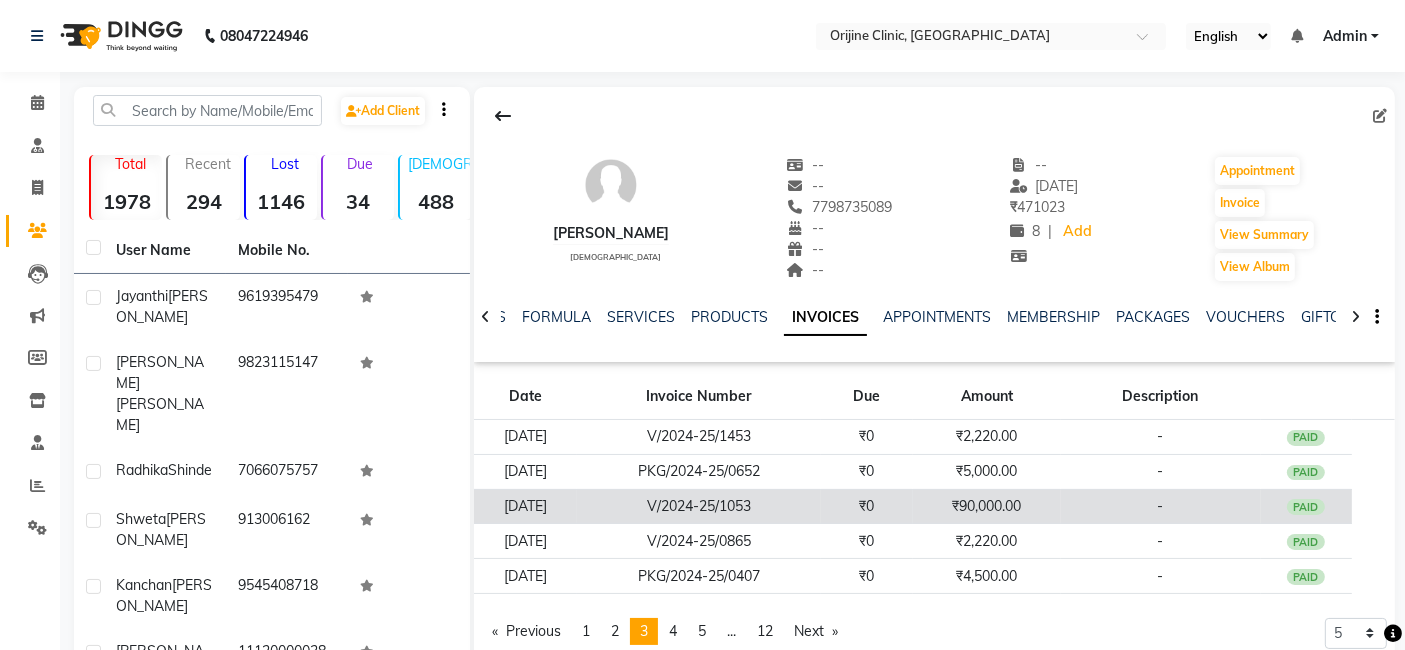 click on "V/2024-25/1053" 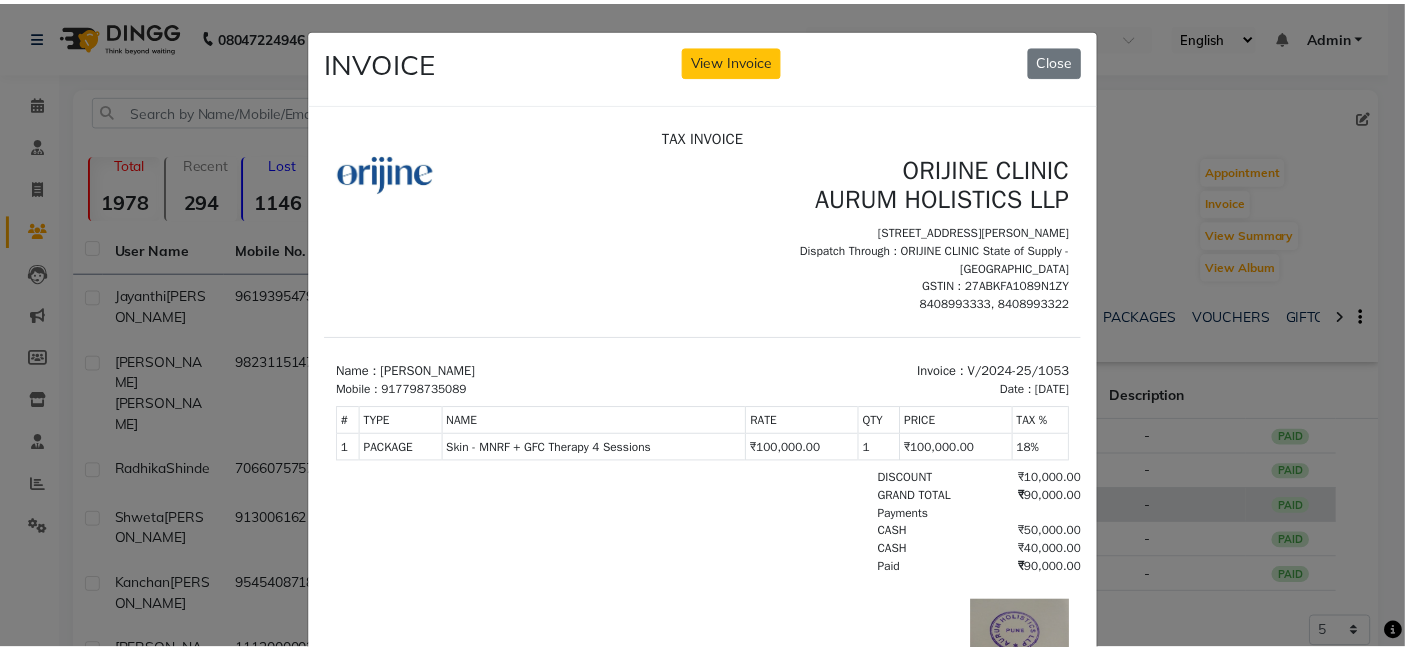 scroll, scrollTop: 0, scrollLeft: 0, axis: both 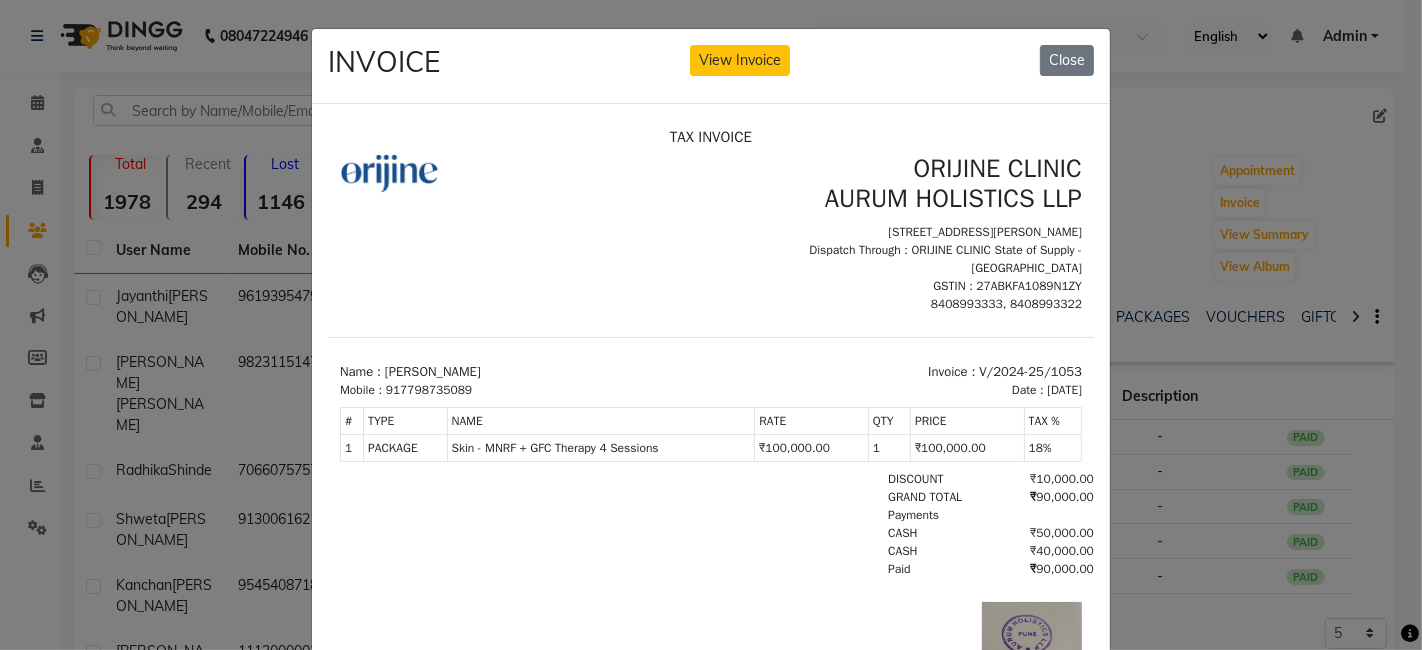 drag, startPoint x: 1046, startPoint y: 382, endPoint x: 972, endPoint y: 388, distance: 74.24284 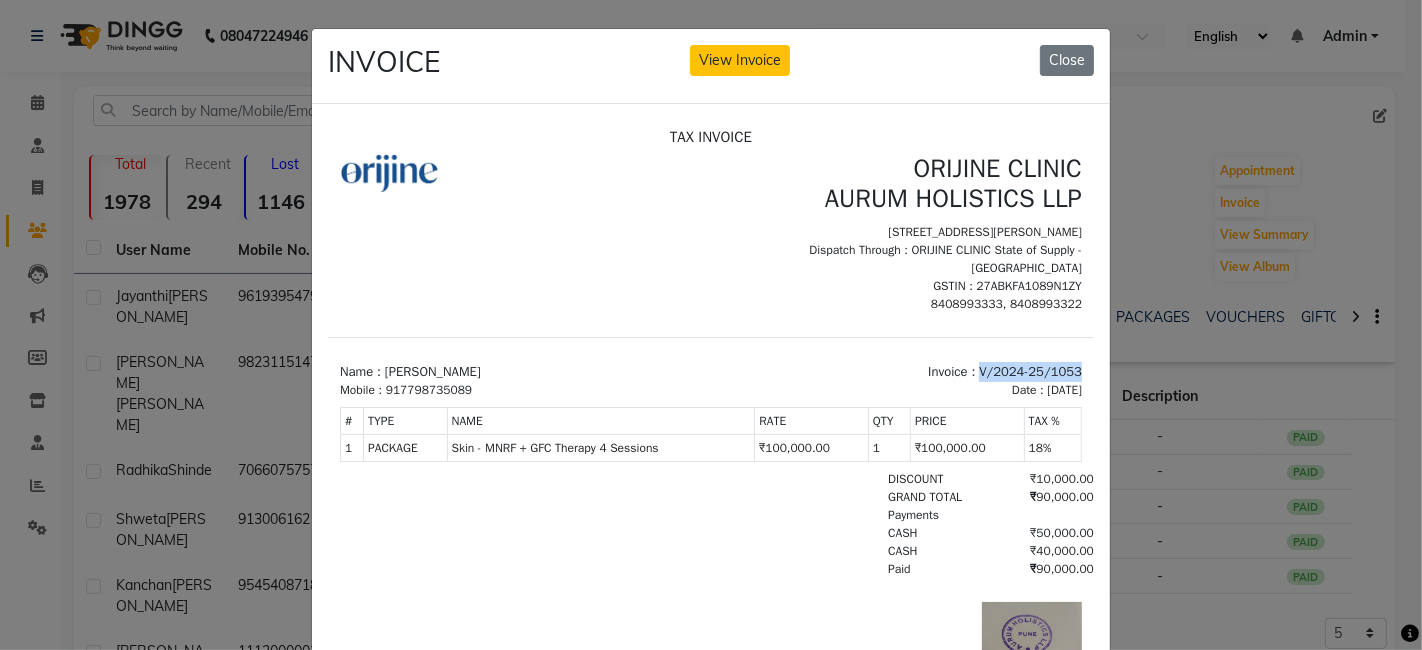 drag, startPoint x: 946, startPoint y: 386, endPoint x: 1049, endPoint y: 386, distance: 103 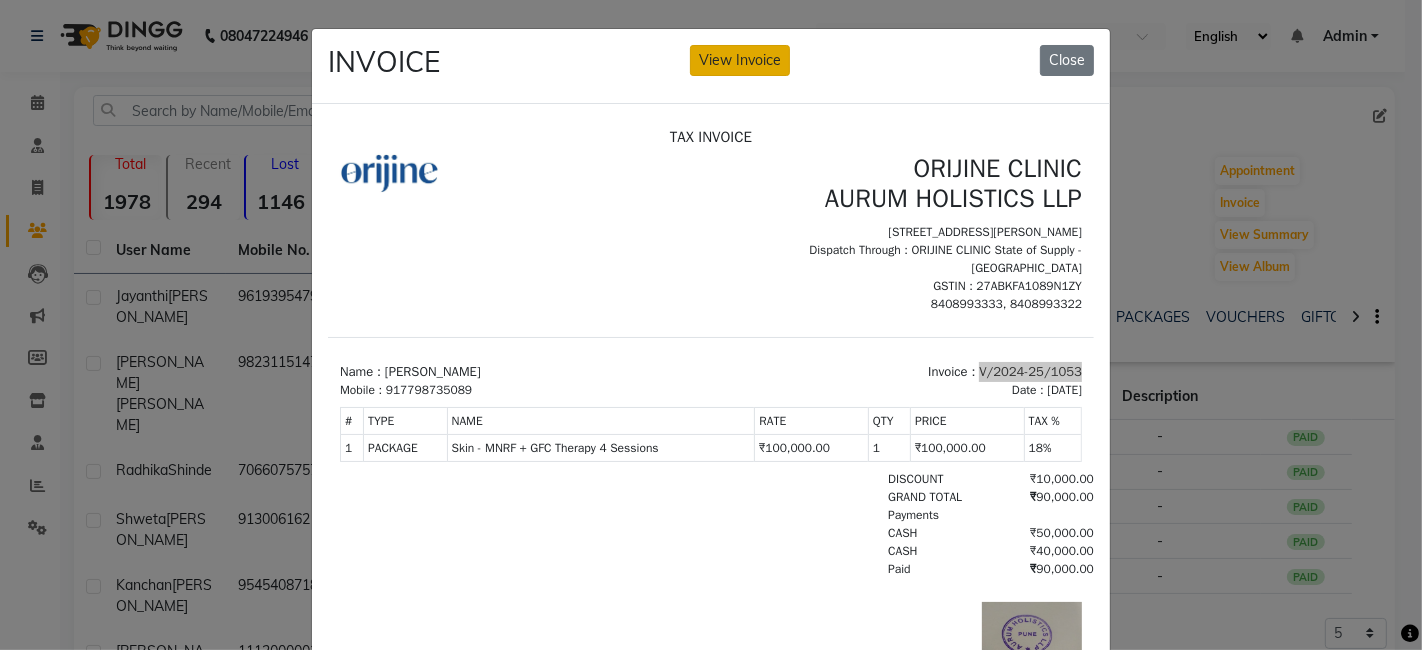 click on "View Invoice" 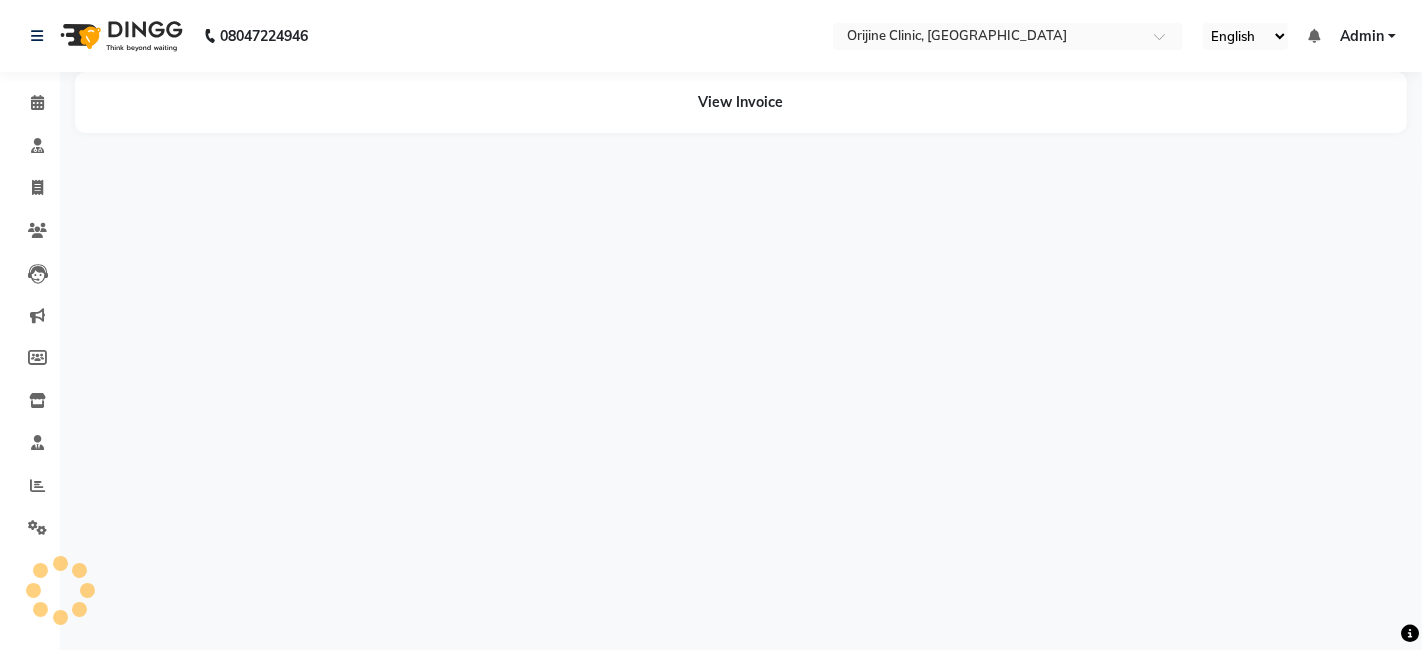 click on "08047224946 Select Location × Orijine Clinic, Kalyani Nagar English ENGLISH Español العربية मराठी हिंदी ગુજરાતી தமிழ் 中文 Notifications nothing to show Admin Manage Profile Change Password Sign out  Version:3.15.4" 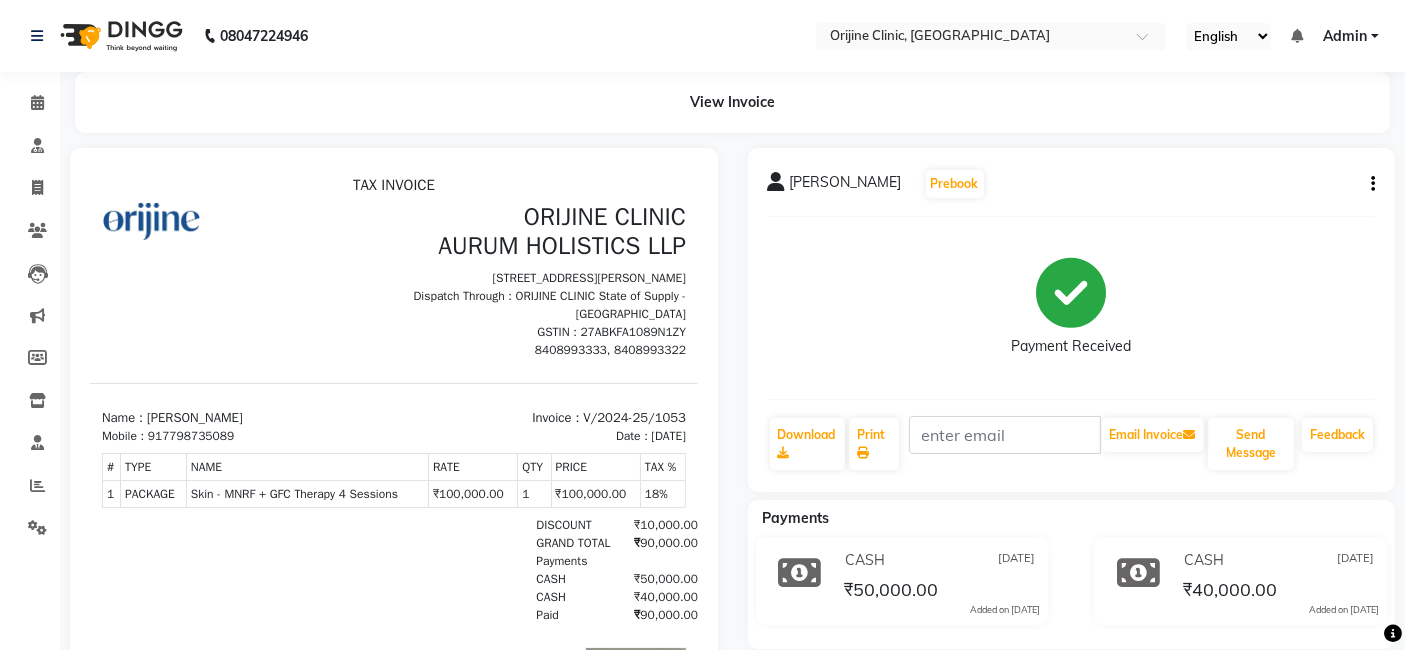 scroll, scrollTop: 0, scrollLeft: 0, axis: both 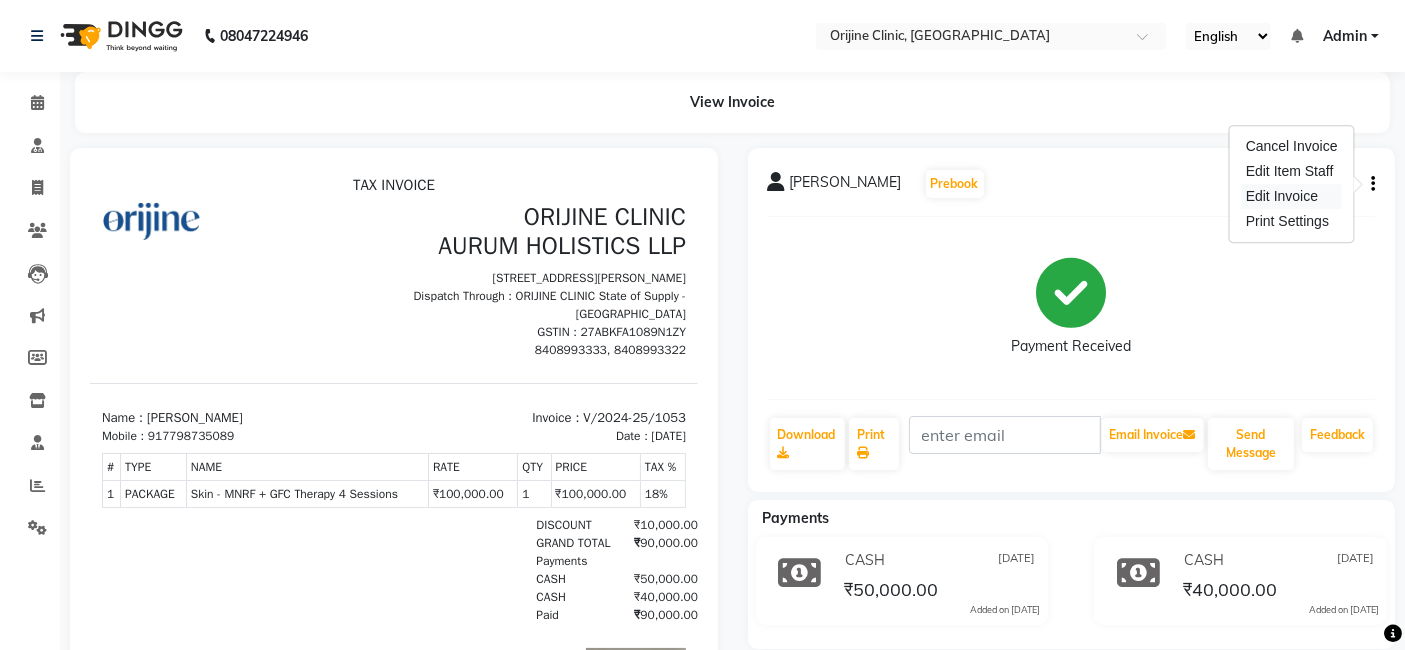 click on "Edit Invoice" at bounding box center [1292, 196] 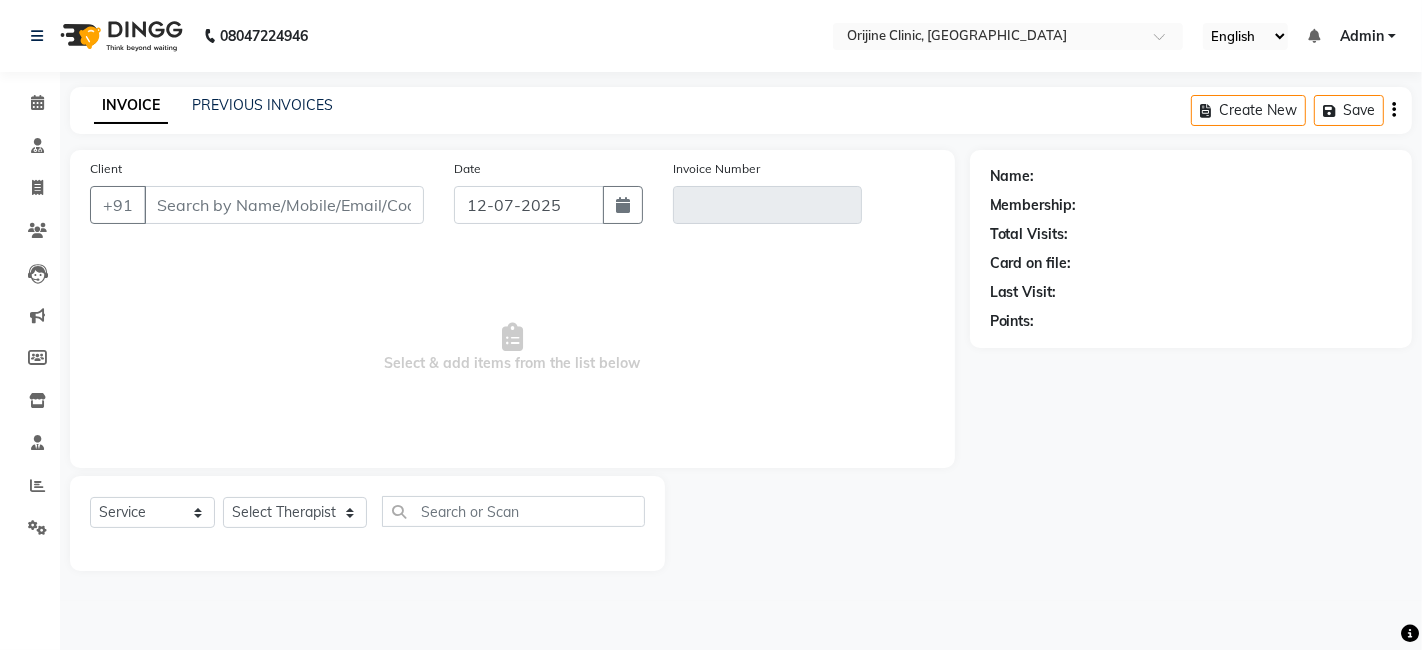 type on "7798735089" 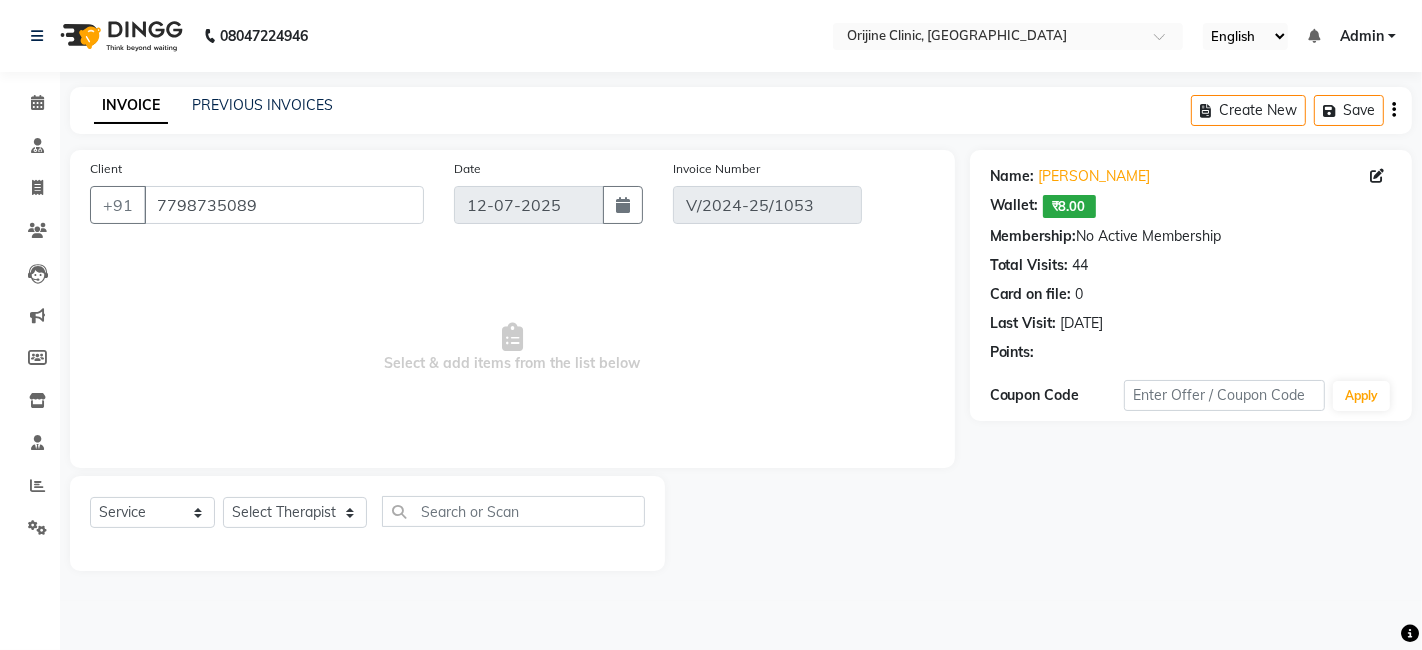 type on "[DATE]" 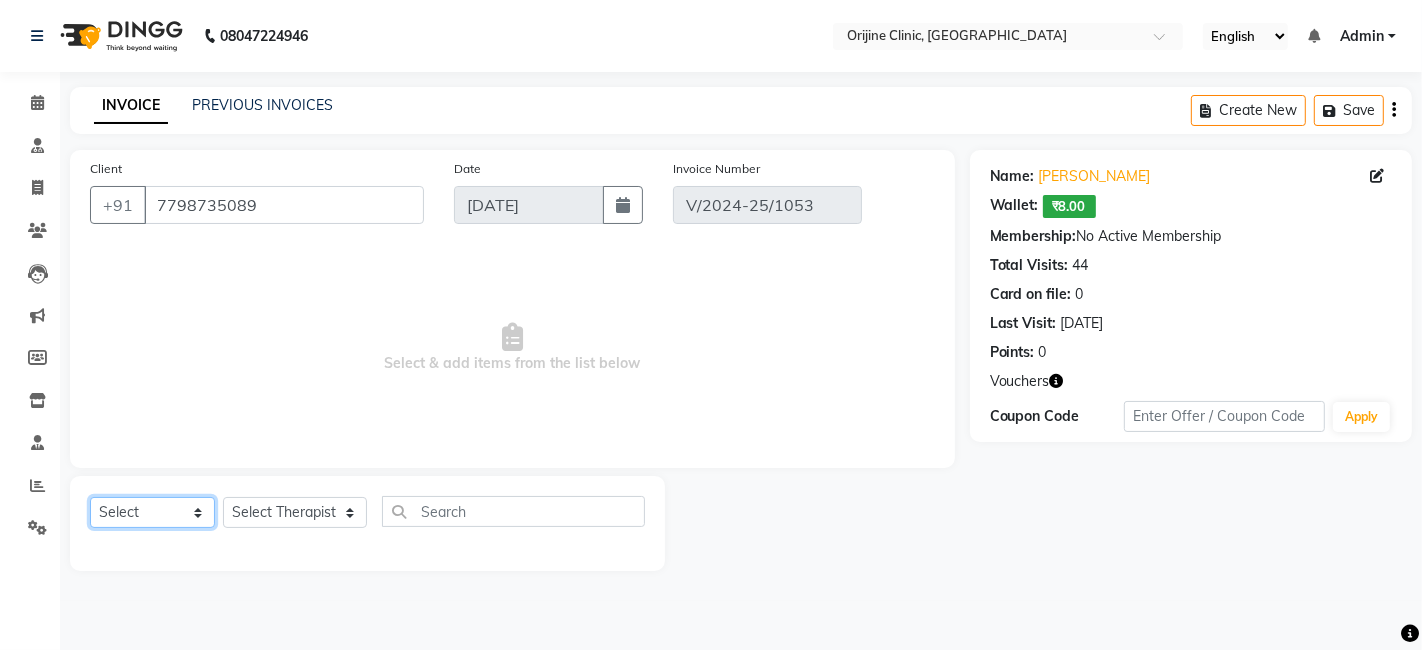 click on "Select  Service  Product  Membership  Package Voucher Prepaid Gift Card" 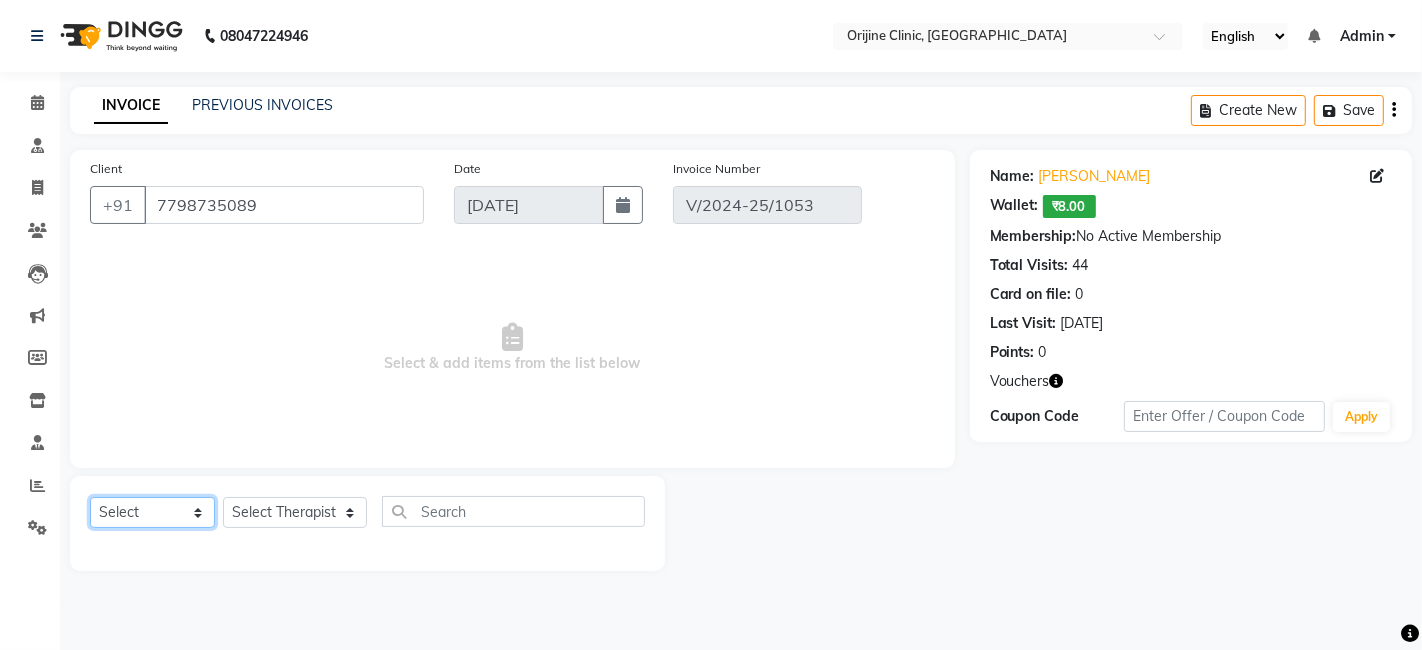 select on "P" 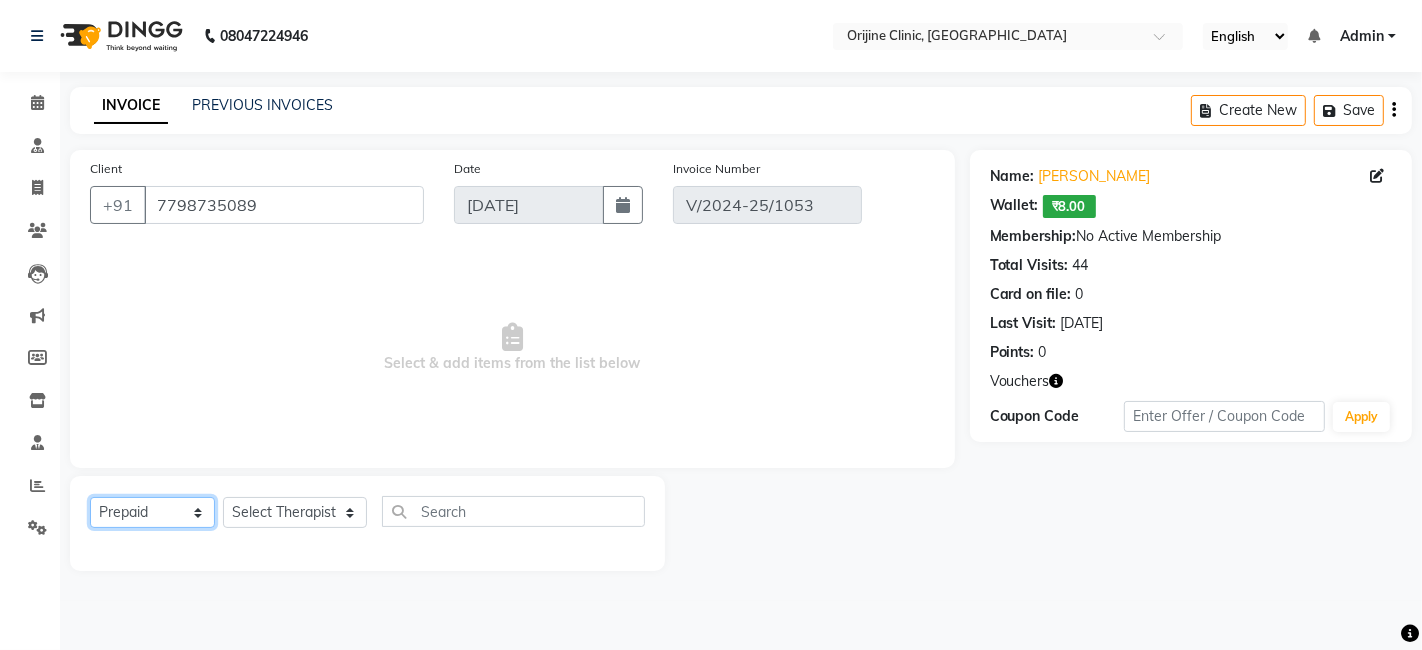 click on "Select  Service  Product  Membership  Package Voucher Prepaid Gift Card" 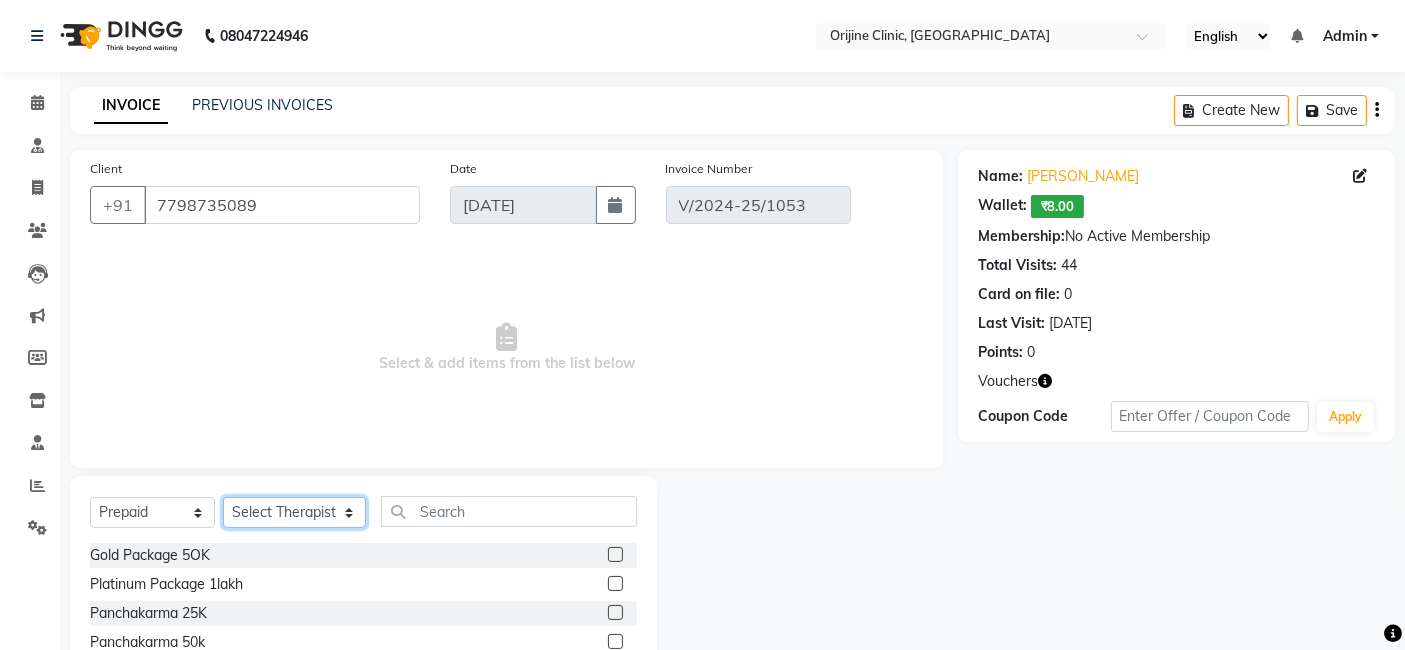click on "Select Therapist [PERSON_NAME] and [PERSON_NAME] [PERSON_NAME] [PERSON_NAME] (Clinic  Manager) Centre Head [PERSON_NAME] [PERSON_NAME] [PERSON_NAME] [PERSON_NAME] [PERSON_NAME]  [PERSON_NAME]  [PERSON_NAME] [PERSON_NAME]  Gondwal" 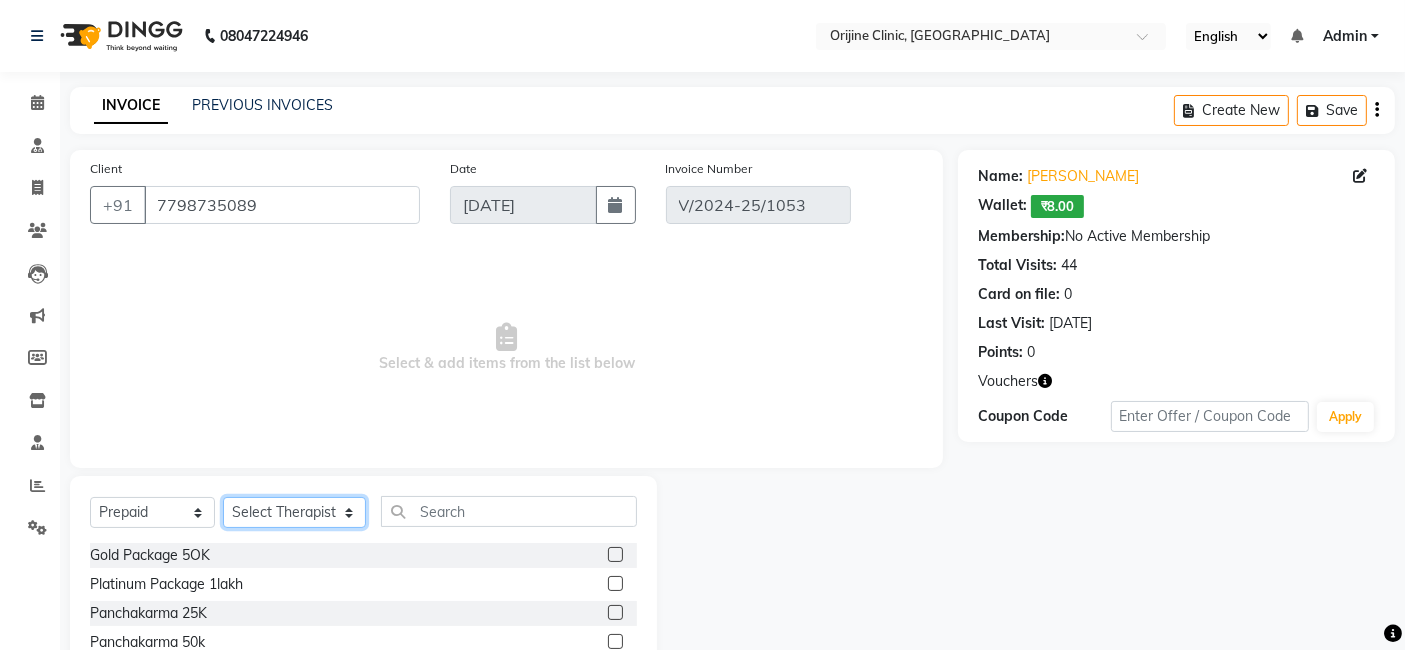 select on "10777" 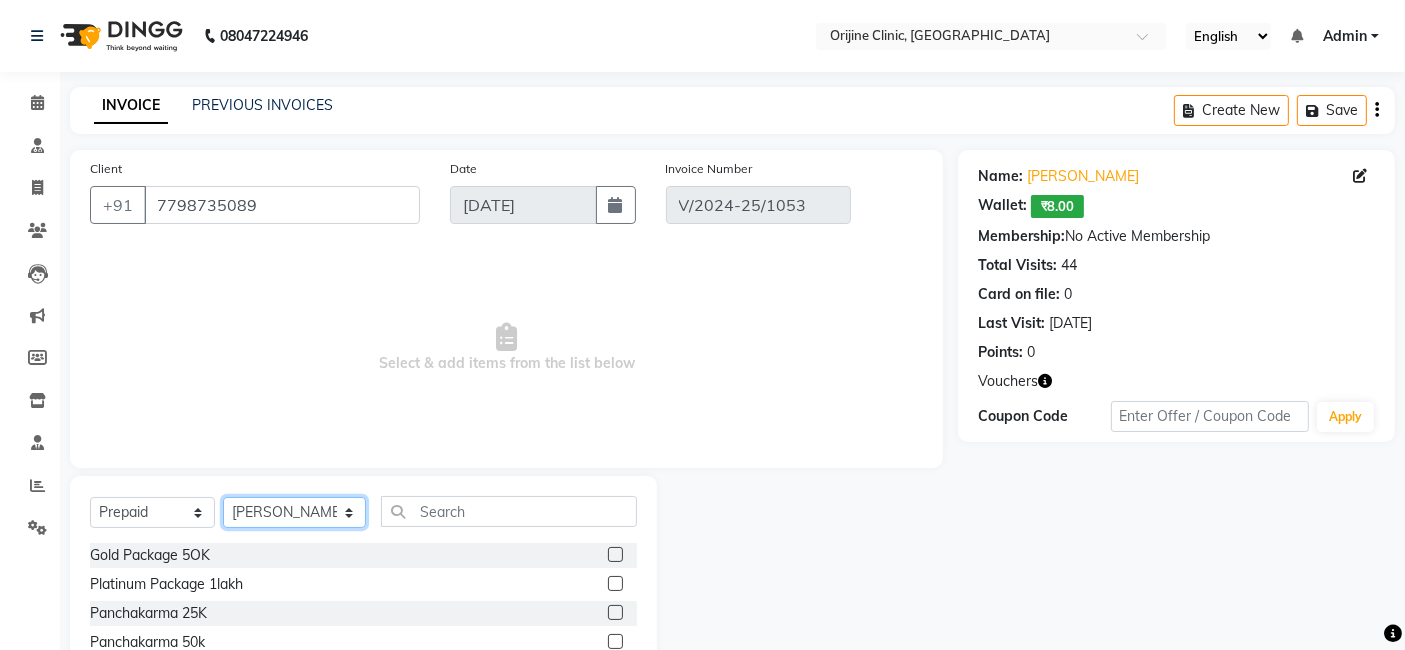 click on "Select Therapist [PERSON_NAME] and [PERSON_NAME] [PERSON_NAME] [PERSON_NAME] (Clinic  Manager) Centre Head [PERSON_NAME] [PERSON_NAME] [PERSON_NAME] [PERSON_NAME] [PERSON_NAME]  [PERSON_NAME]  [PERSON_NAME] [PERSON_NAME]  Gondwal" 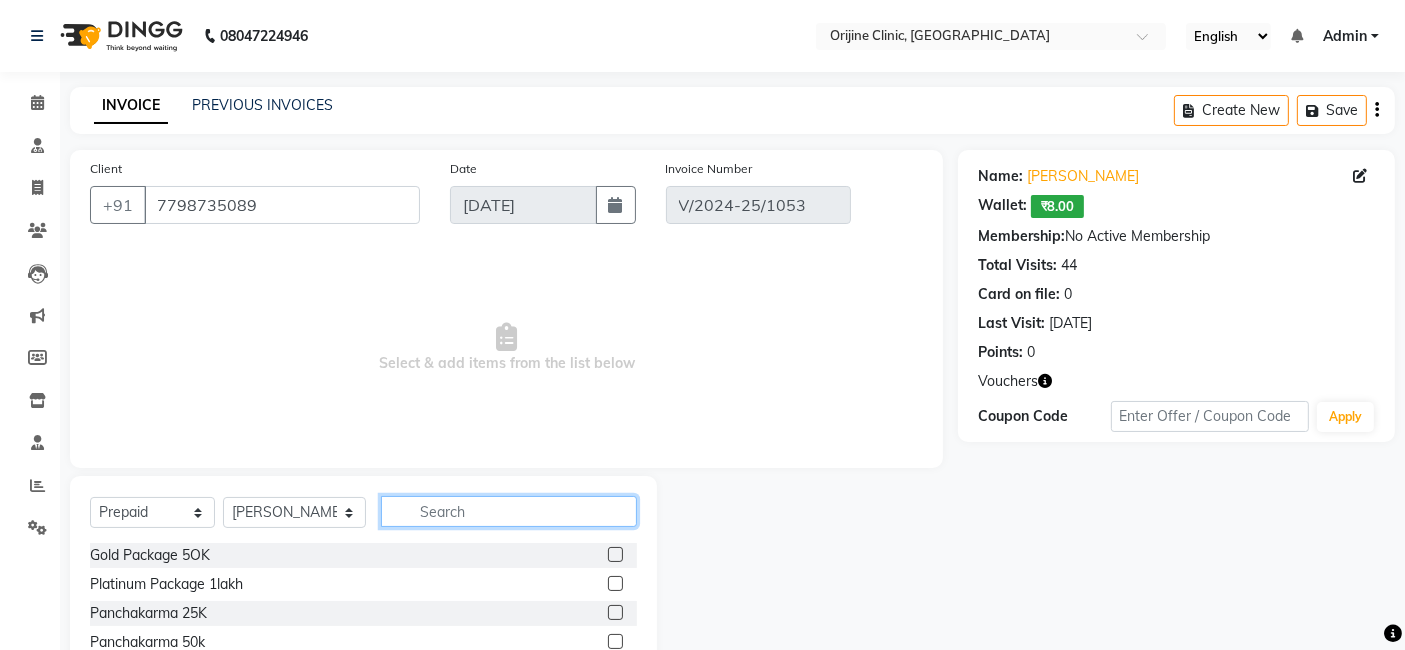 click 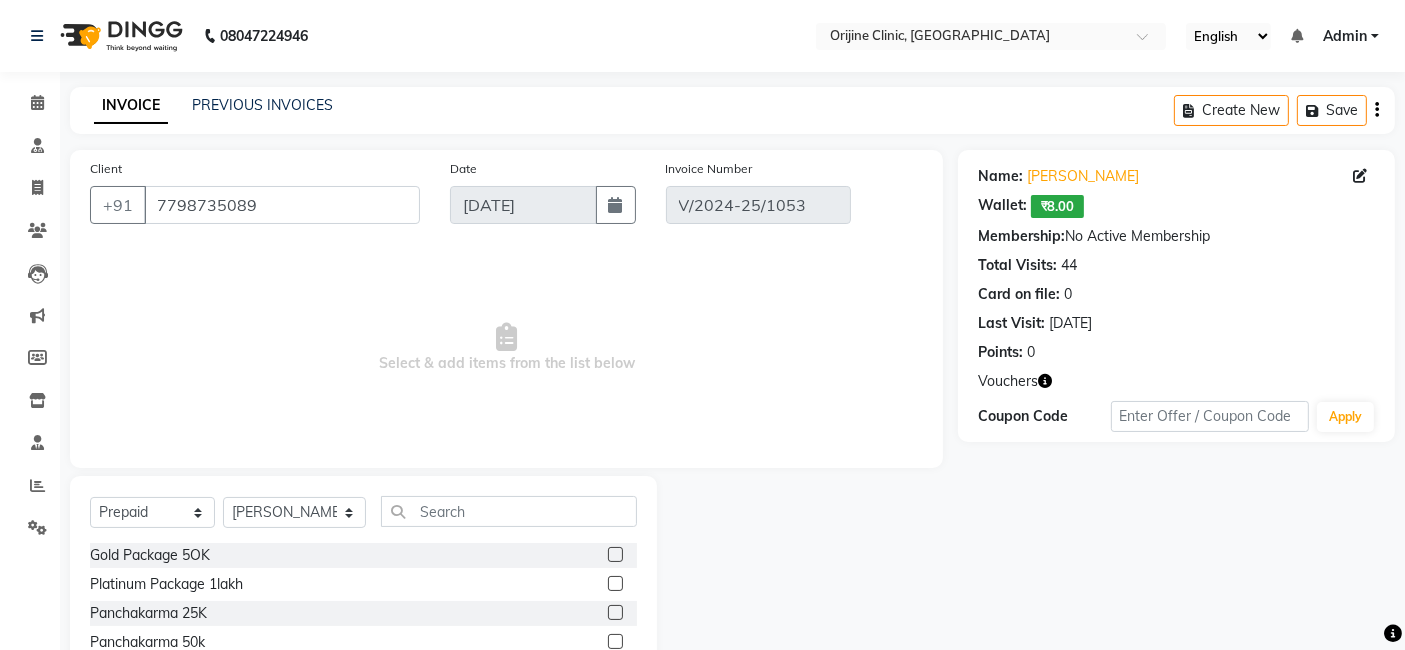 click 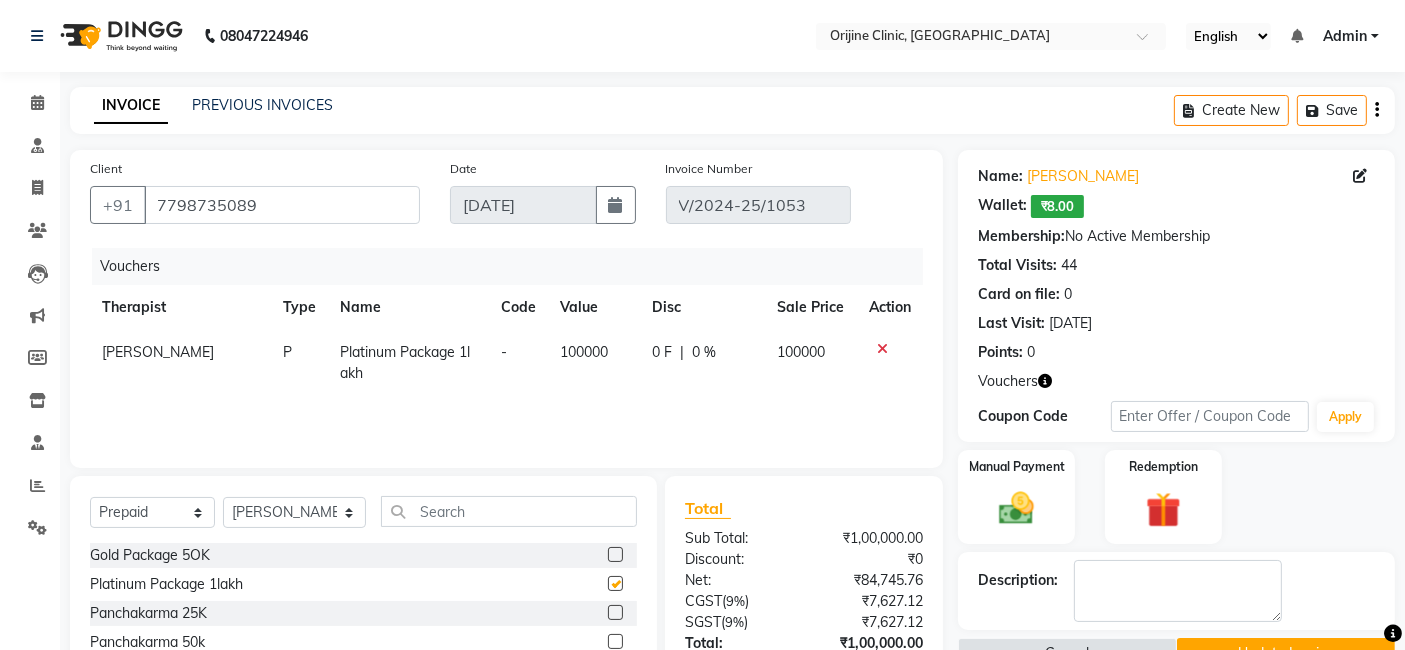 checkbox on "false" 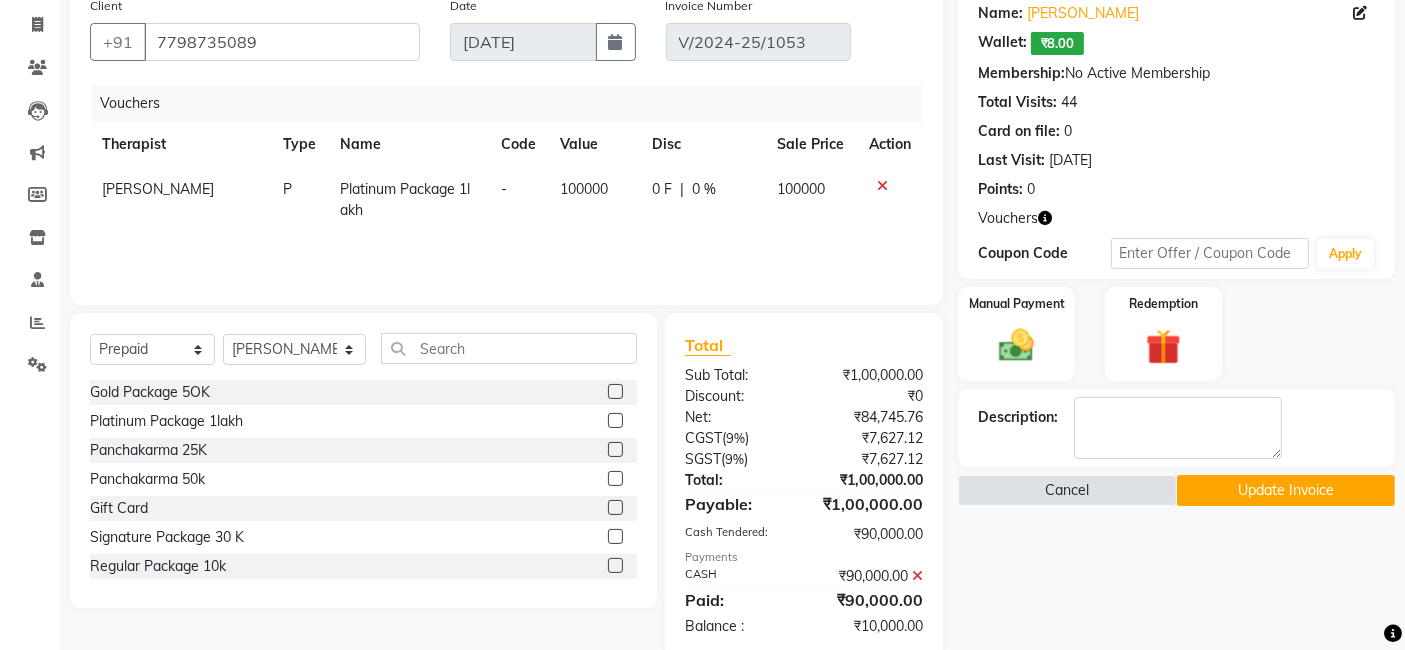 scroll, scrollTop: 167, scrollLeft: 0, axis: vertical 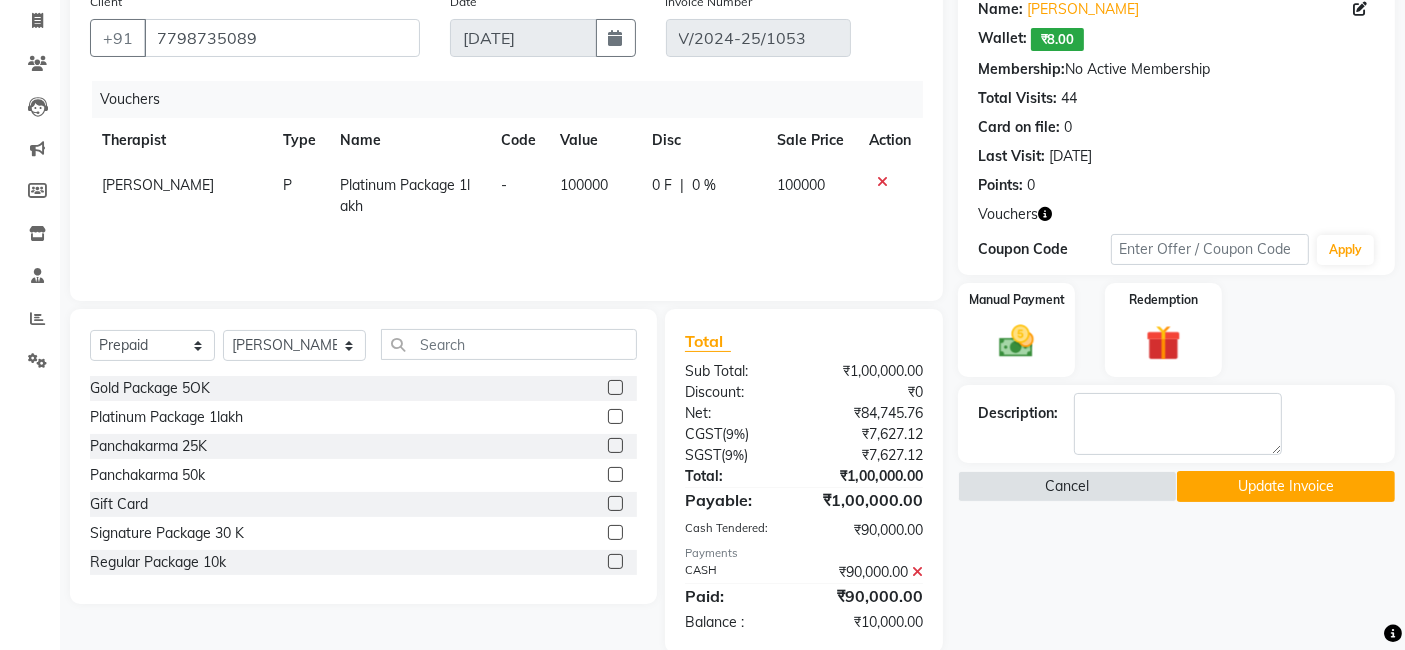 click on "Update Invoice" 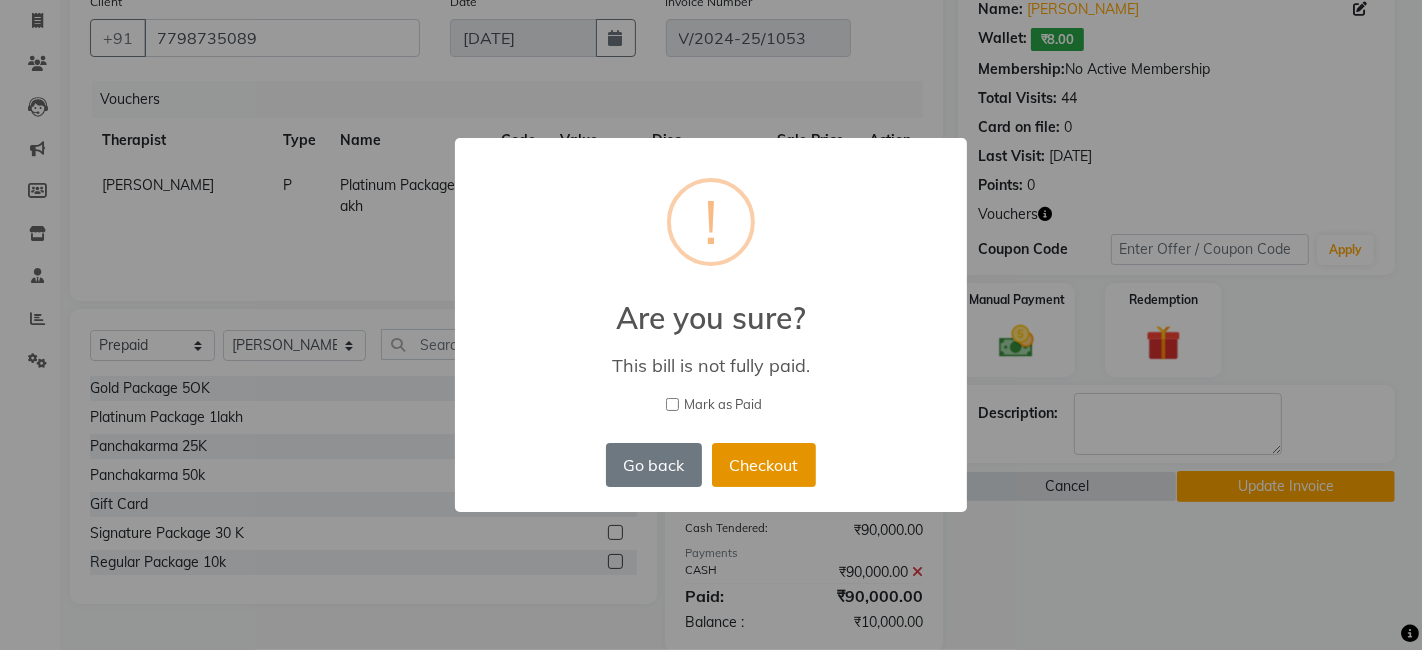click on "Checkout" at bounding box center [764, 465] 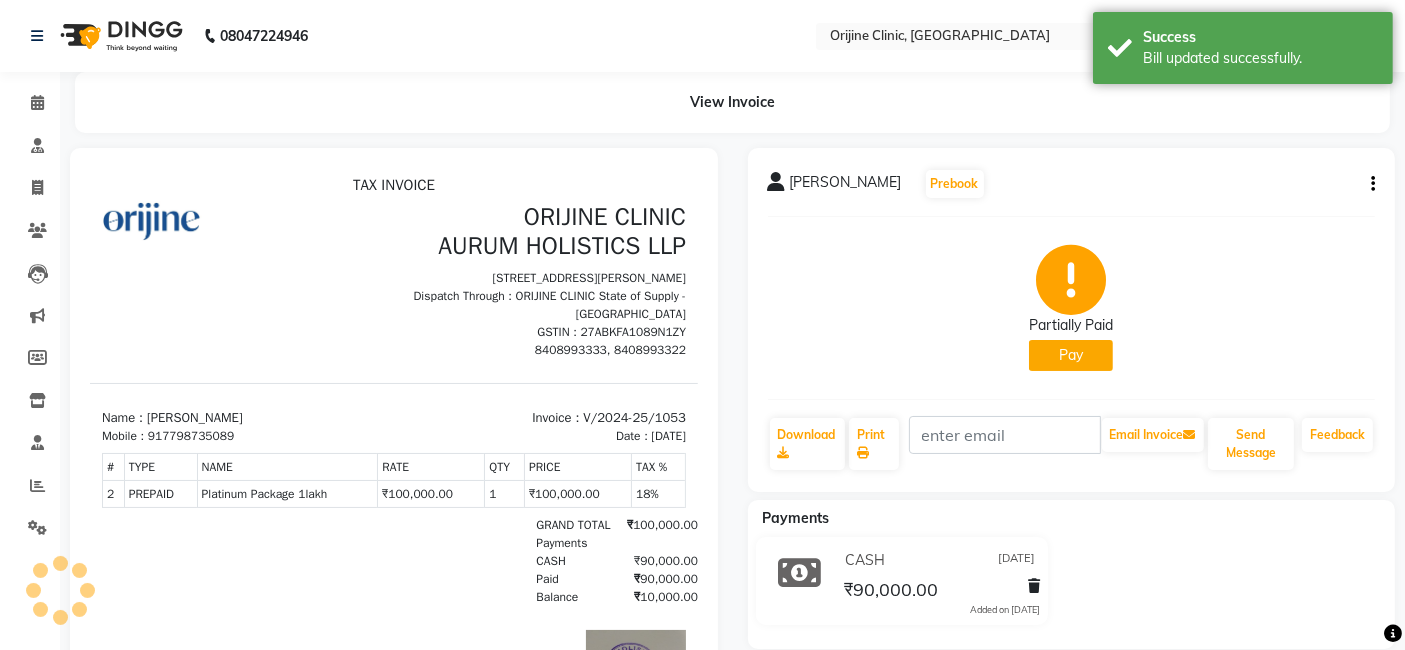 scroll, scrollTop: 0, scrollLeft: 0, axis: both 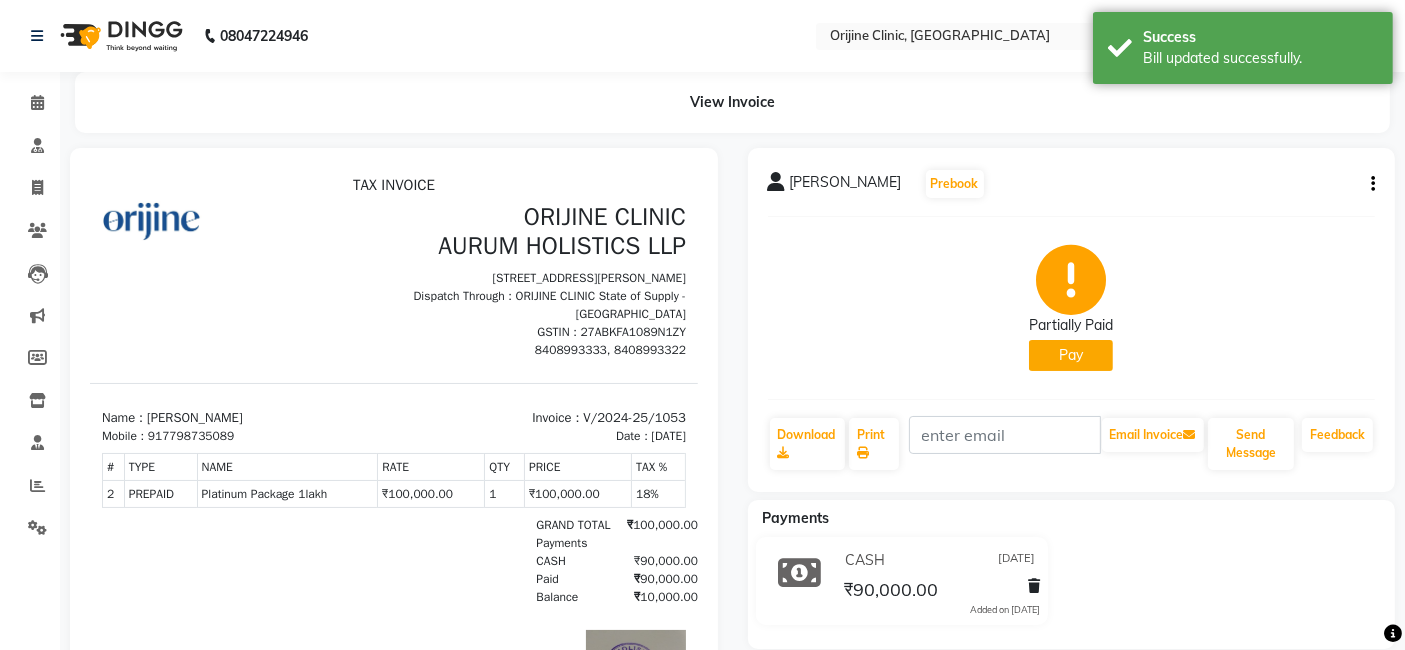 click on "Pay" 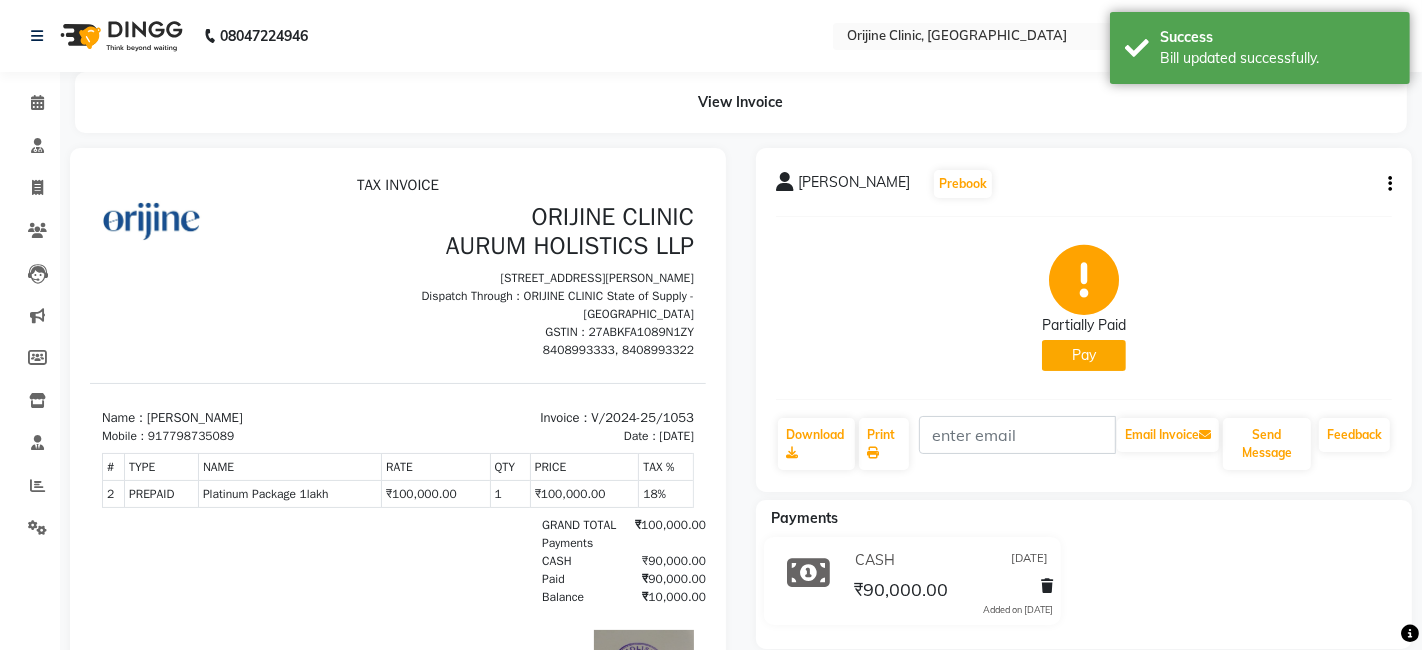 select on "1" 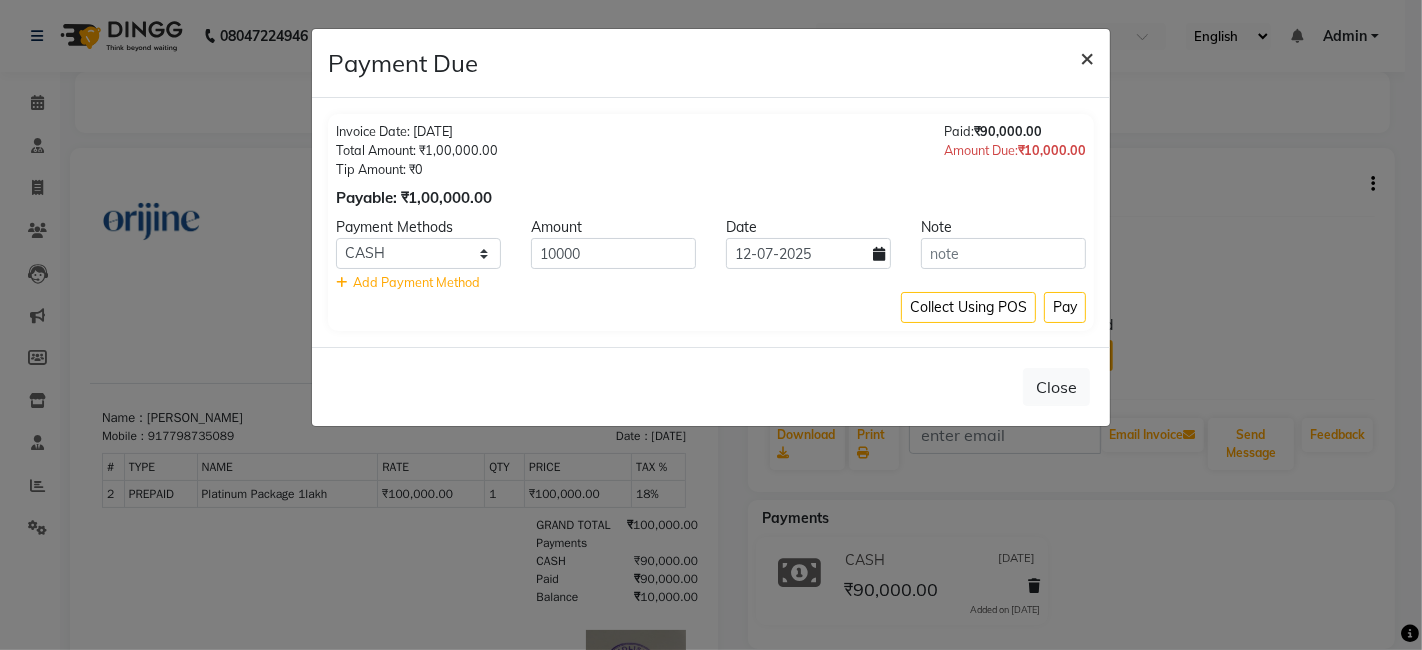 type 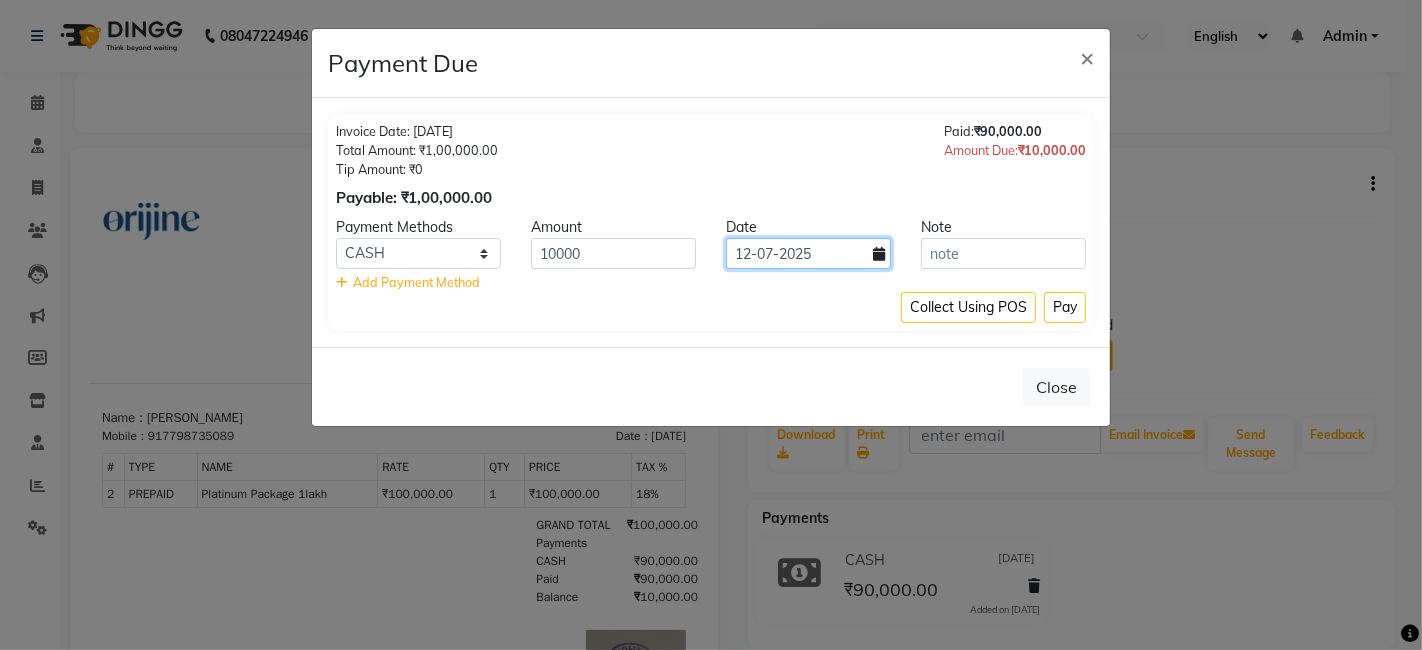 click on "12-07-2025" 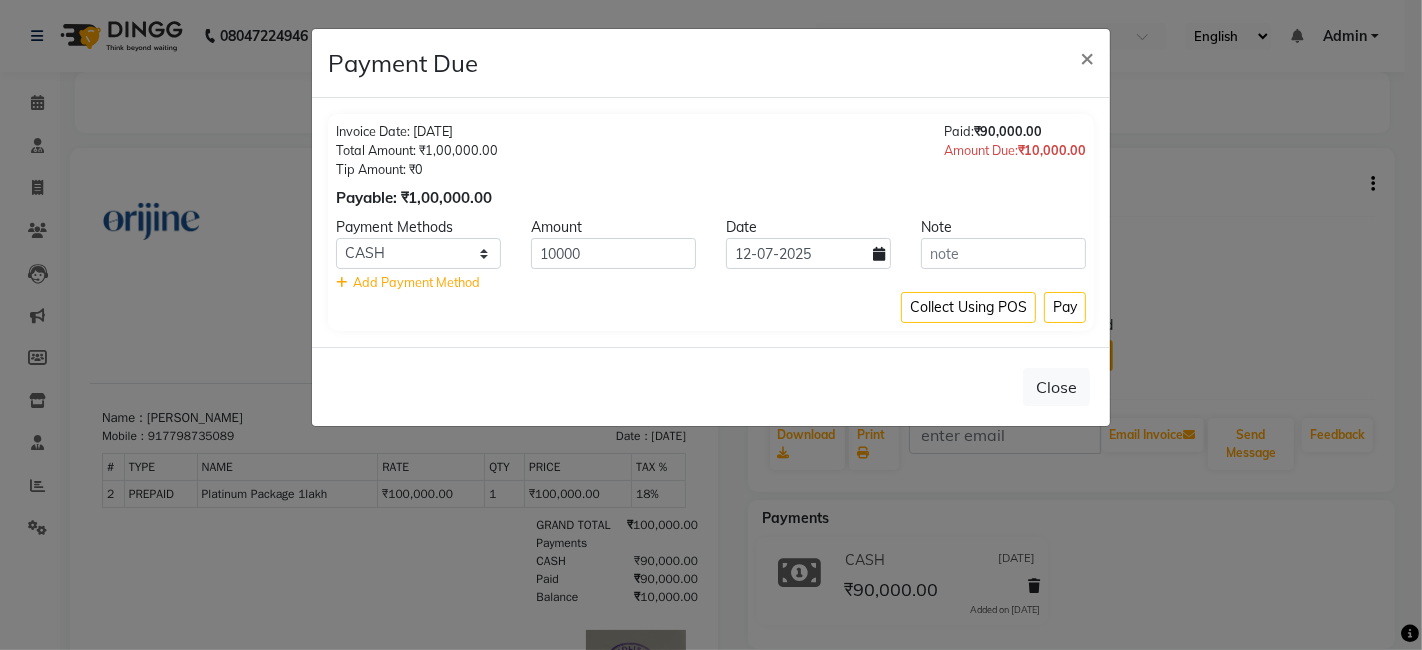 select on "7" 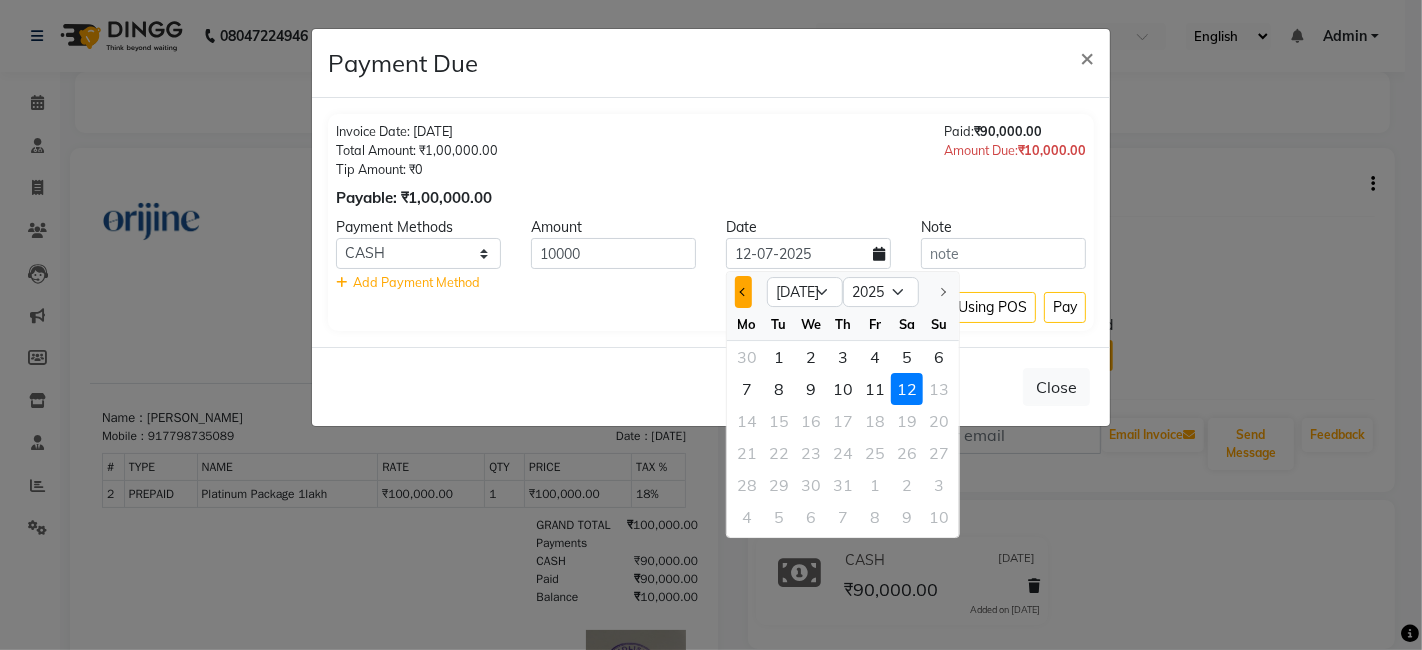 click 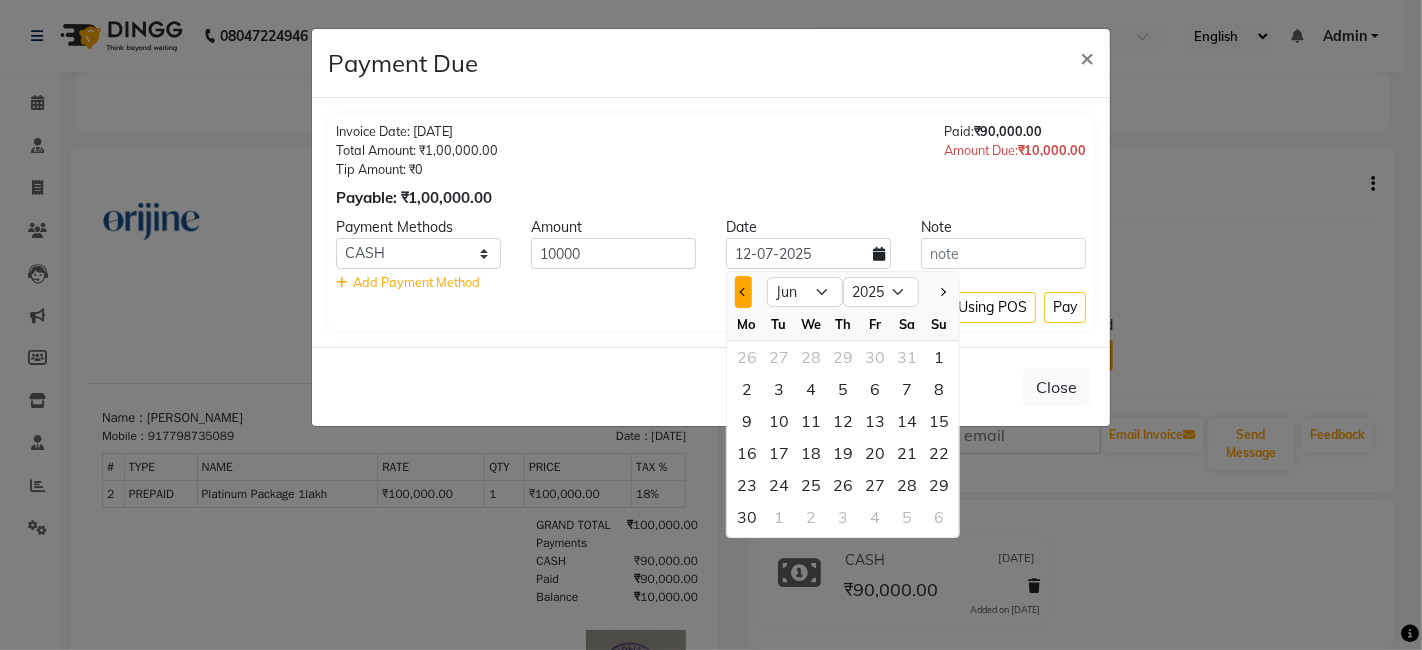 click 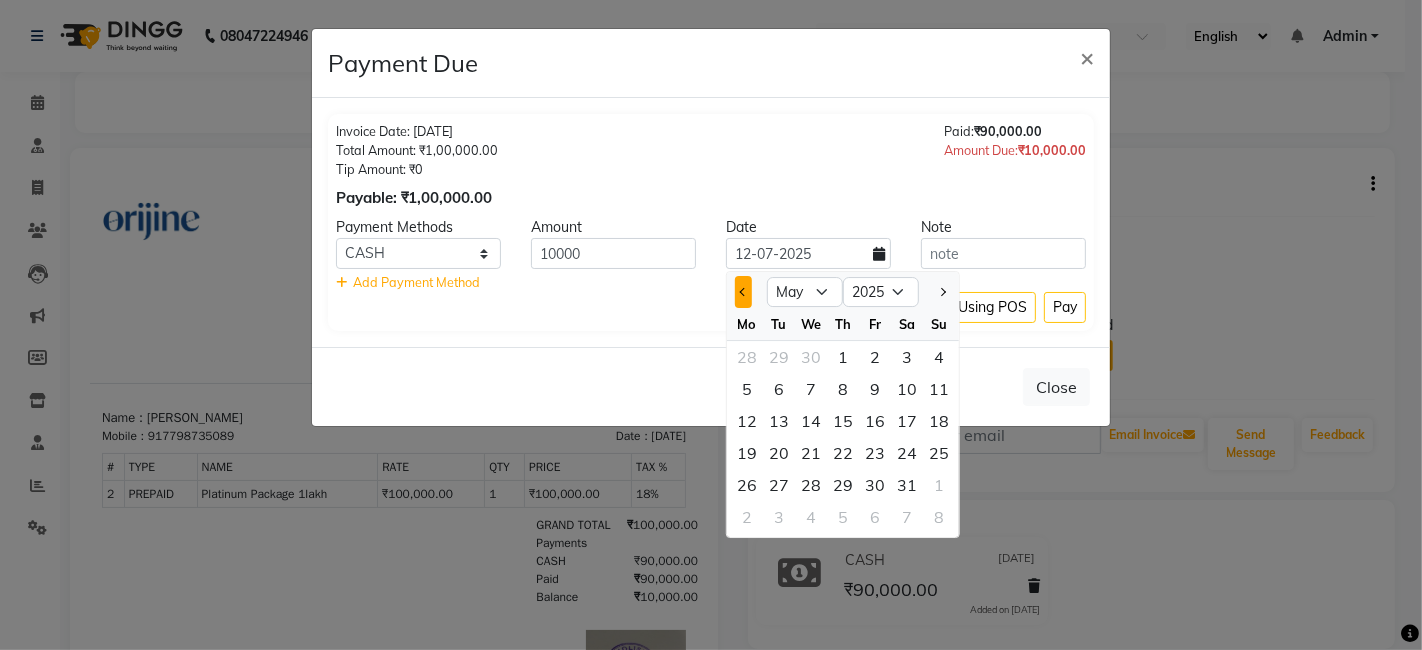 click 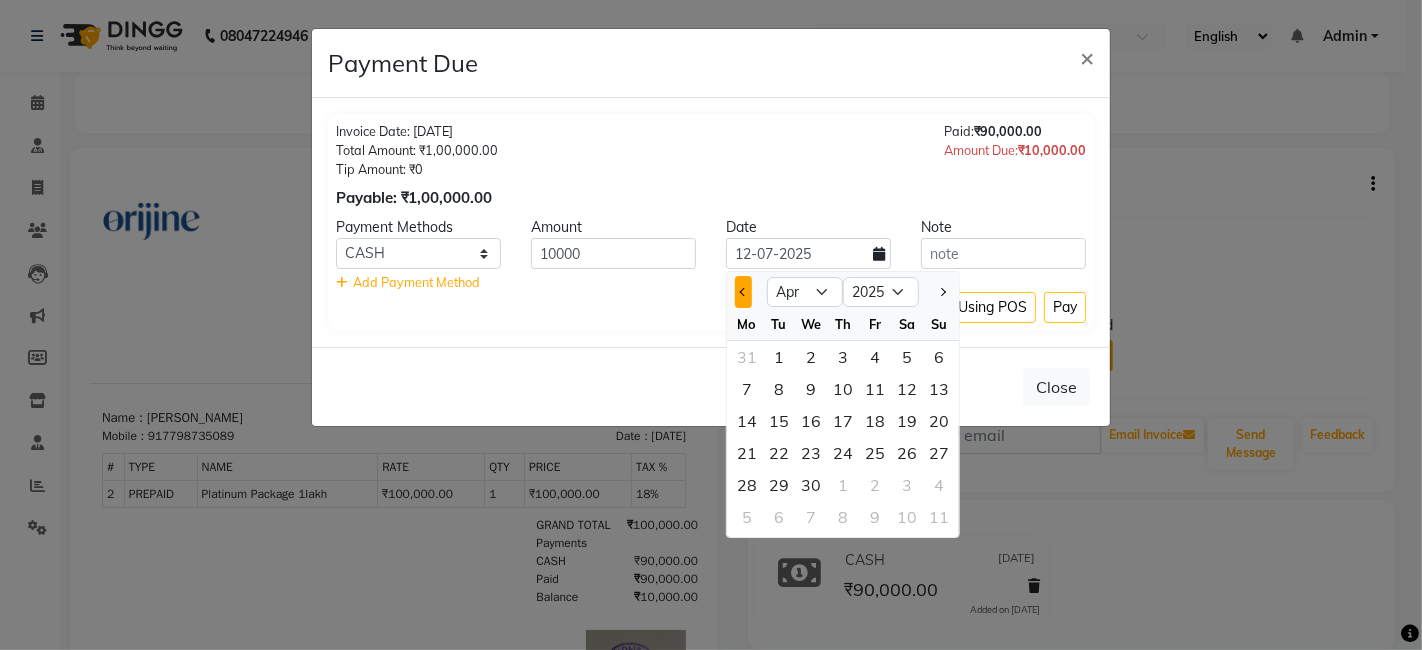 click 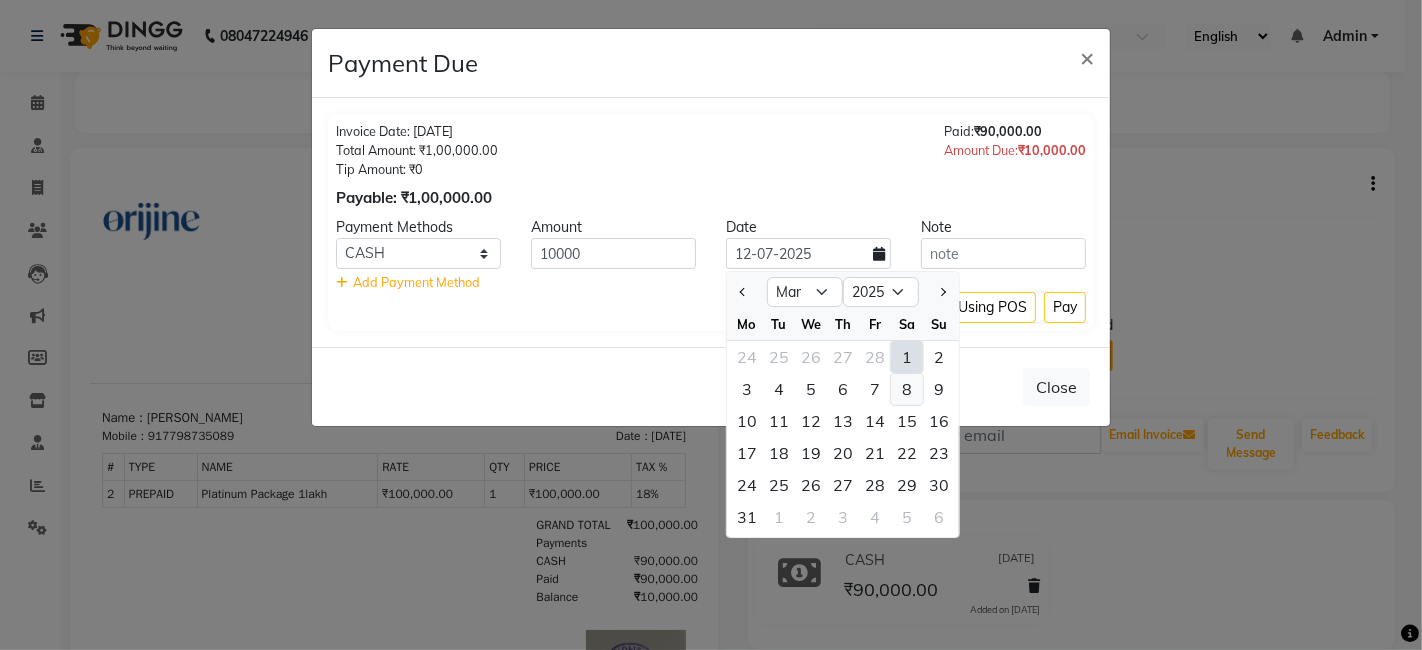 click on "8" 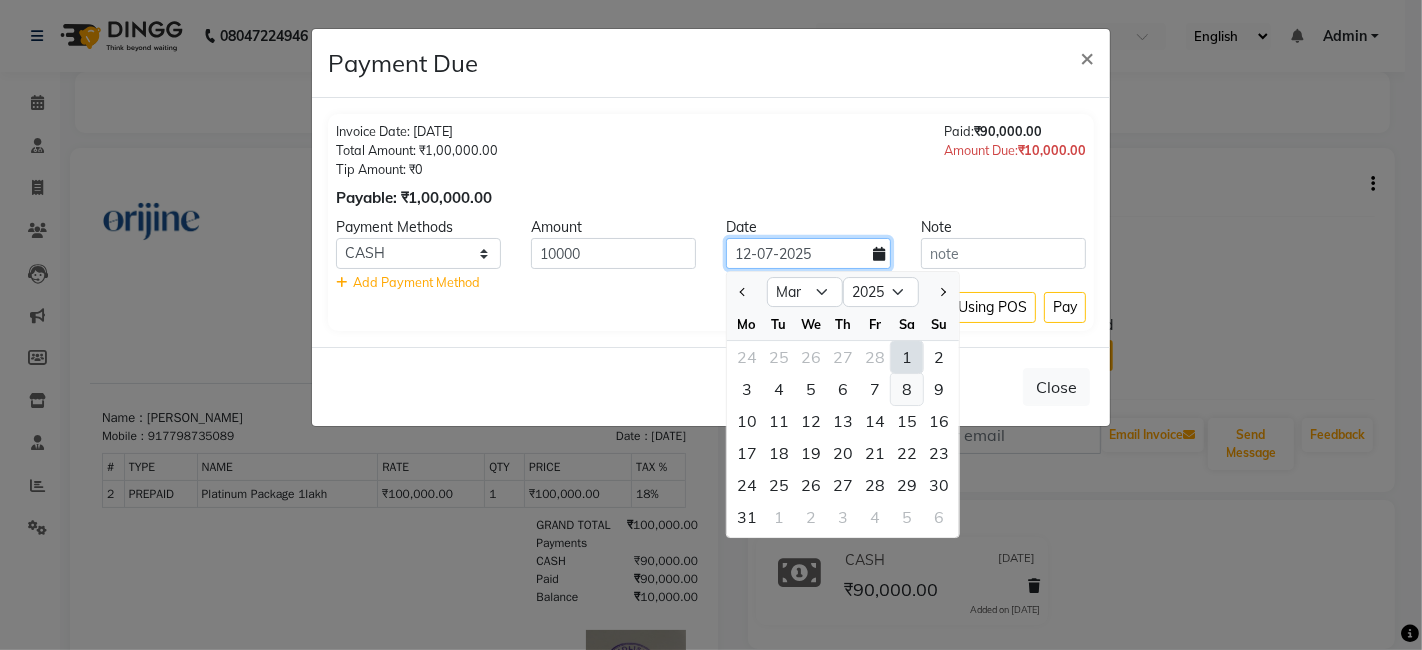 type on "[DATE]" 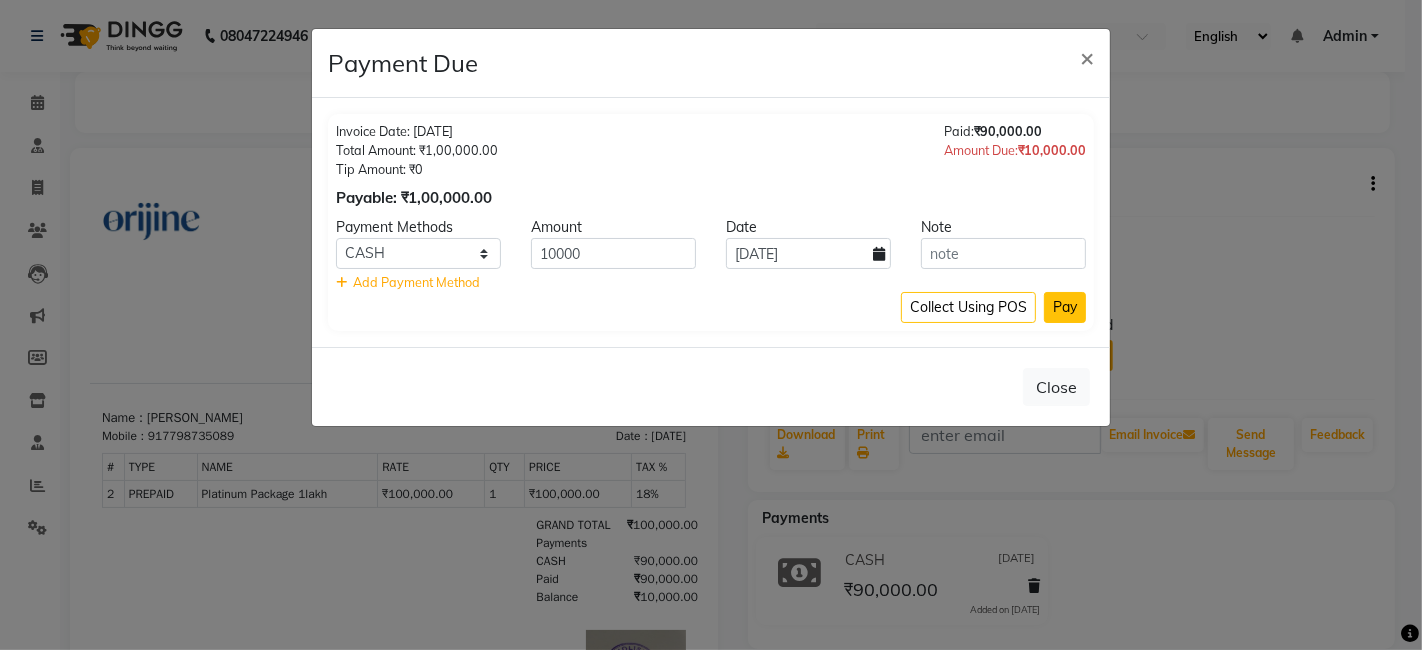 click on "Pay" 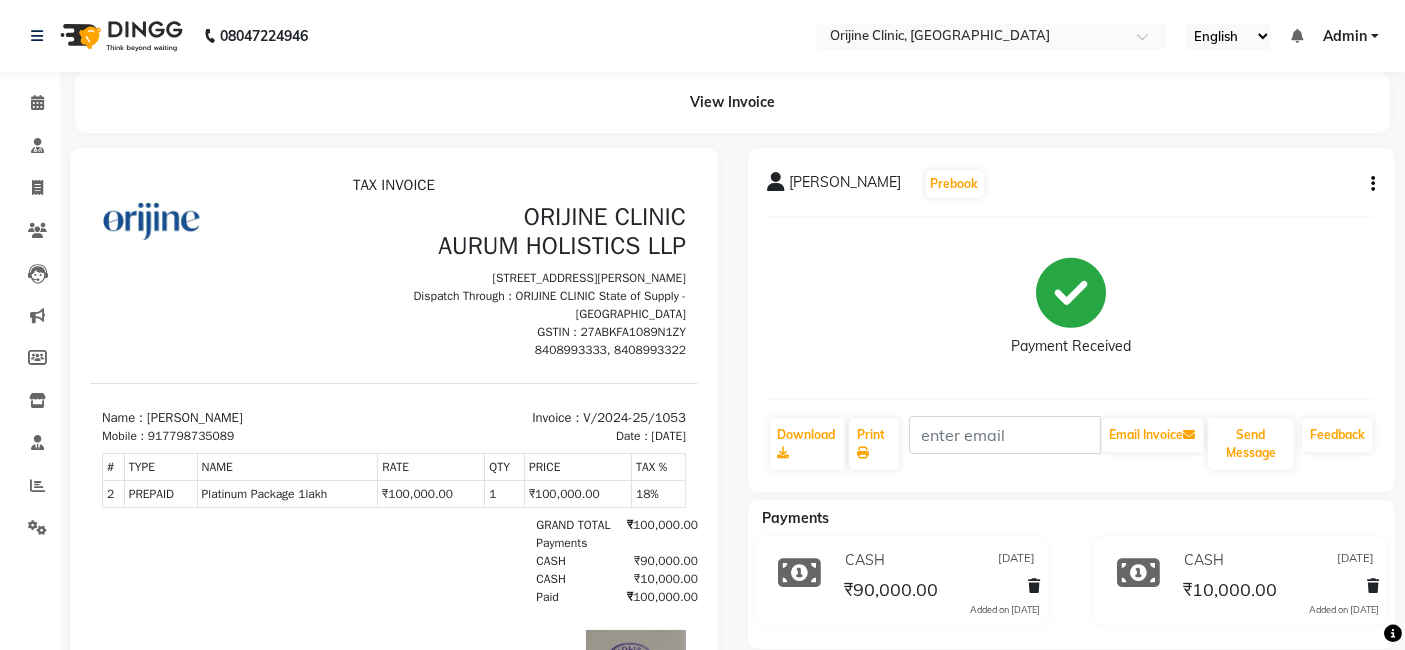 drag, startPoint x: 1391, startPoint y: 459, endPoint x: 878, endPoint y: 239, distance: 558.18365 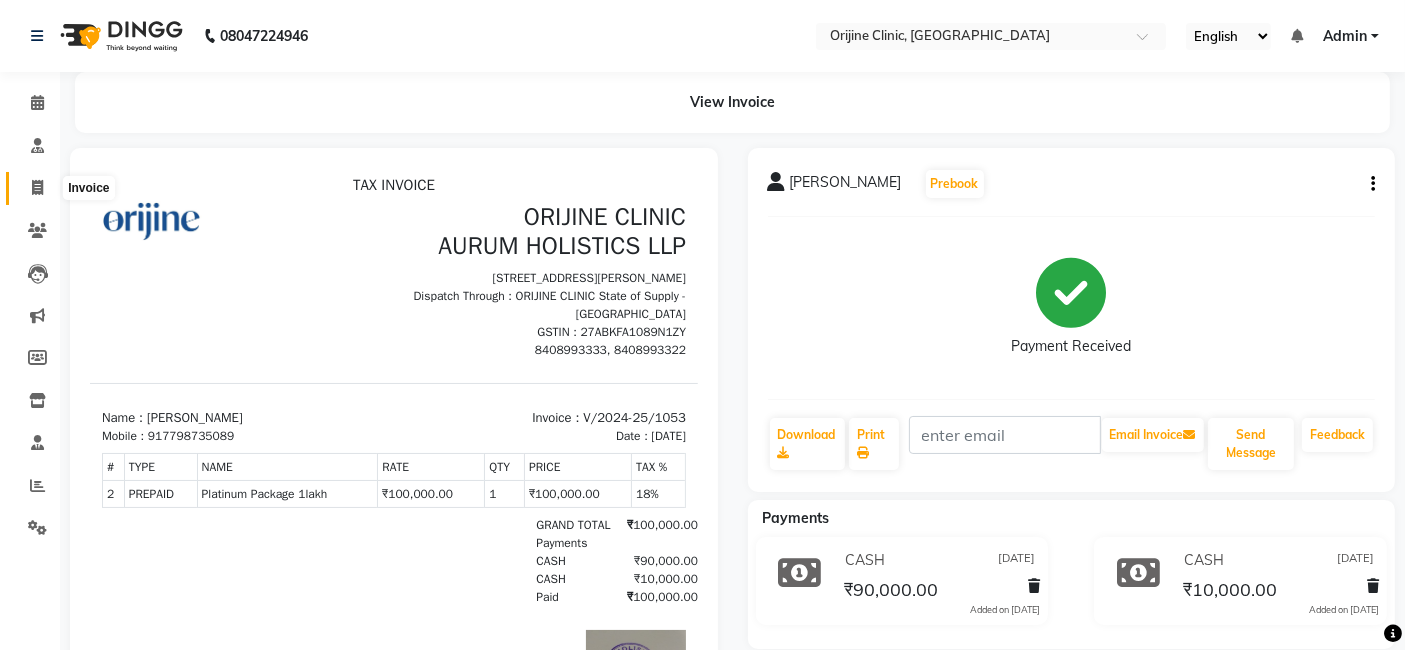click 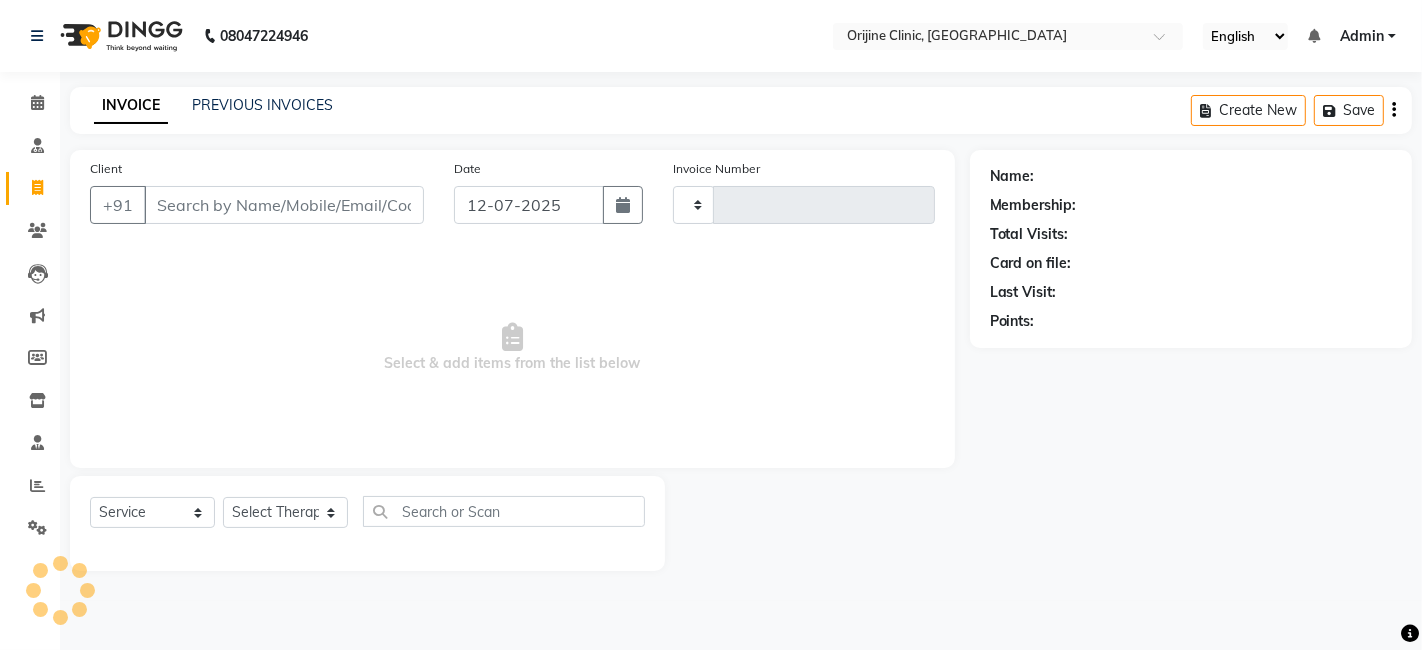 type on "0660" 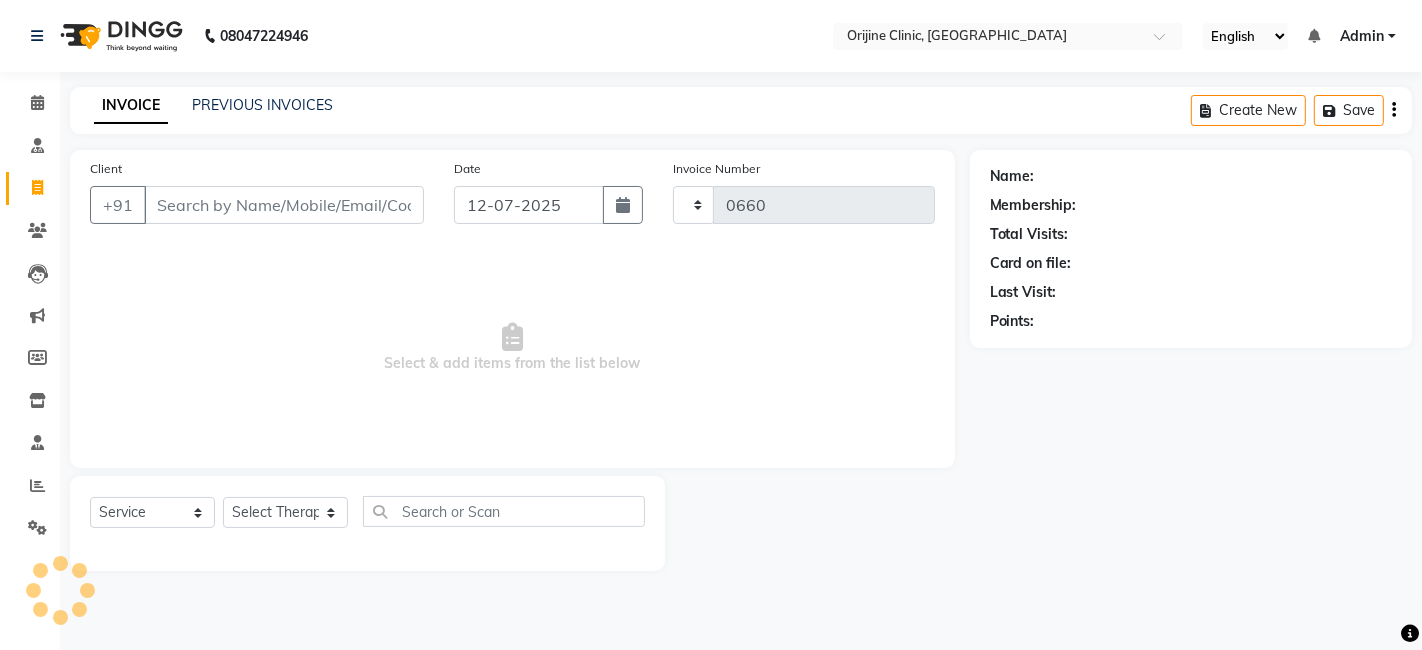 select on "702" 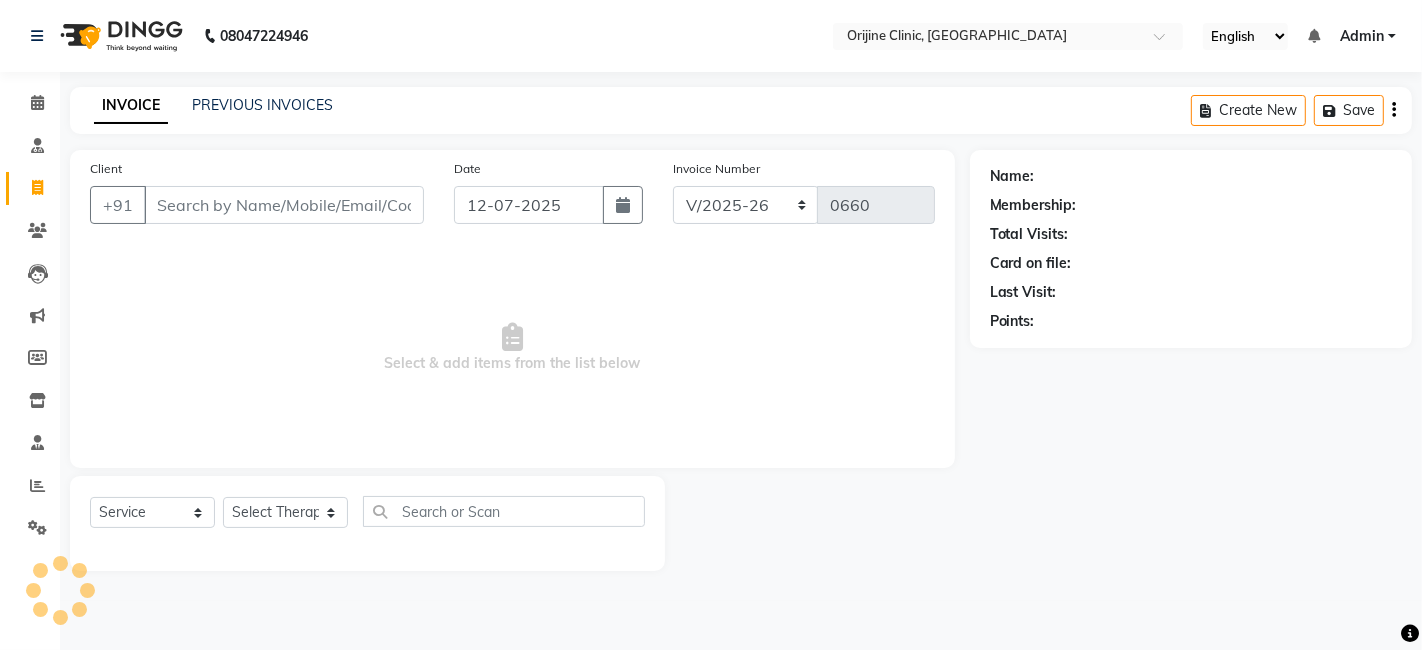 click on "Client" at bounding box center [284, 205] 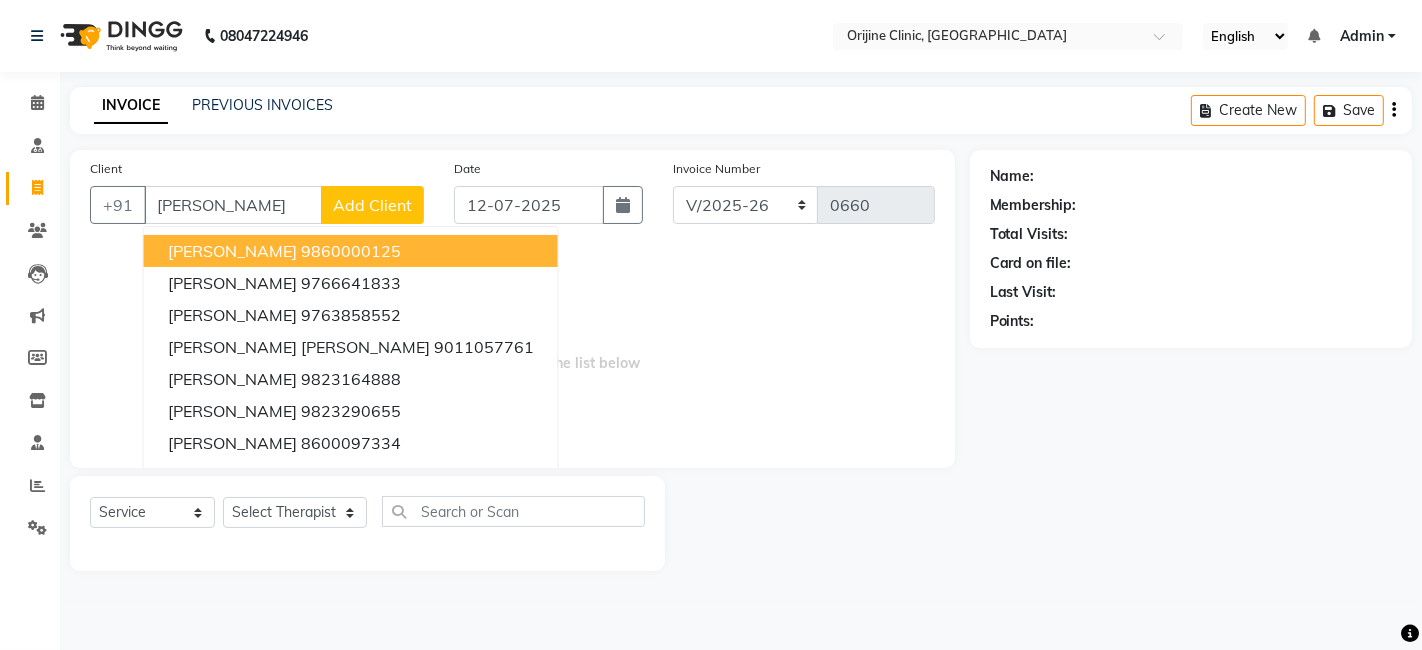 click on "[PERSON_NAME]" at bounding box center (232, 251) 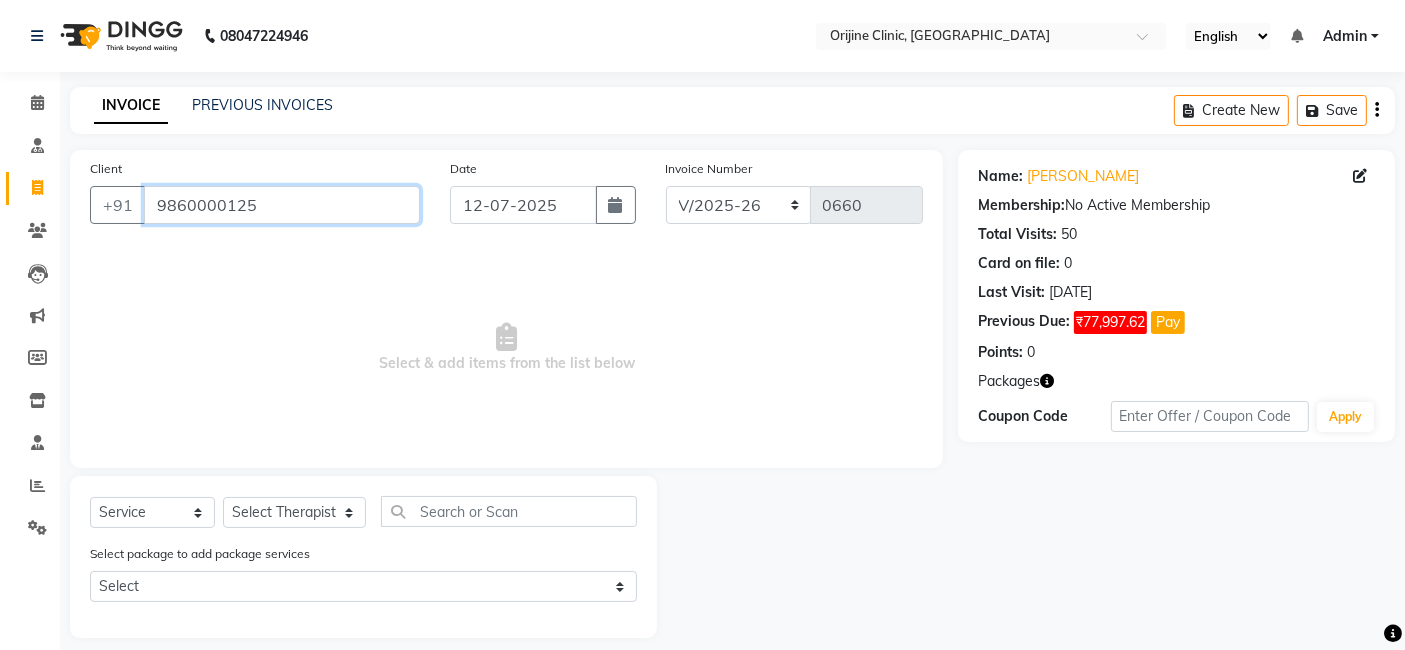 click on "9860000125" at bounding box center [282, 205] 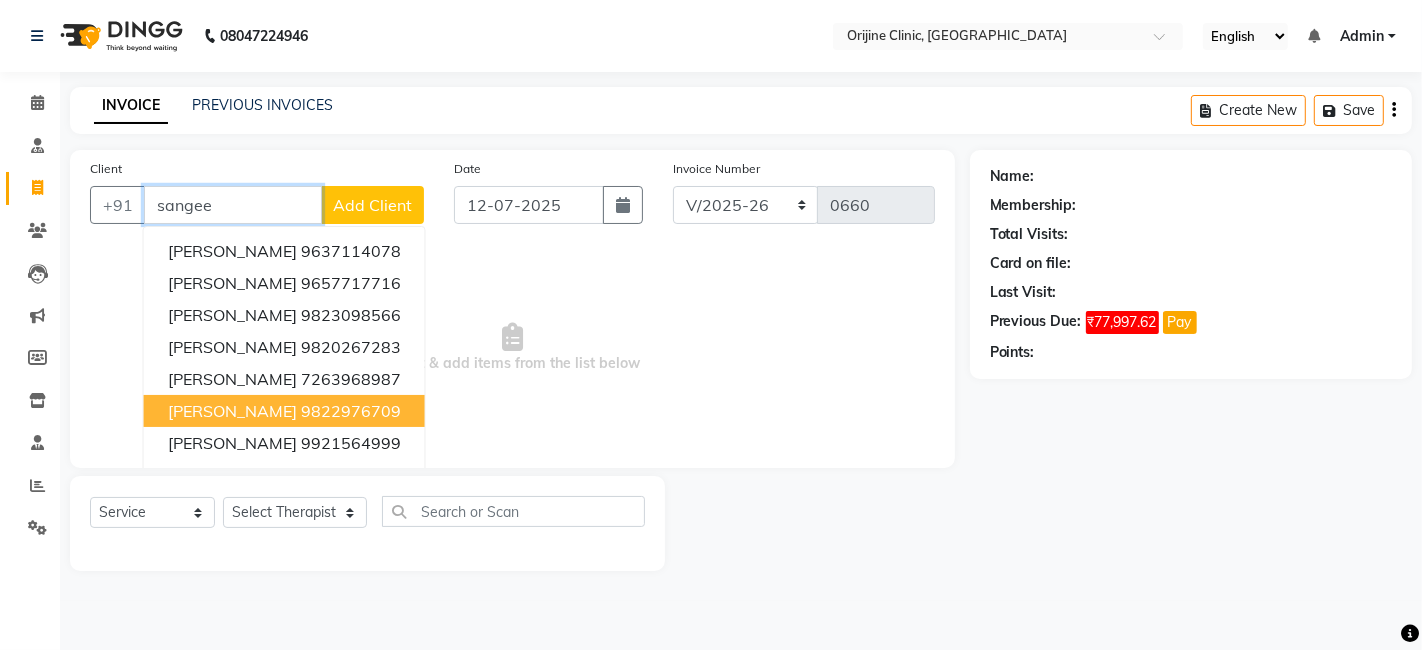 click on "[PERSON_NAME]" at bounding box center [232, 411] 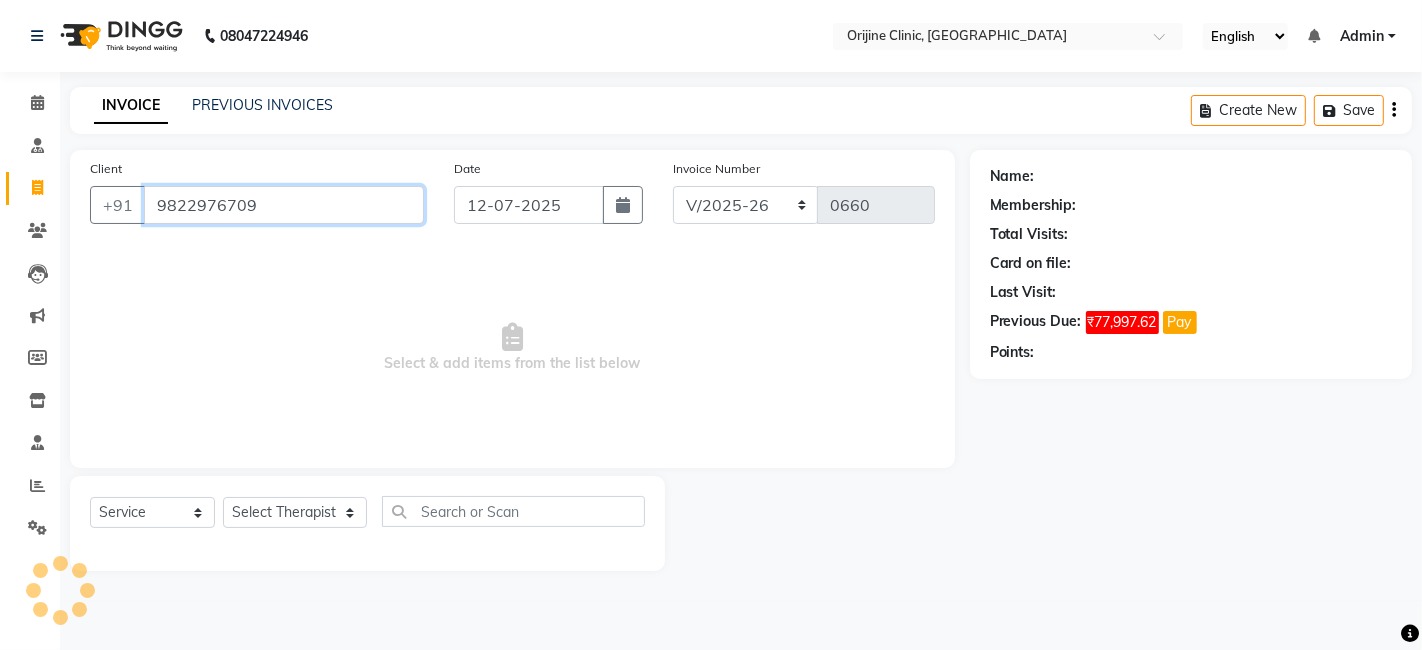 type on "9822976709" 